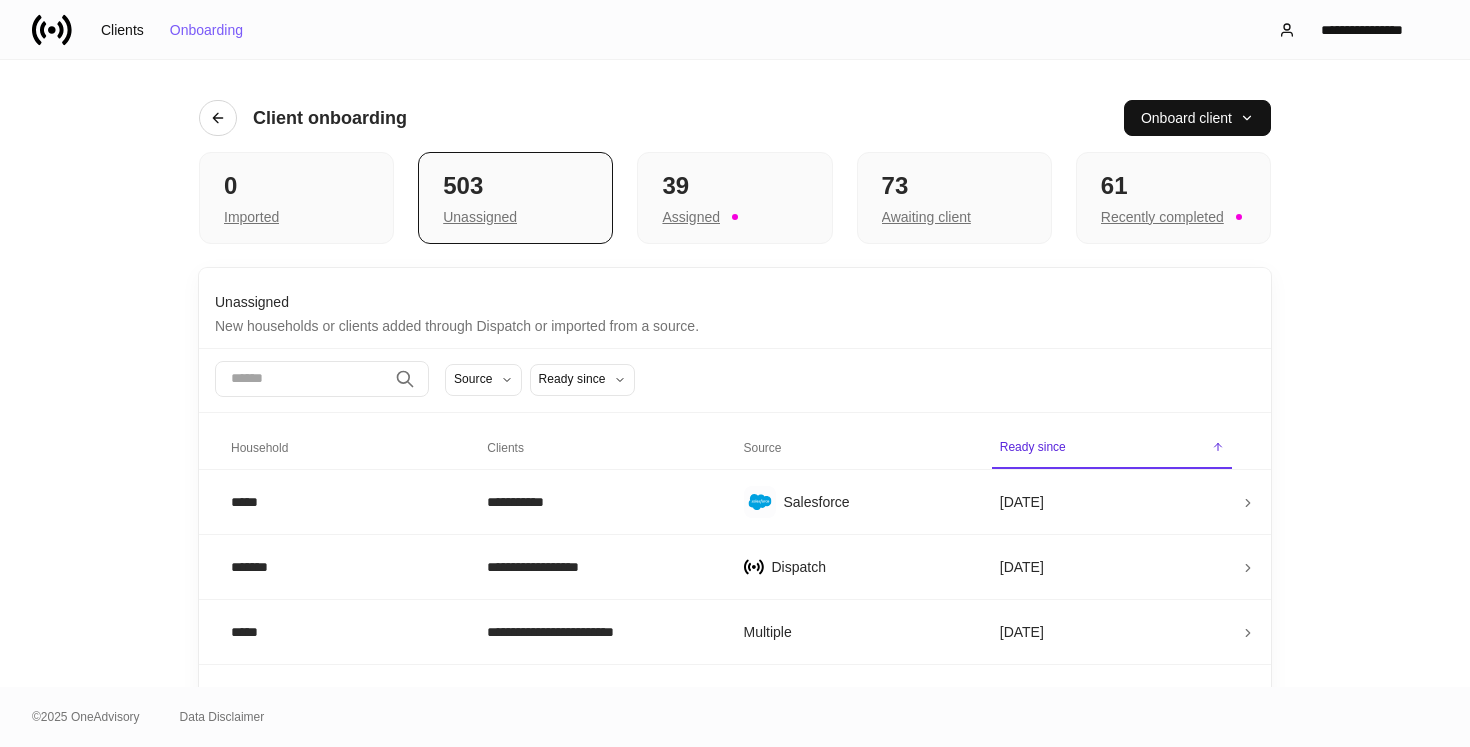 scroll, scrollTop: 0, scrollLeft: 0, axis: both 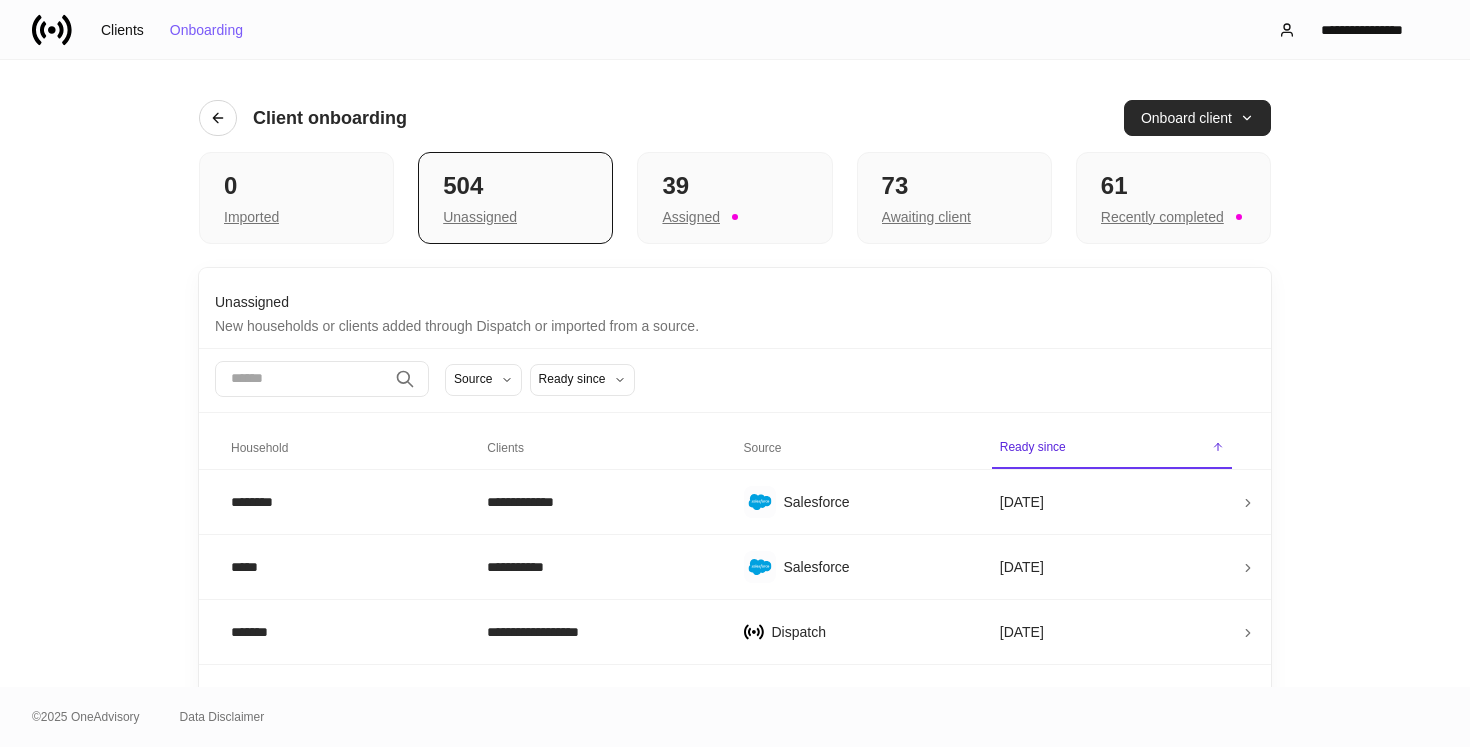 click on "Onboard client" at bounding box center (1197, 118) 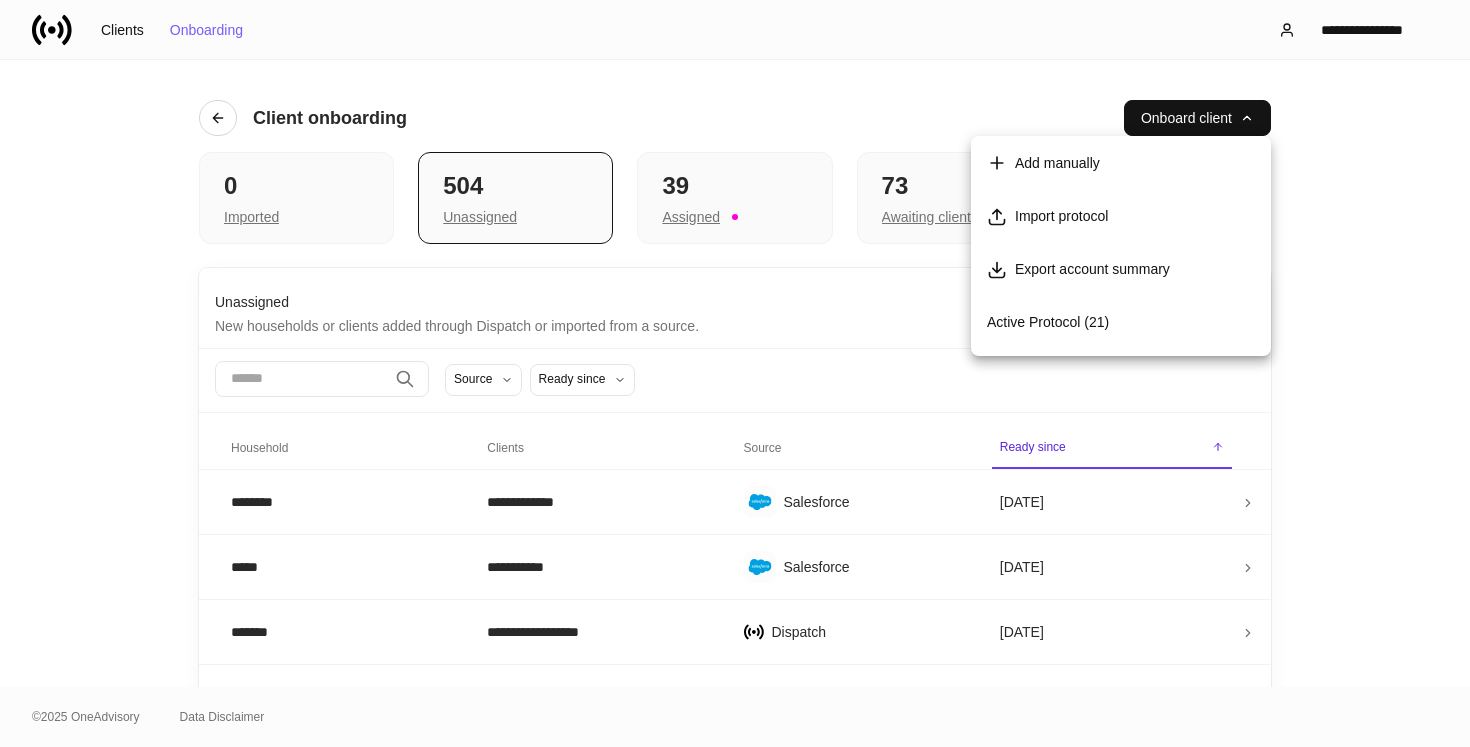 click at bounding box center [735, 373] 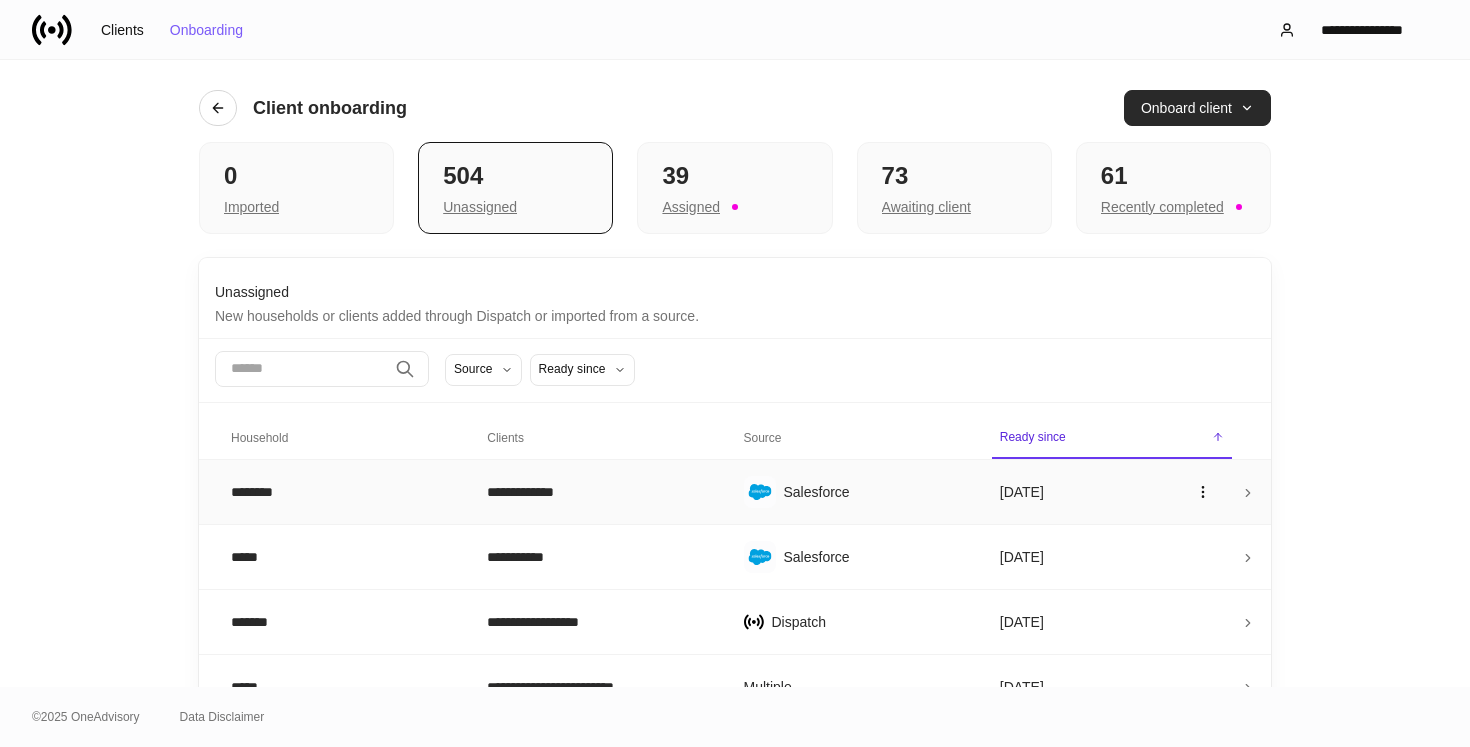 scroll, scrollTop: 0, scrollLeft: 0, axis: both 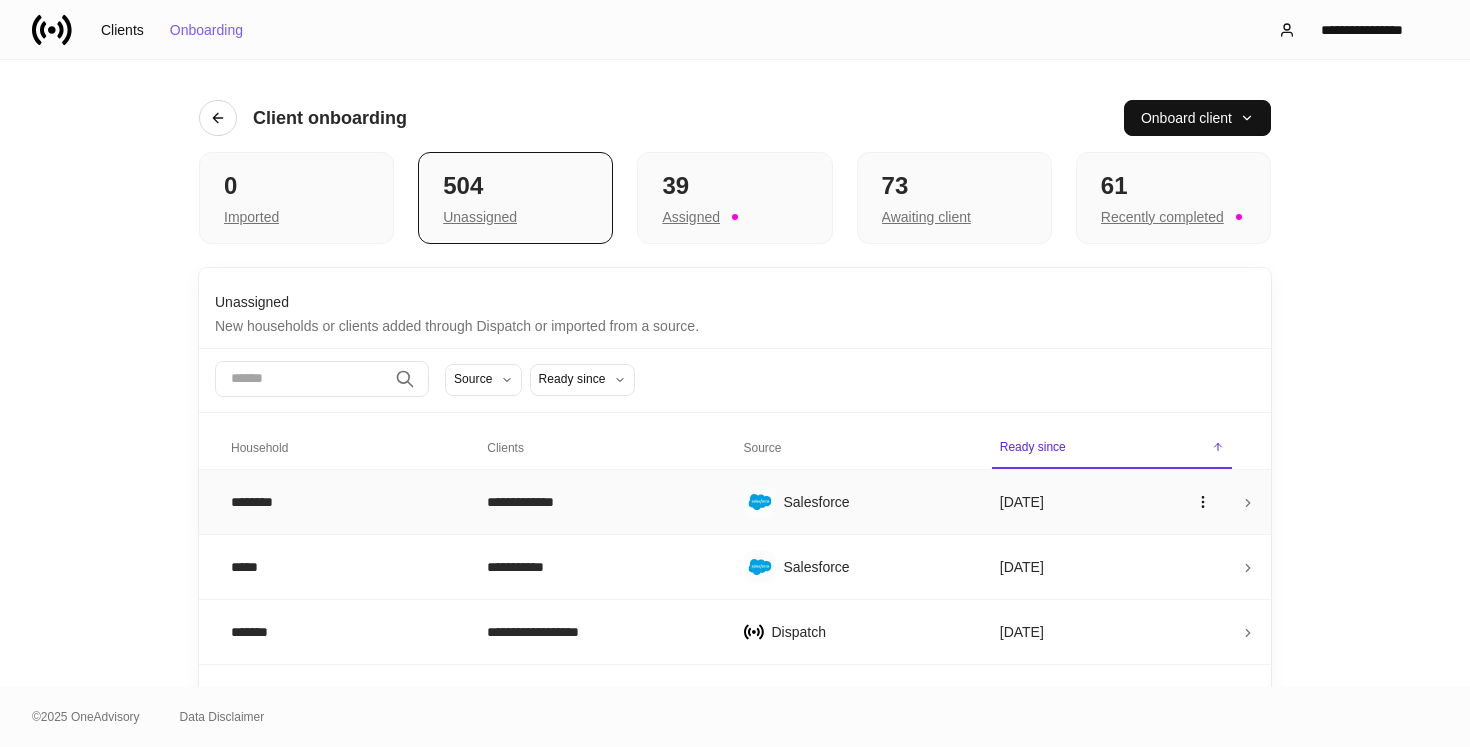 click on "Salesforce" at bounding box center (876, 502) 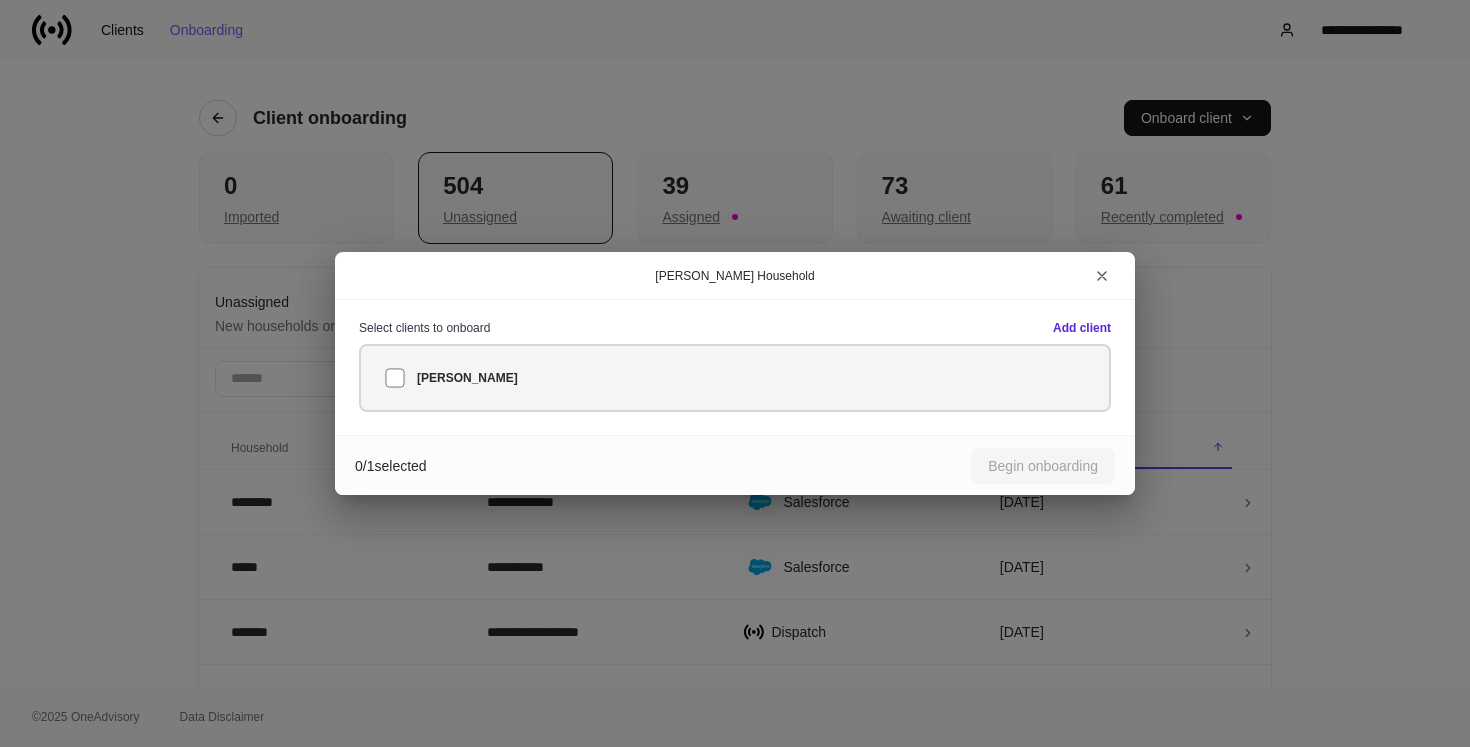 click on "[PERSON_NAME]" at bounding box center [735, 378] 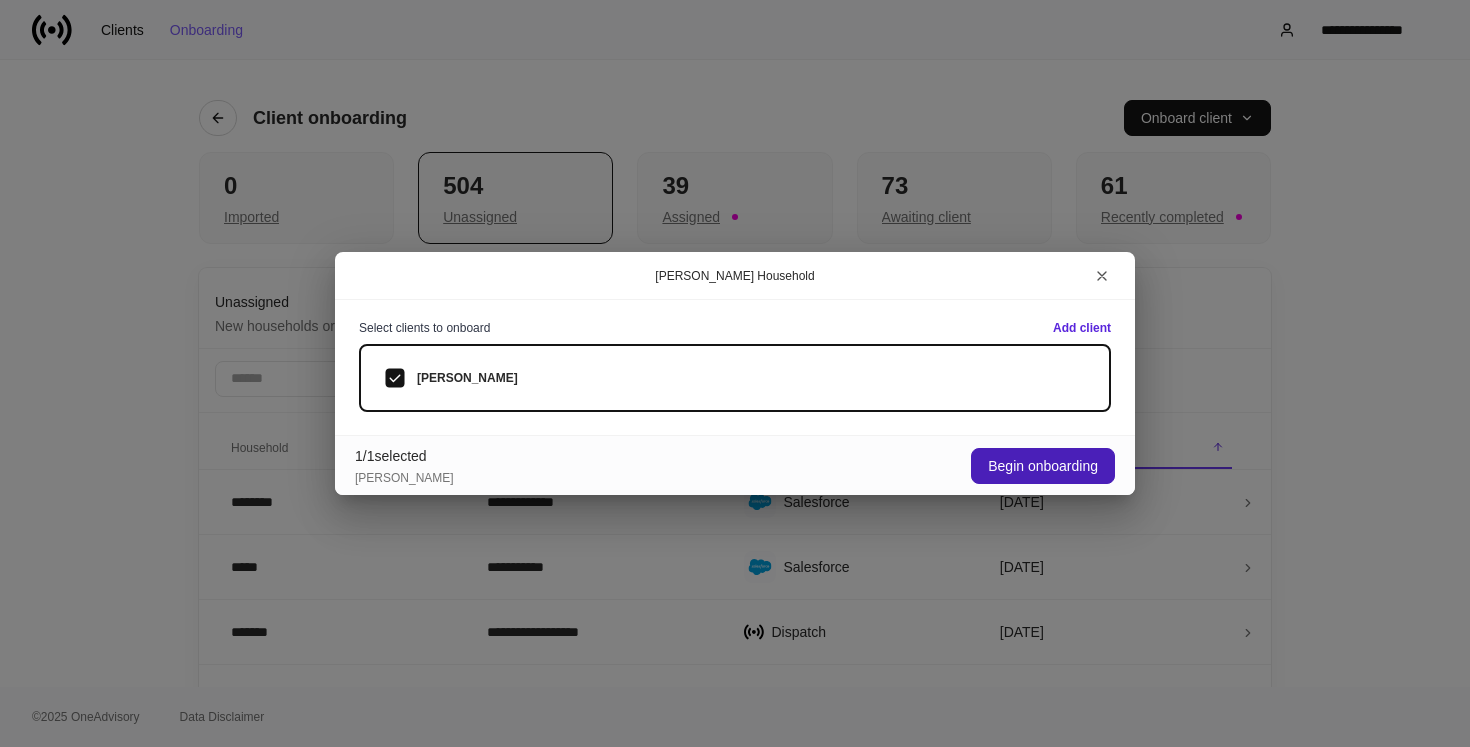 click on "Begin onboarding" at bounding box center [1043, 466] 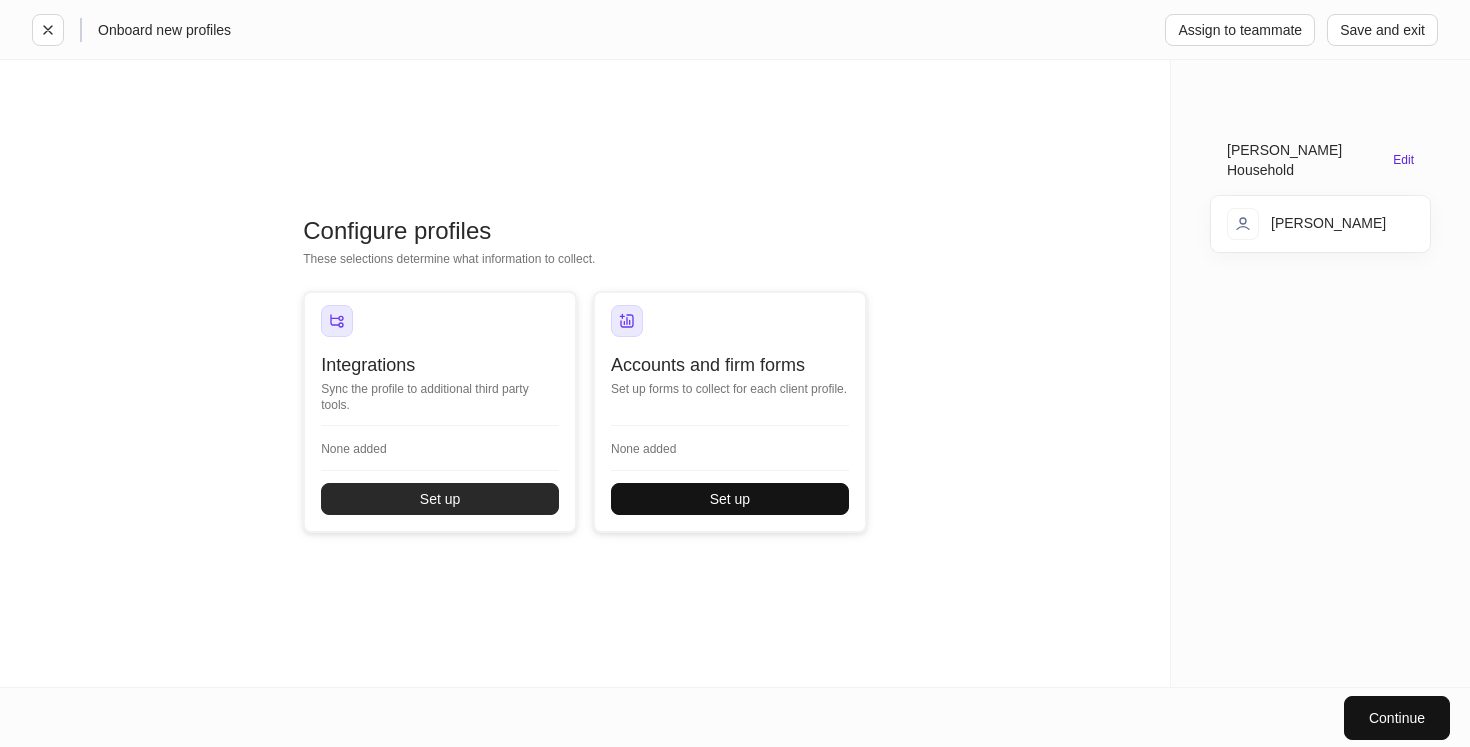 click on "Set up" at bounding box center [440, 499] 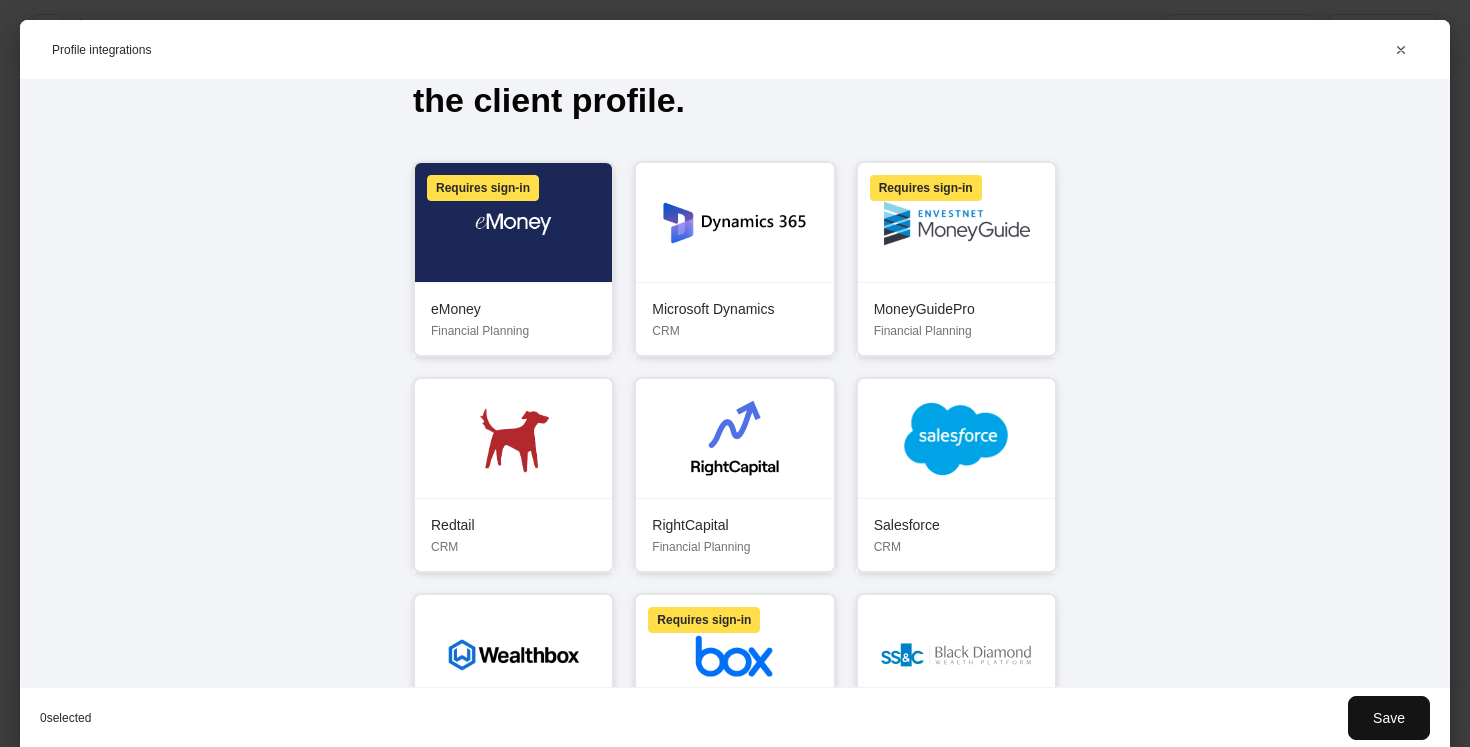 scroll, scrollTop: 135, scrollLeft: 0, axis: vertical 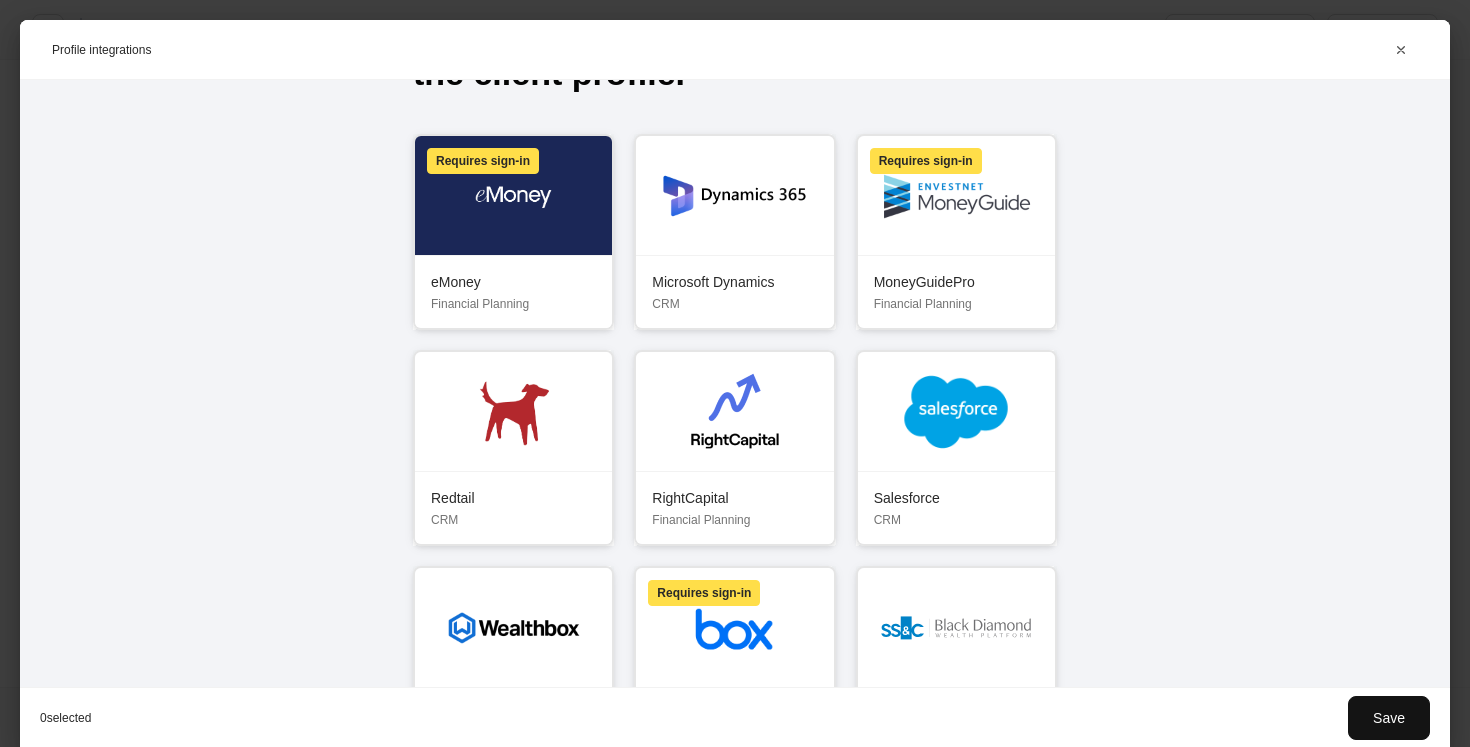 click at bounding box center [956, 412] 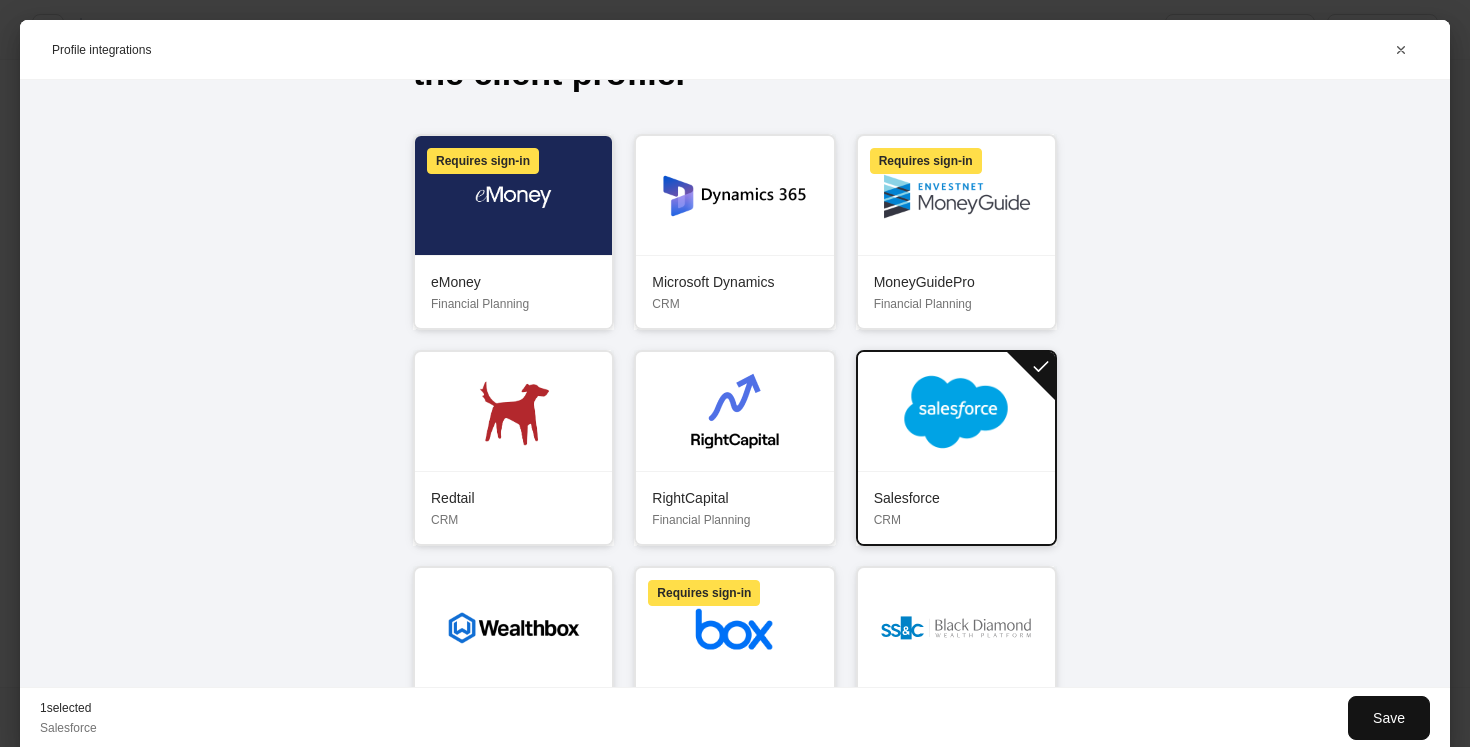 scroll, scrollTop: 225, scrollLeft: 0, axis: vertical 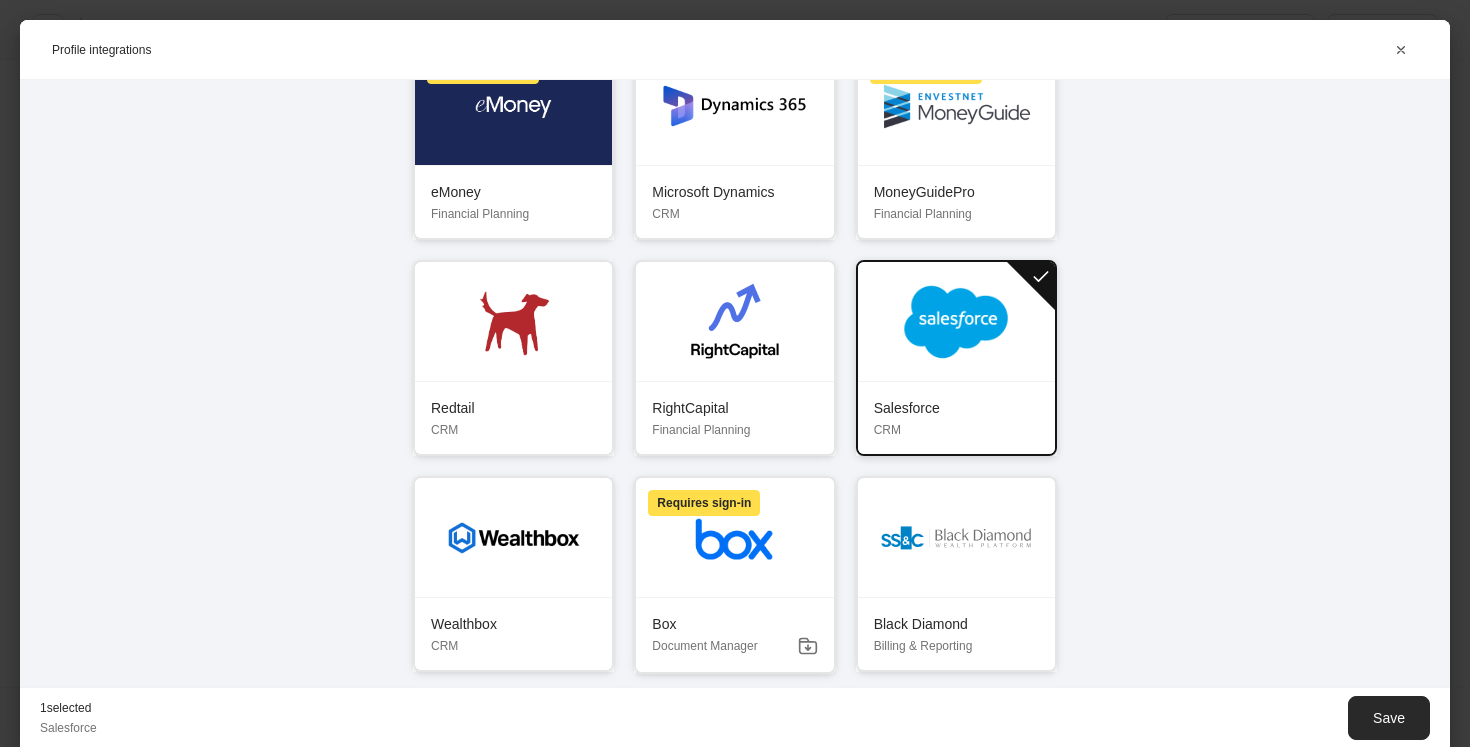 click on "Save" at bounding box center (1389, 718) 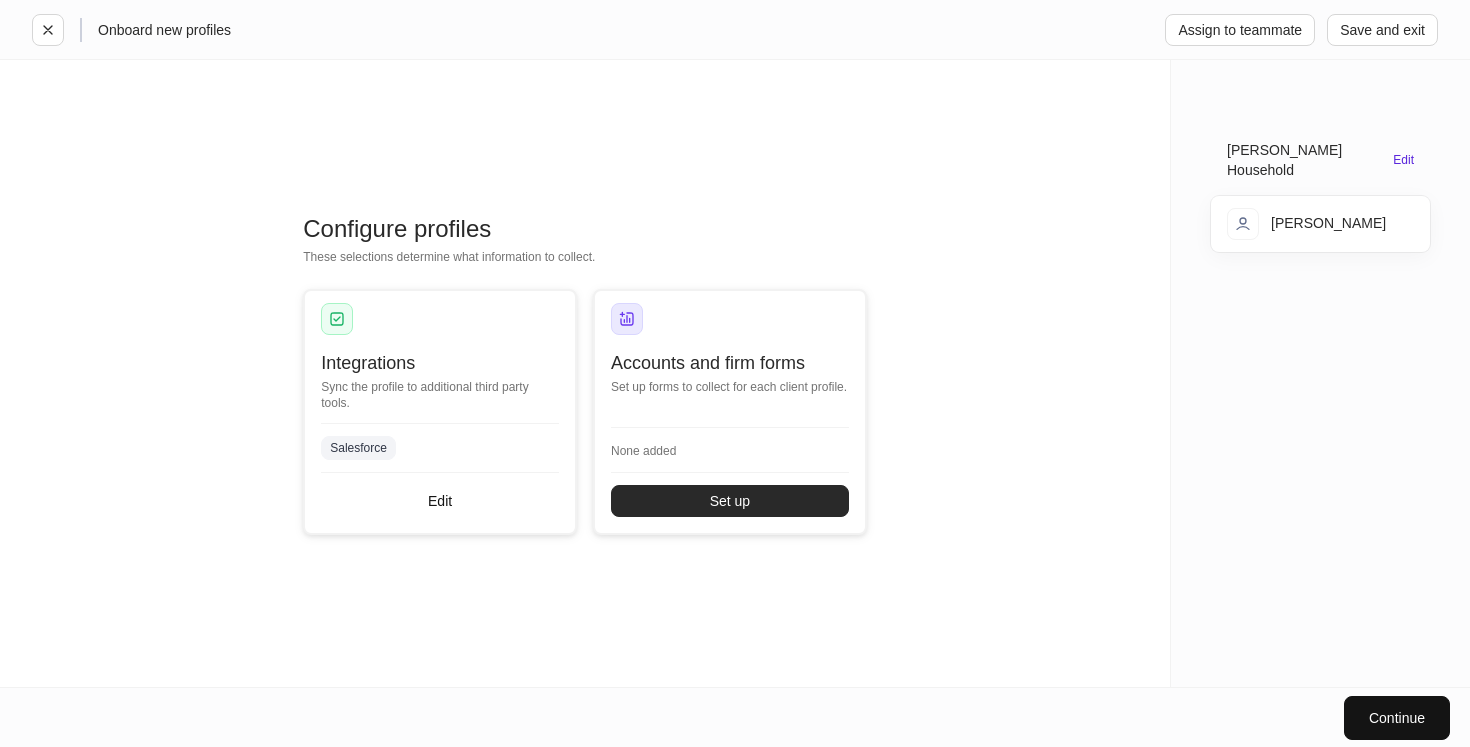 click on "Set up" at bounding box center (730, 501) 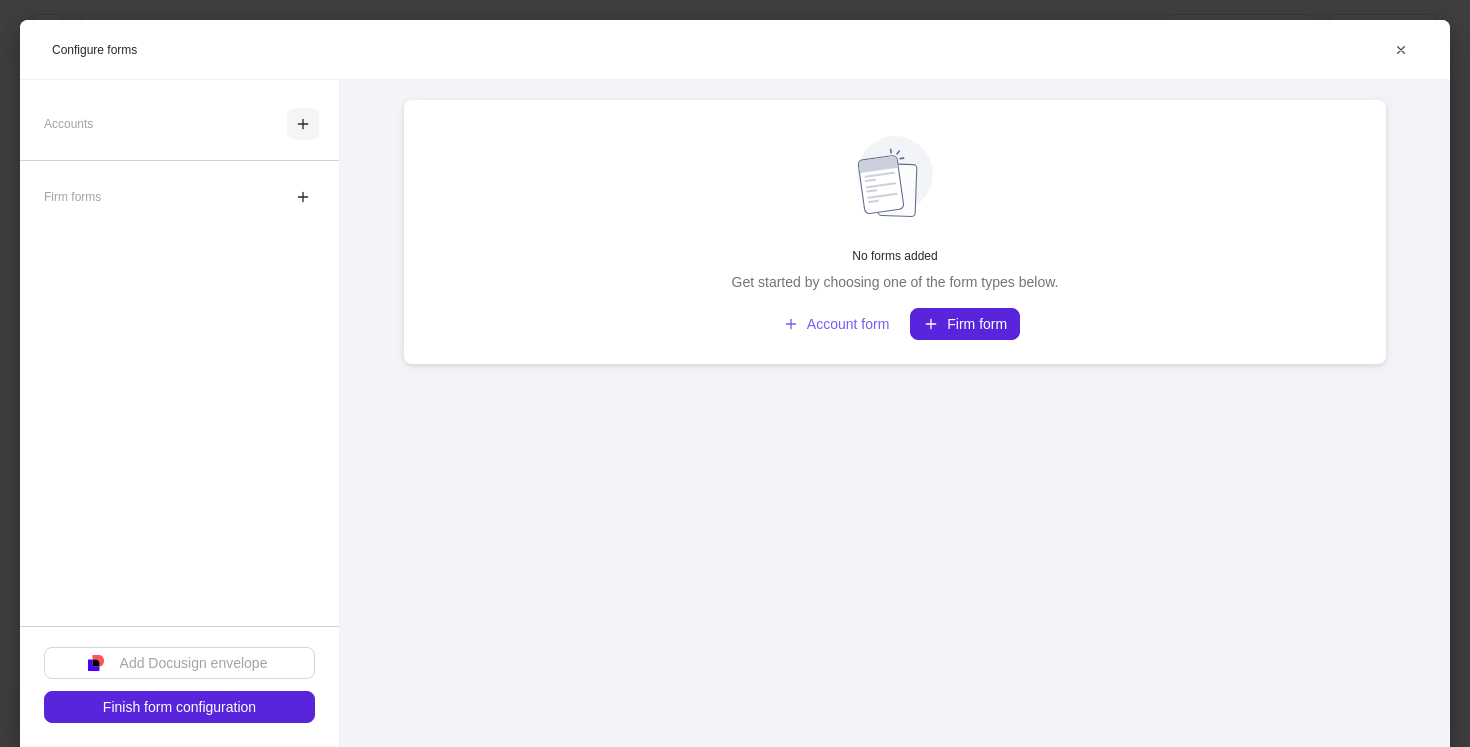 click 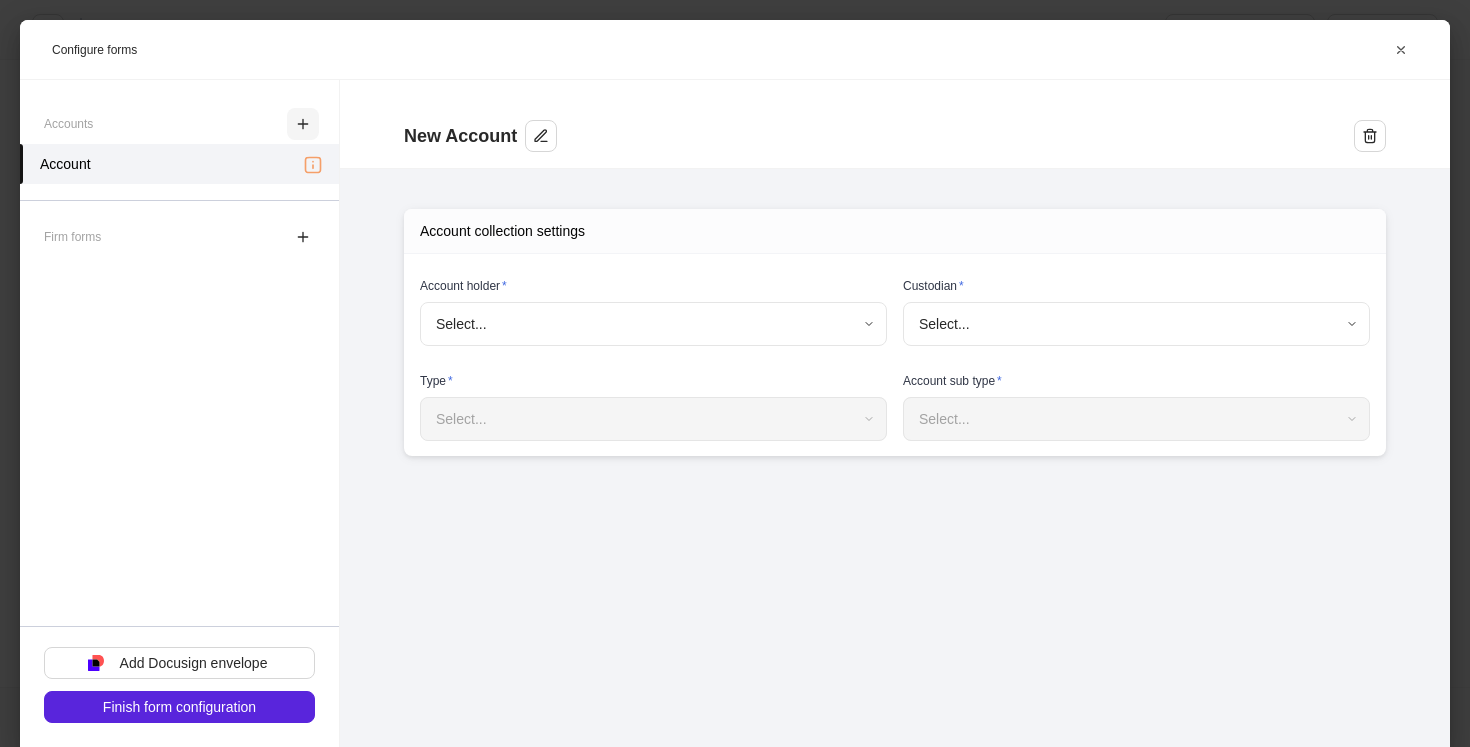 type on "**********" 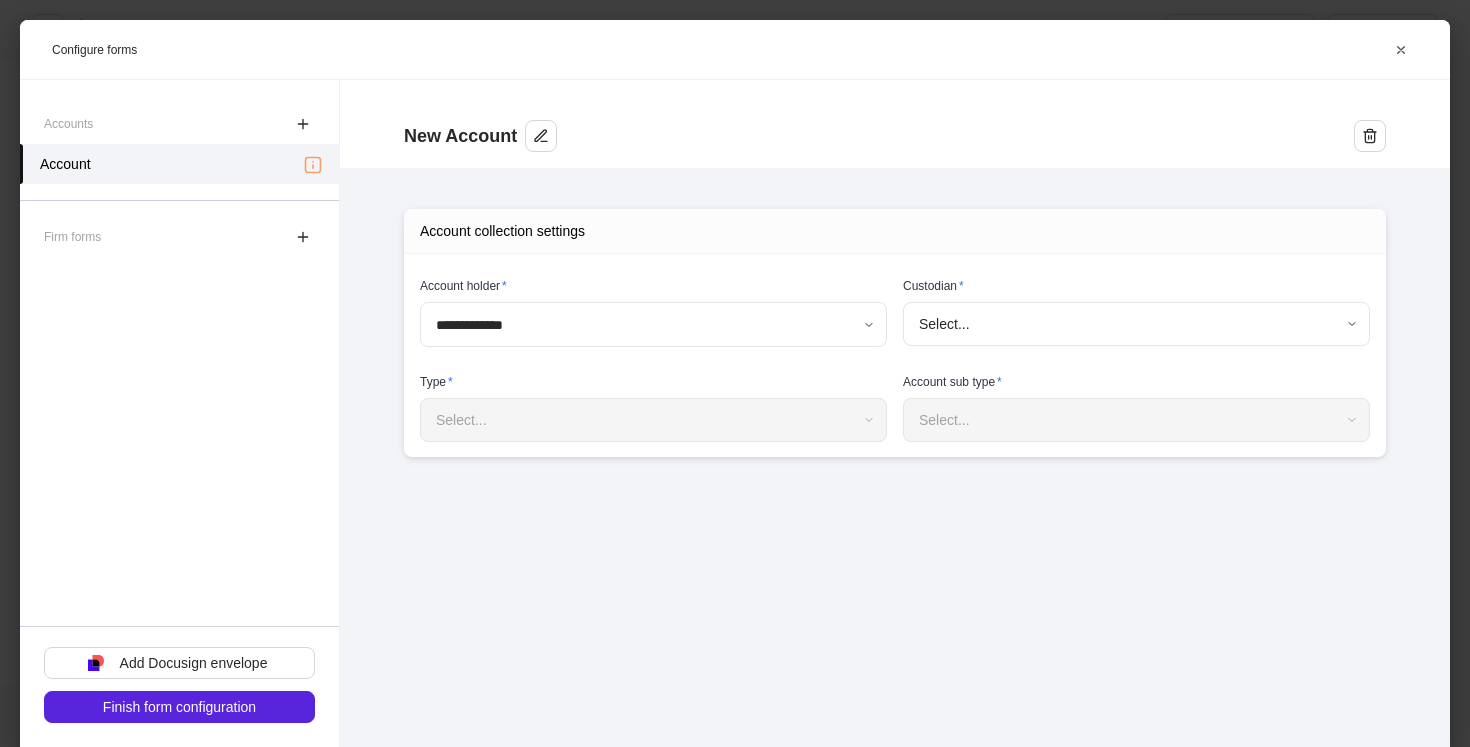 click on "**********" at bounding box center (735, 373) 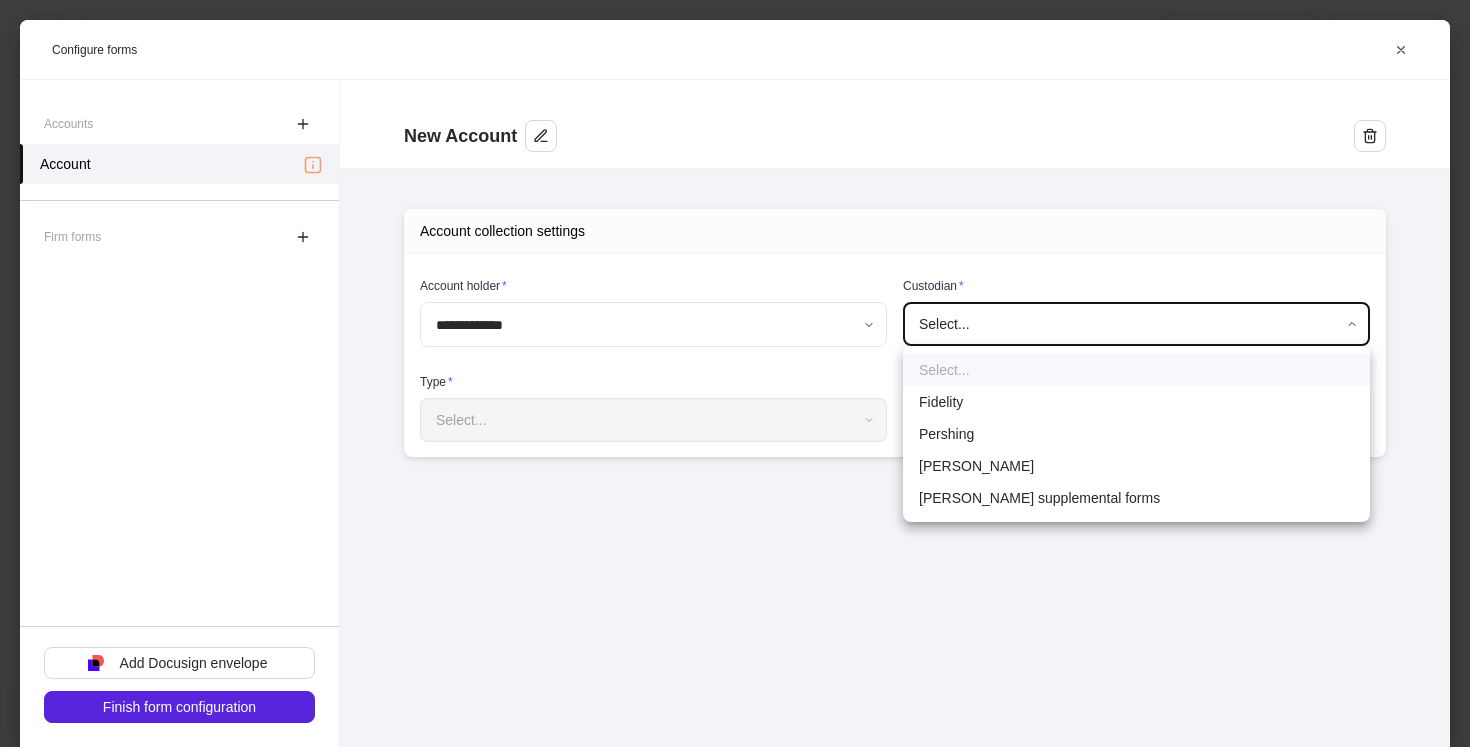 click on "Fidelity" at bounding box center [1136, 402] 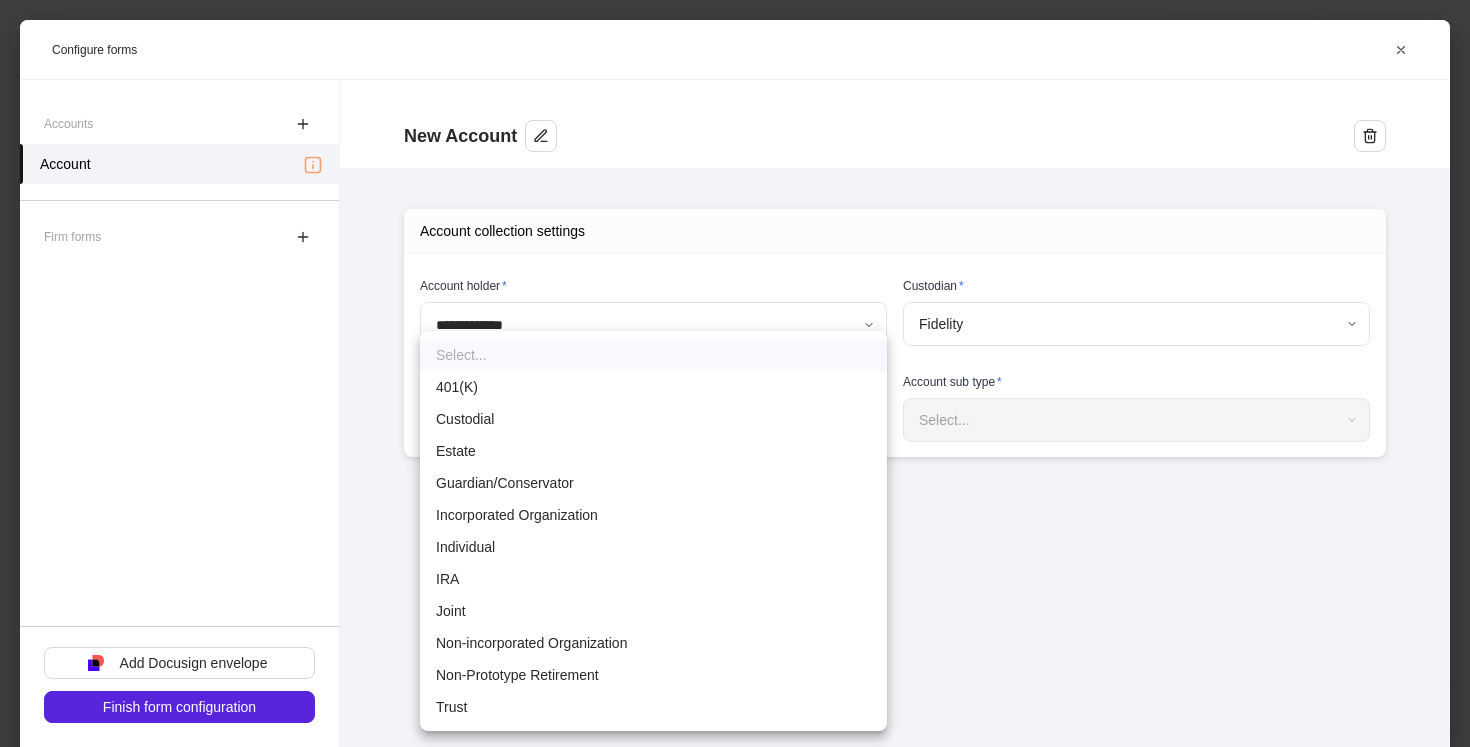 click on "**********" at bounding box center [735, 373] 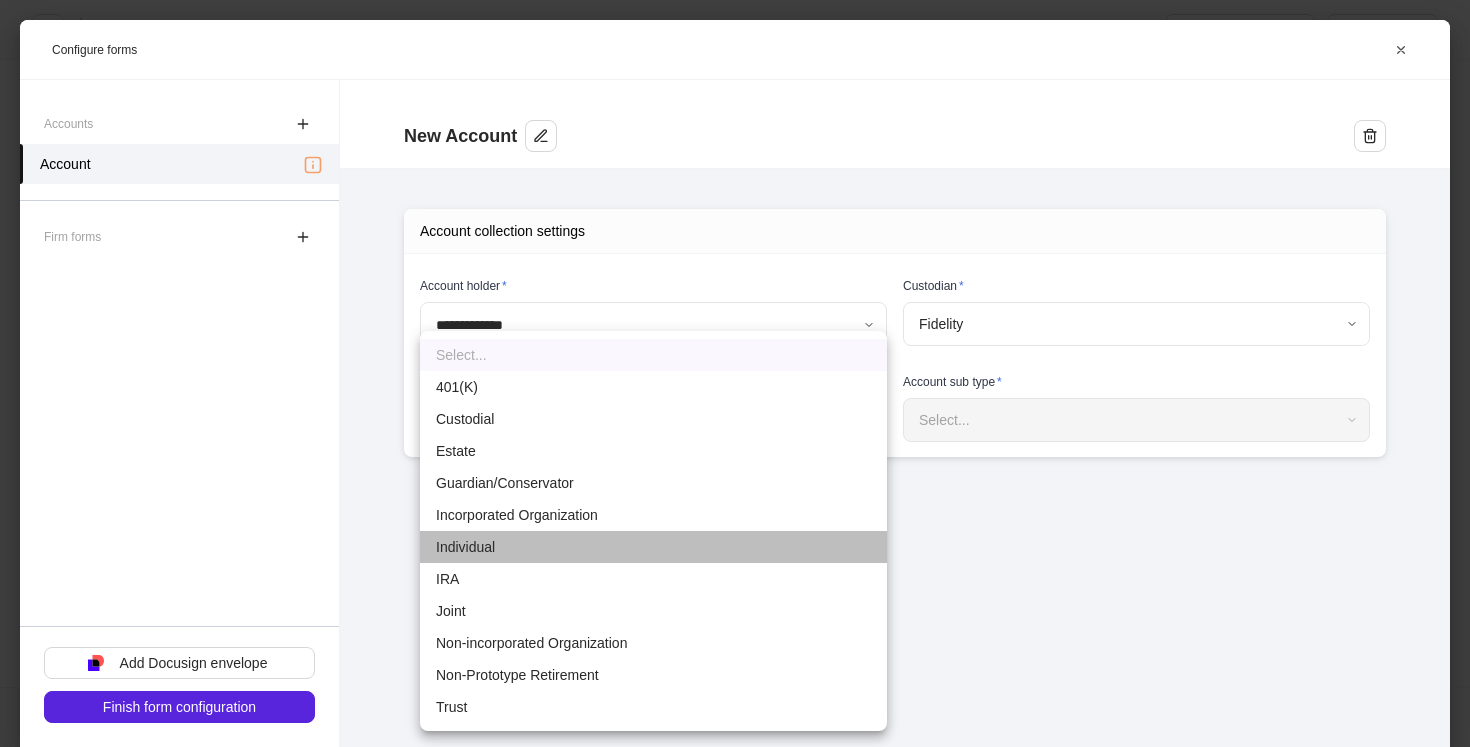 click on "Individual" at bounding box center (653, 547) 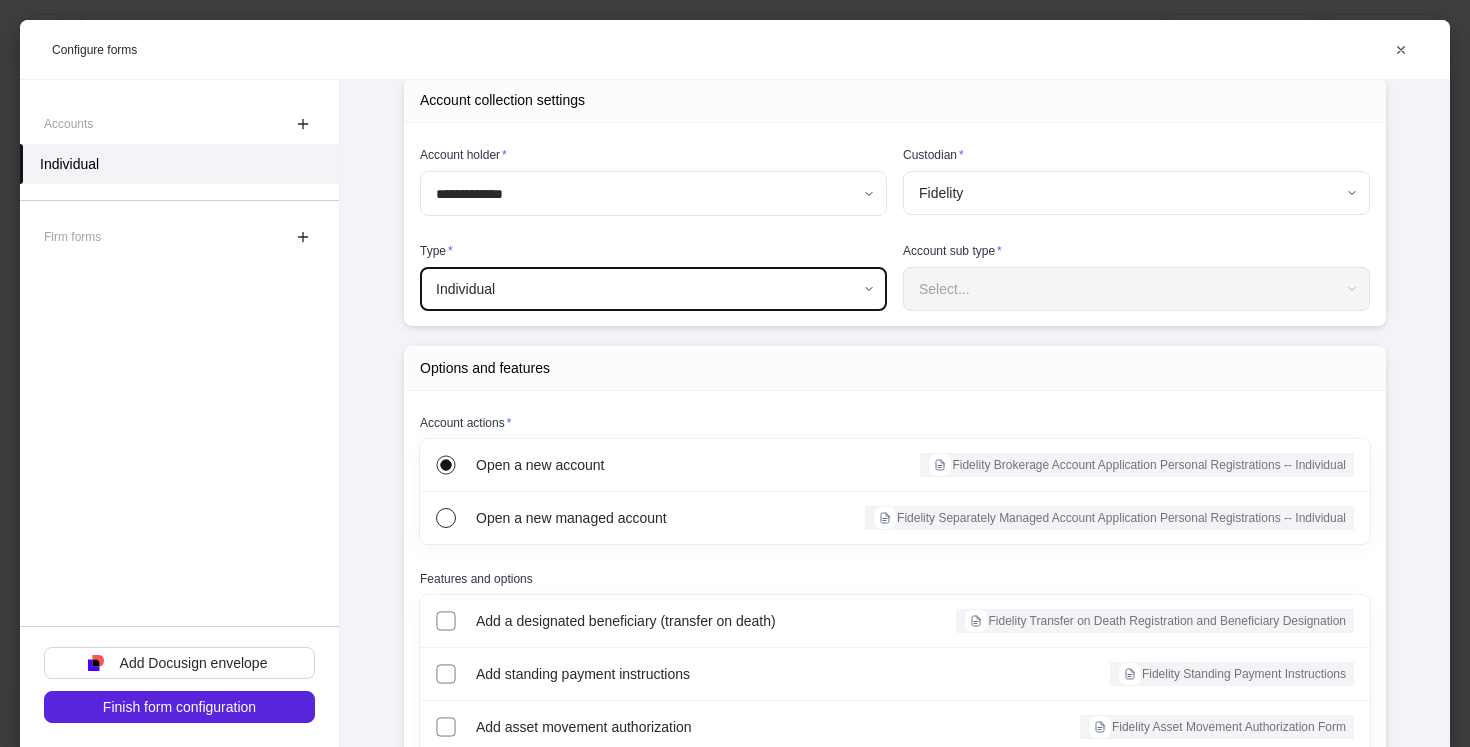 scroll, scrollTop: 129, scrollLeft: 0, axis: vertical 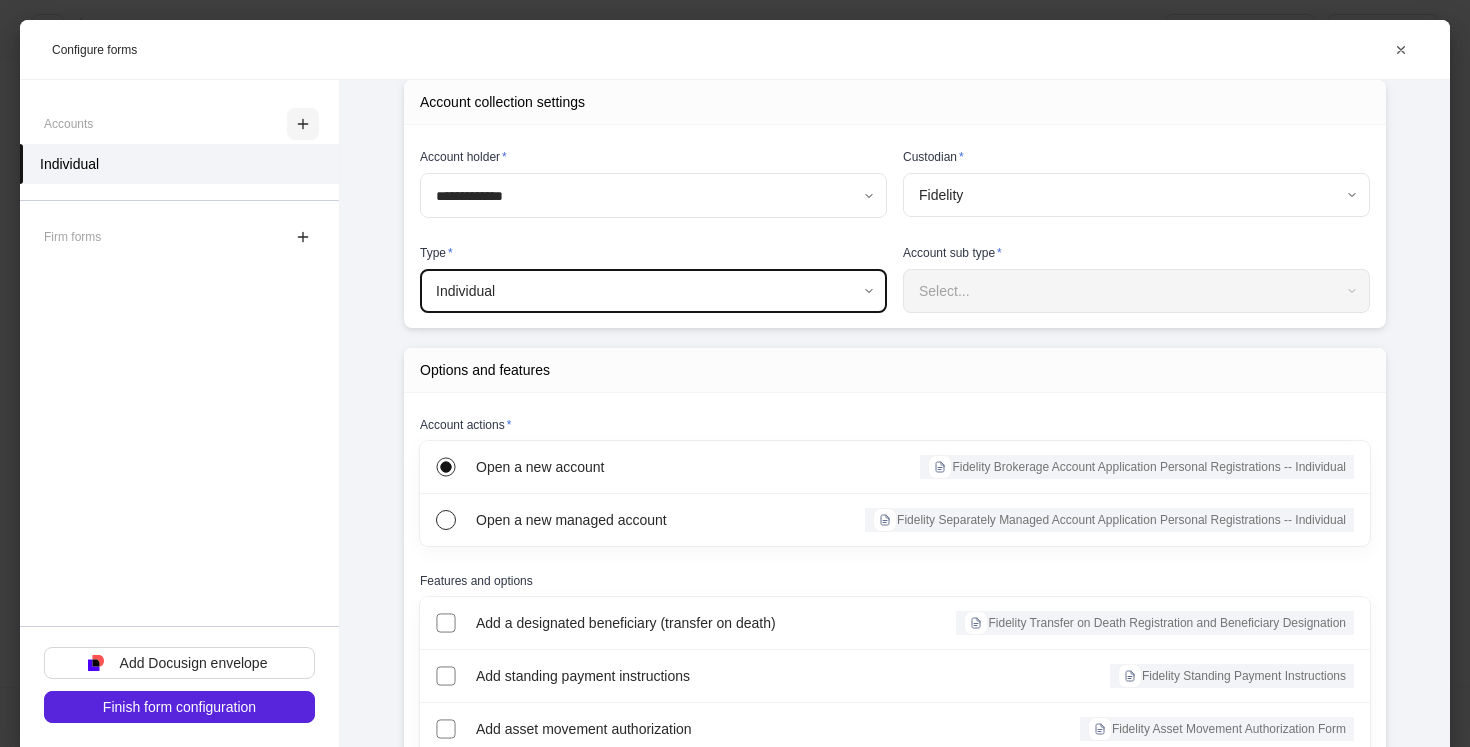 click 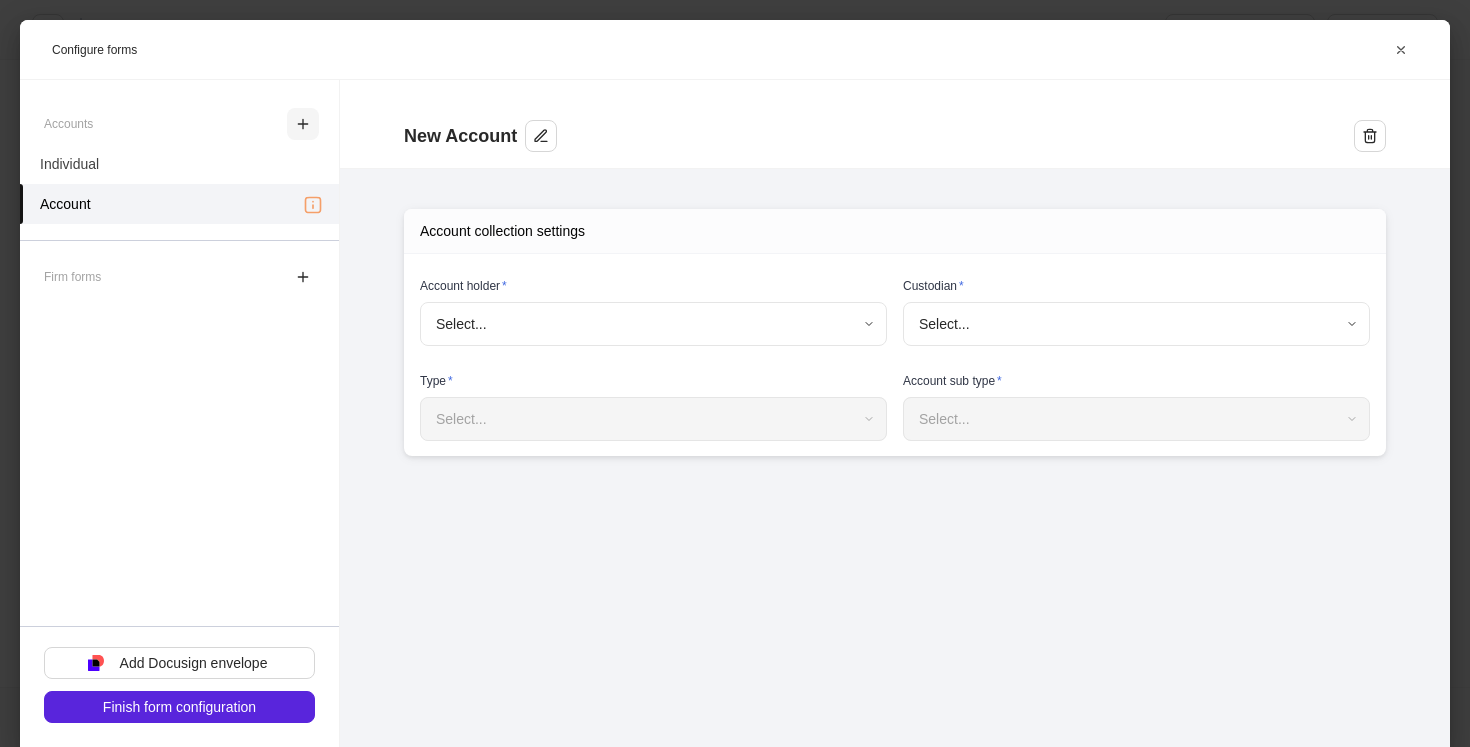 scroll, scrollTop: 0, scrollLeft: 0, axis: both 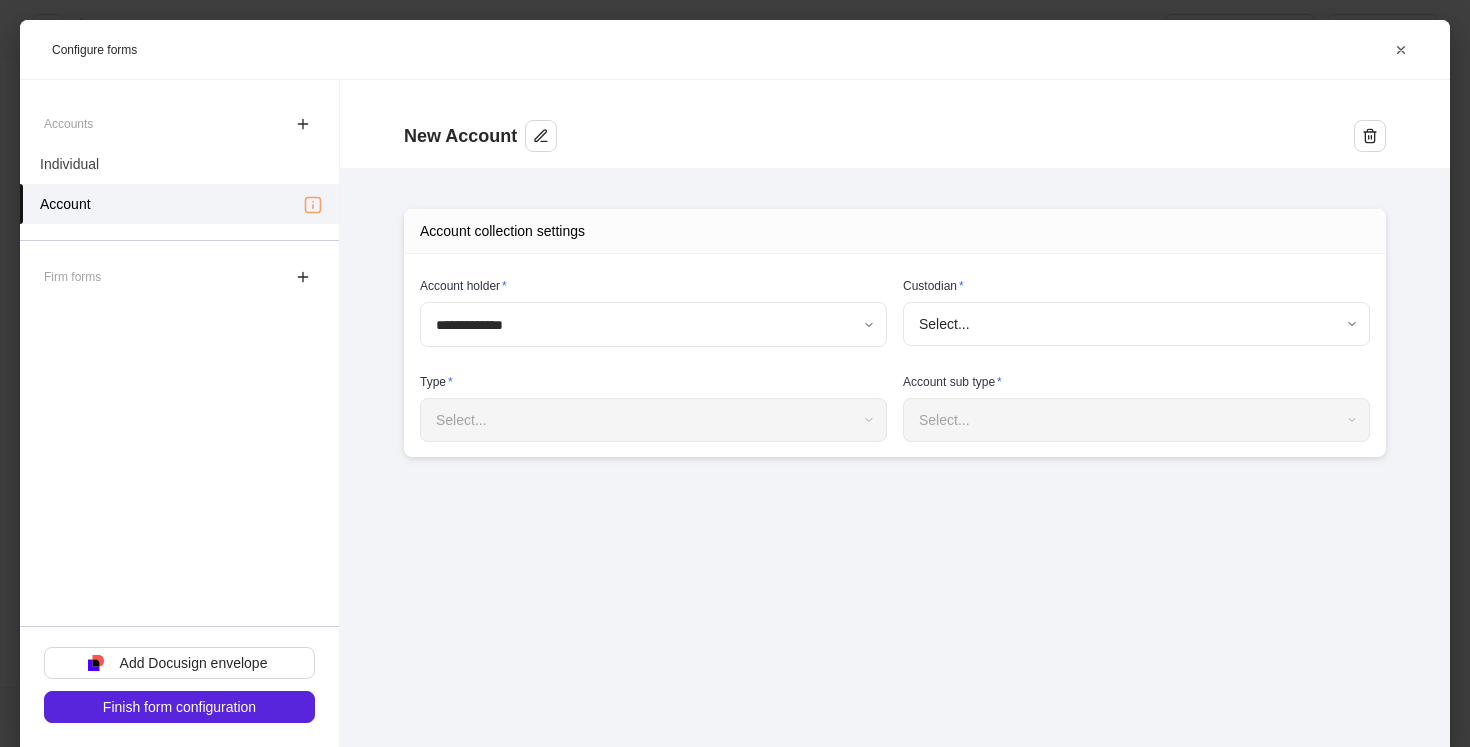 click on "**********" at bounding box center (735, 373) 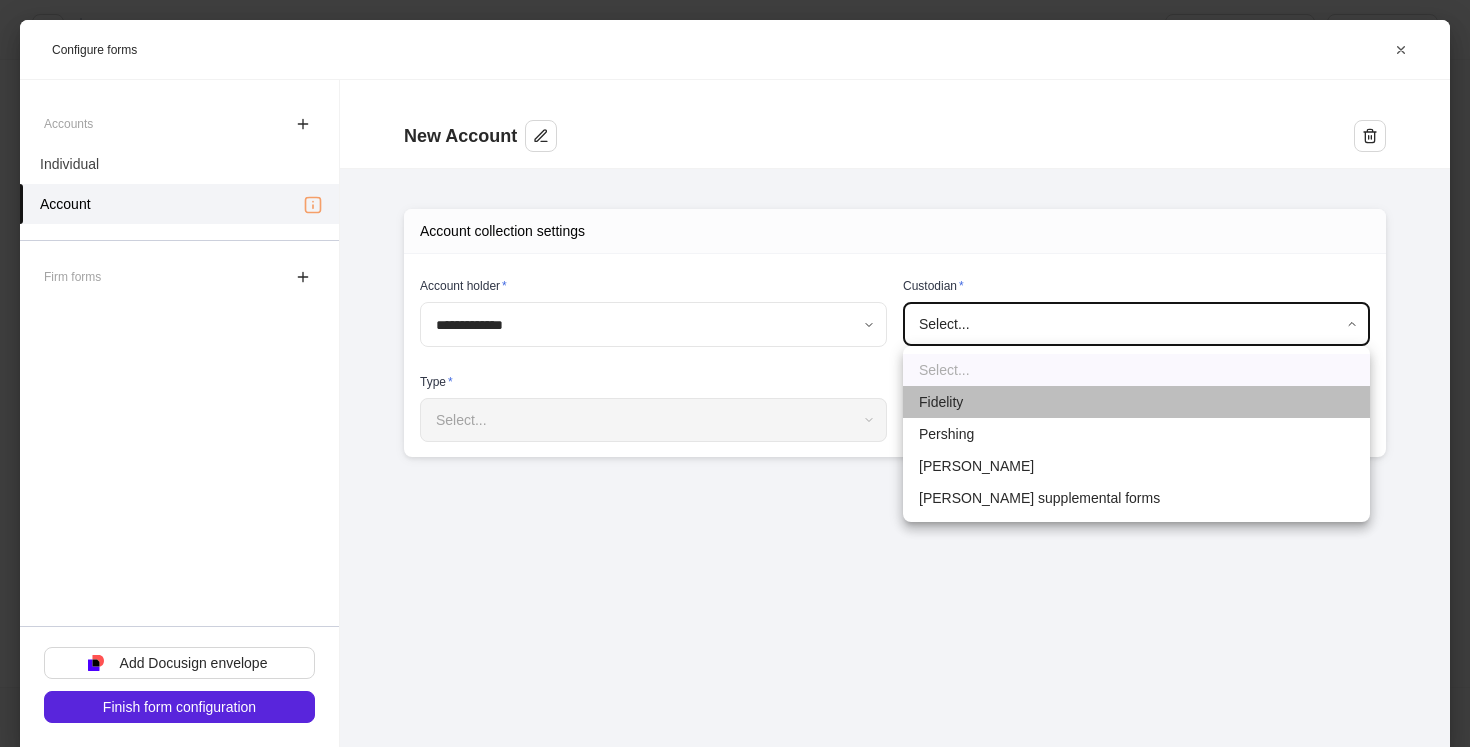 click on "Fidelity" at bounding box center (1136, 402) 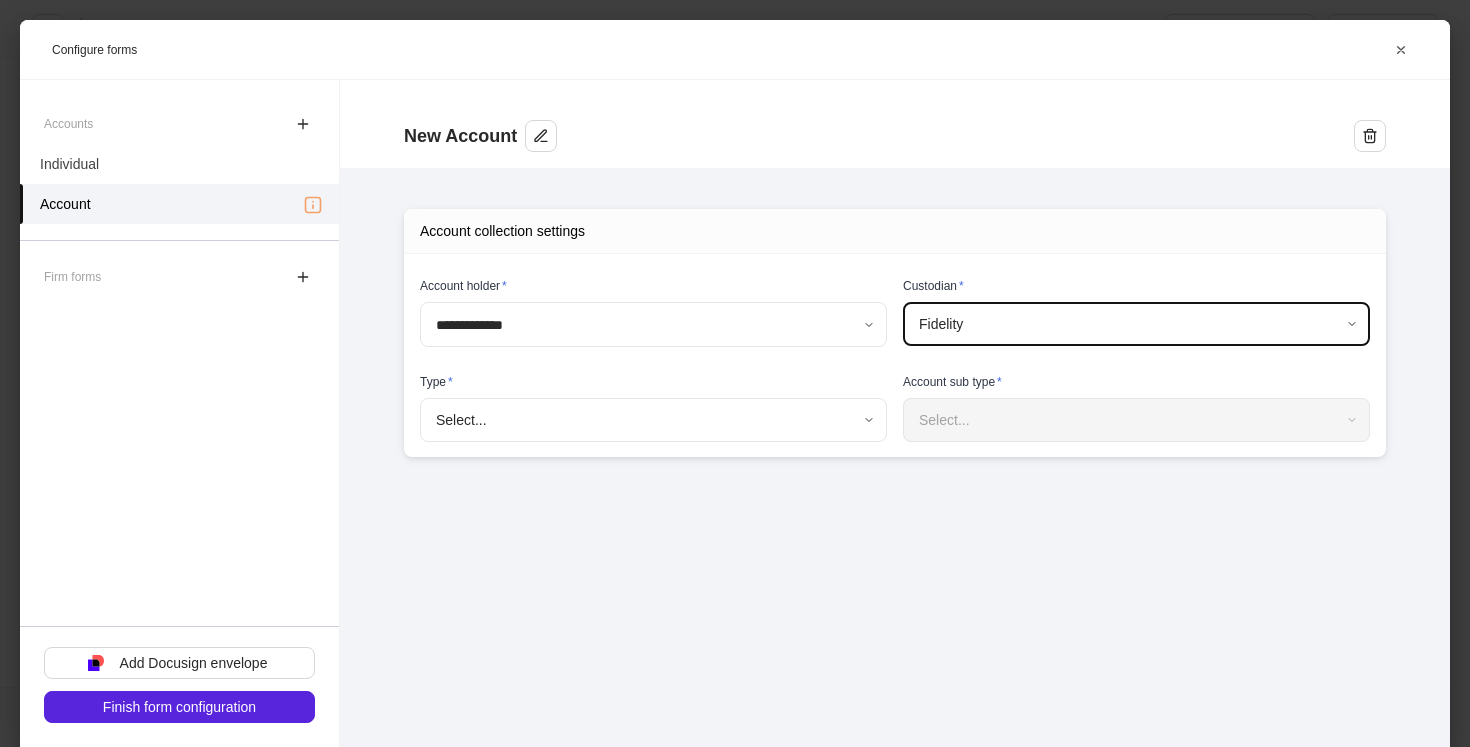 click on "**********" at bounding box center (735, 373) 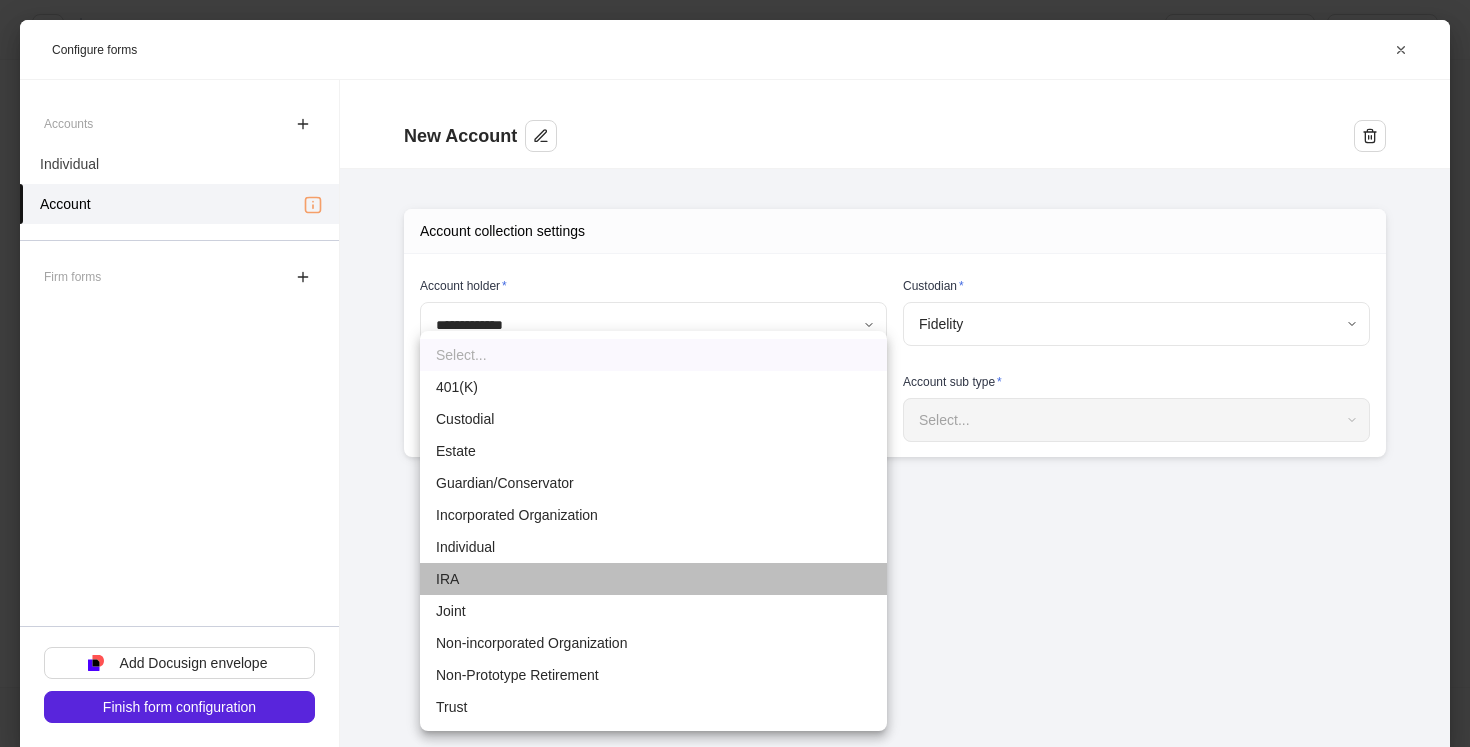 click on "IRA" at bounding box center (653, 579) 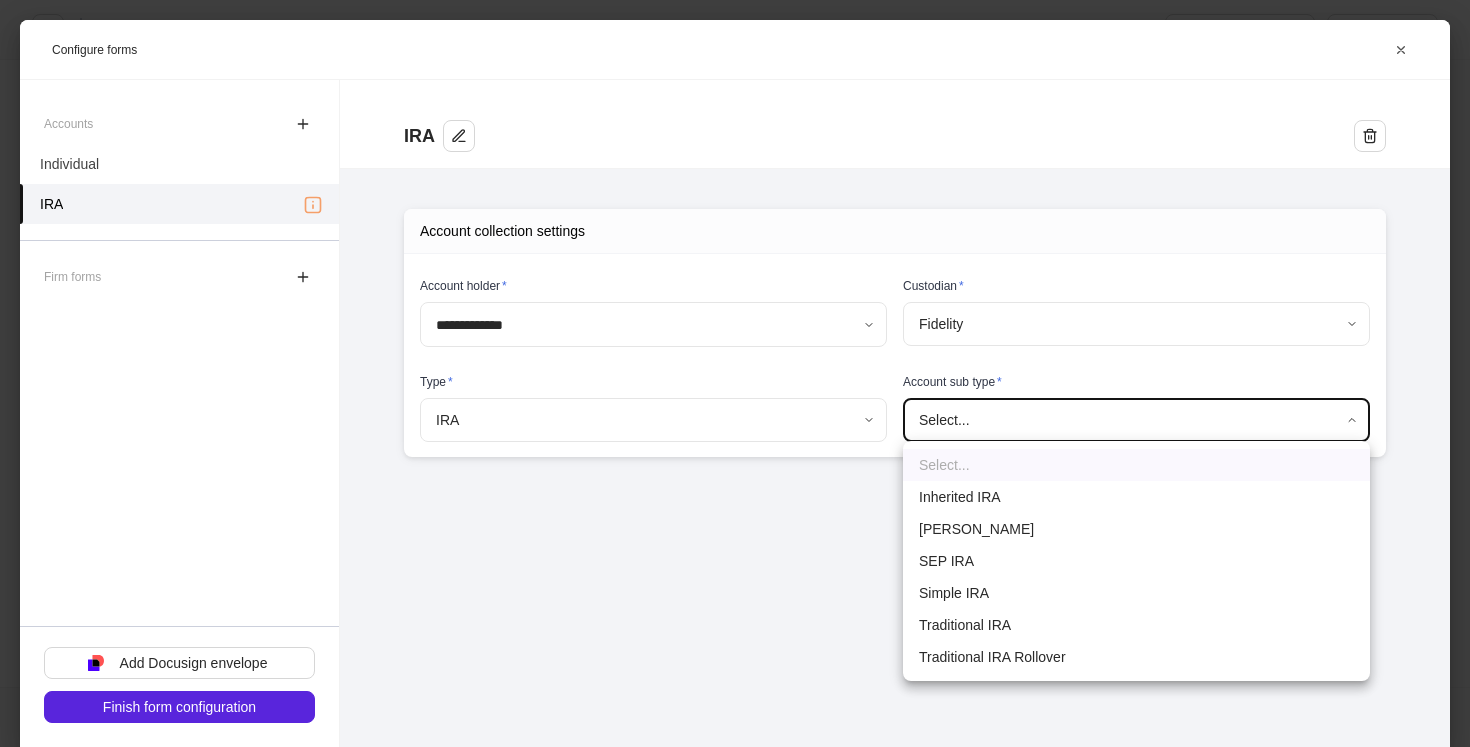 click on "**********" at bounding box center [735, 373] 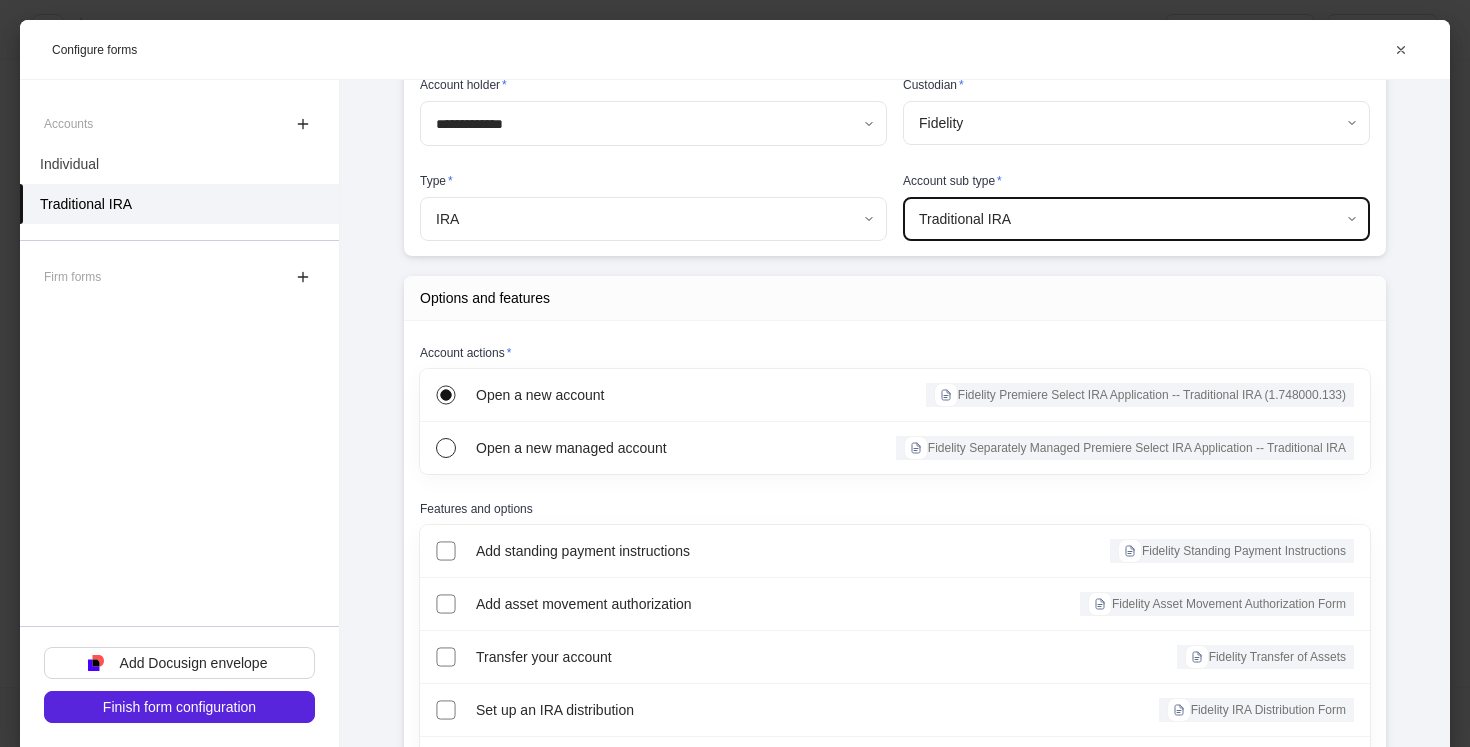 scroll, scrollTop: 203, scrollLeft: 0, axis: vertical 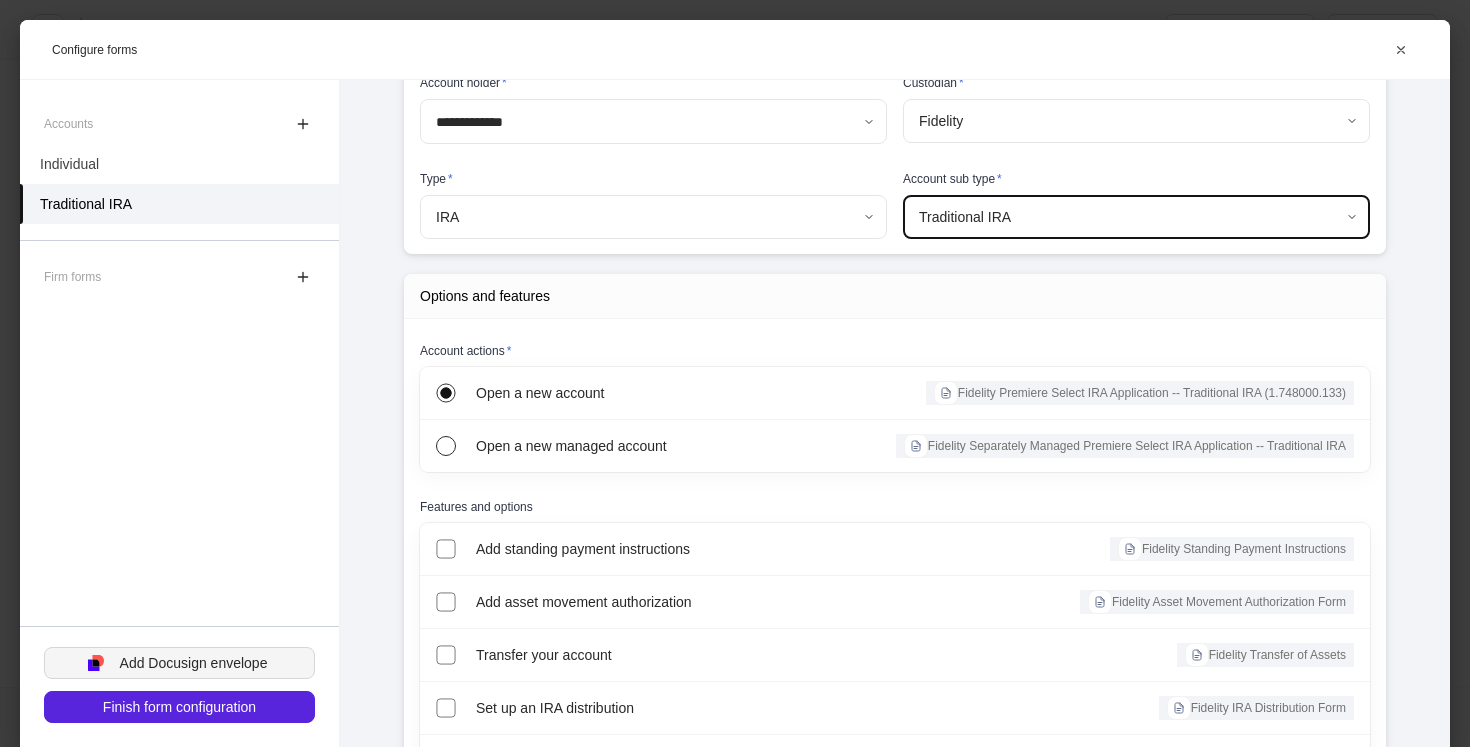 click on "Add Docusign envelope" at bounding box center (194, 663) 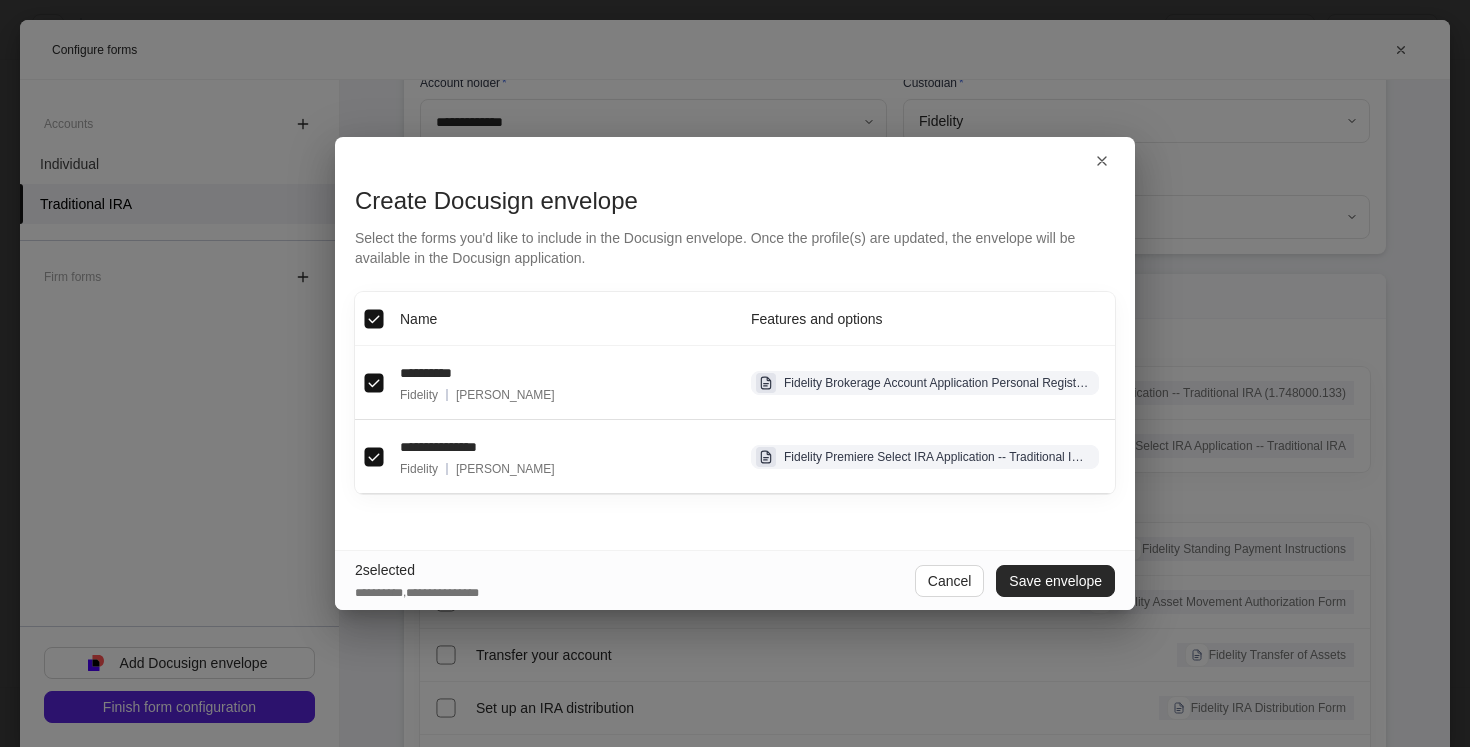 click on "Save envelope" at bounding box center [1055, 581] 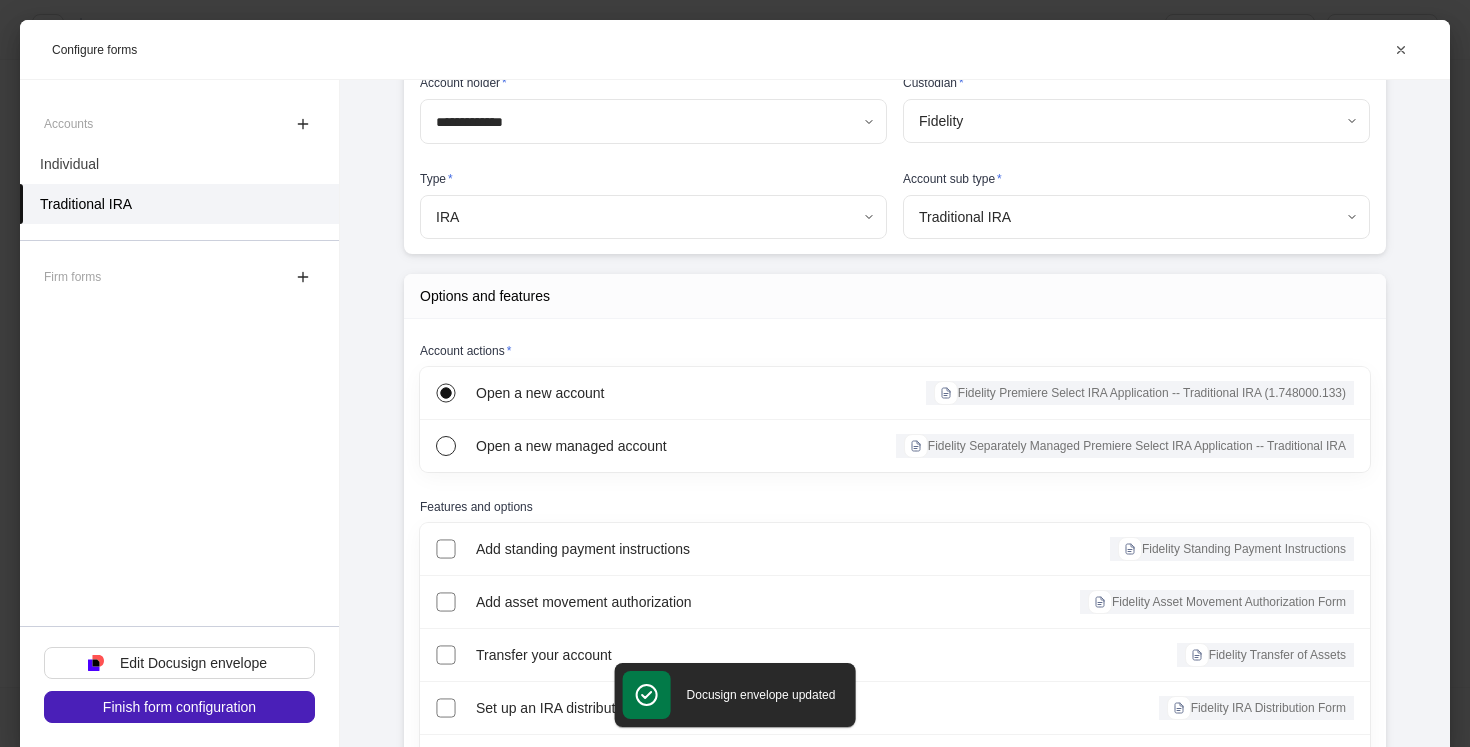 click on "Finish form configuration" at bounding box center (179, 707) 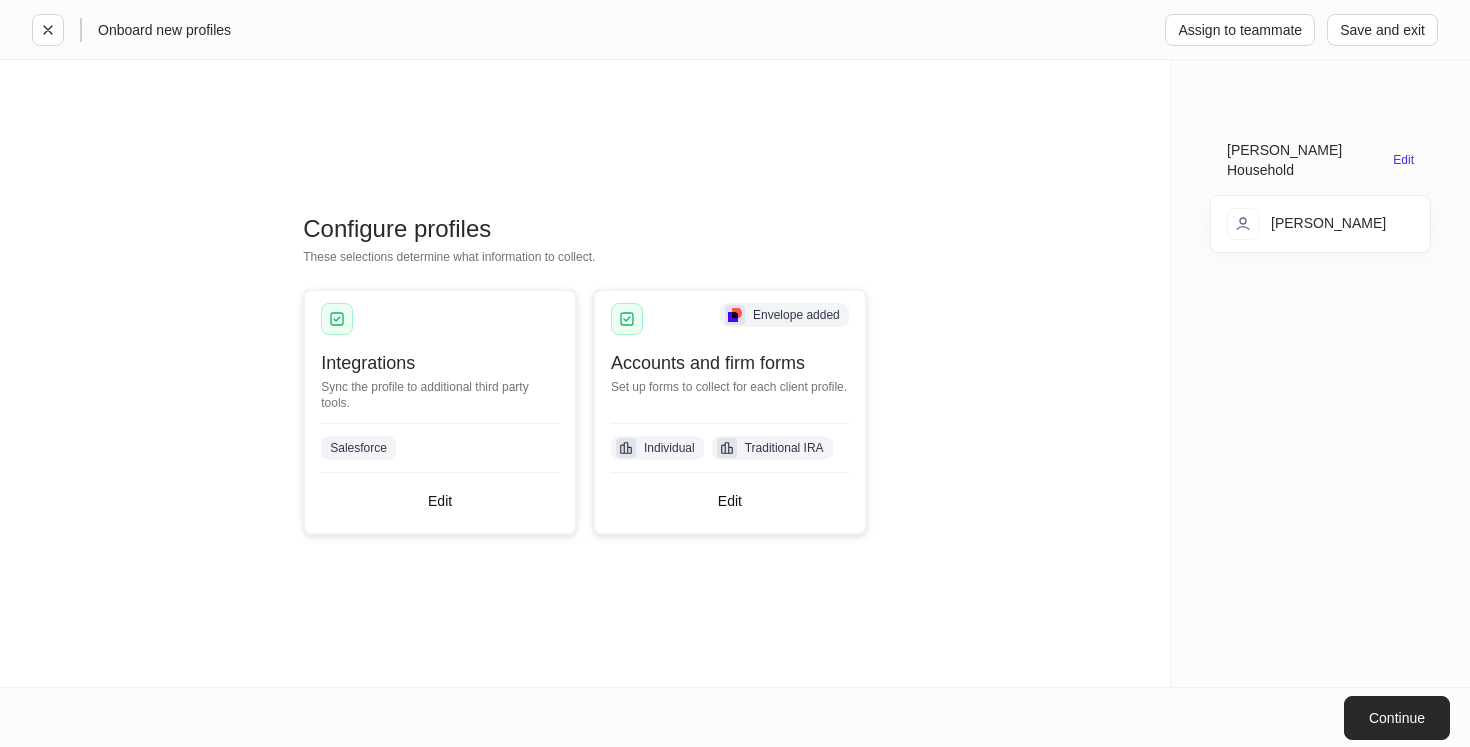 click on "Continue" at bounding box center (1397, 718) 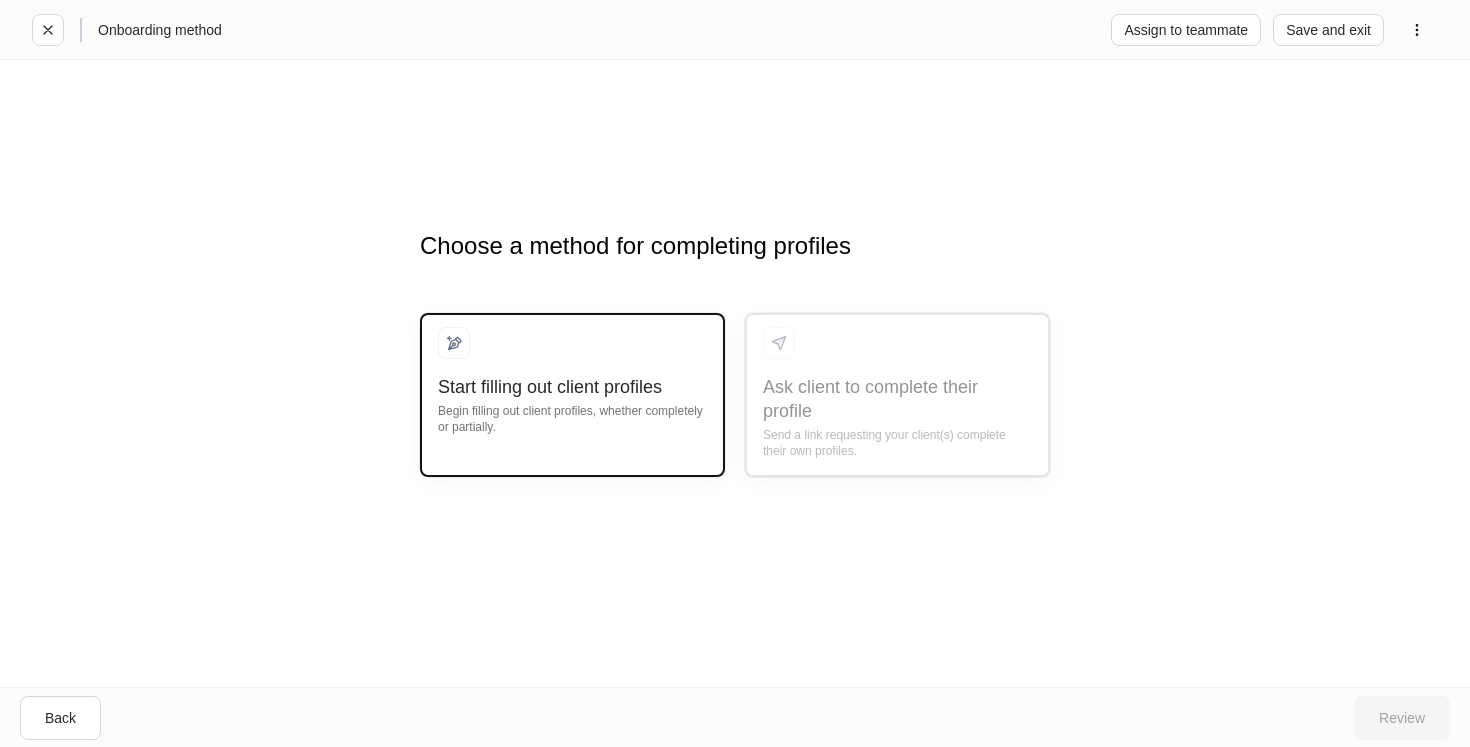click on "Begin filling out client profiles, whether completely or partially." at bounding box center (572, 417) 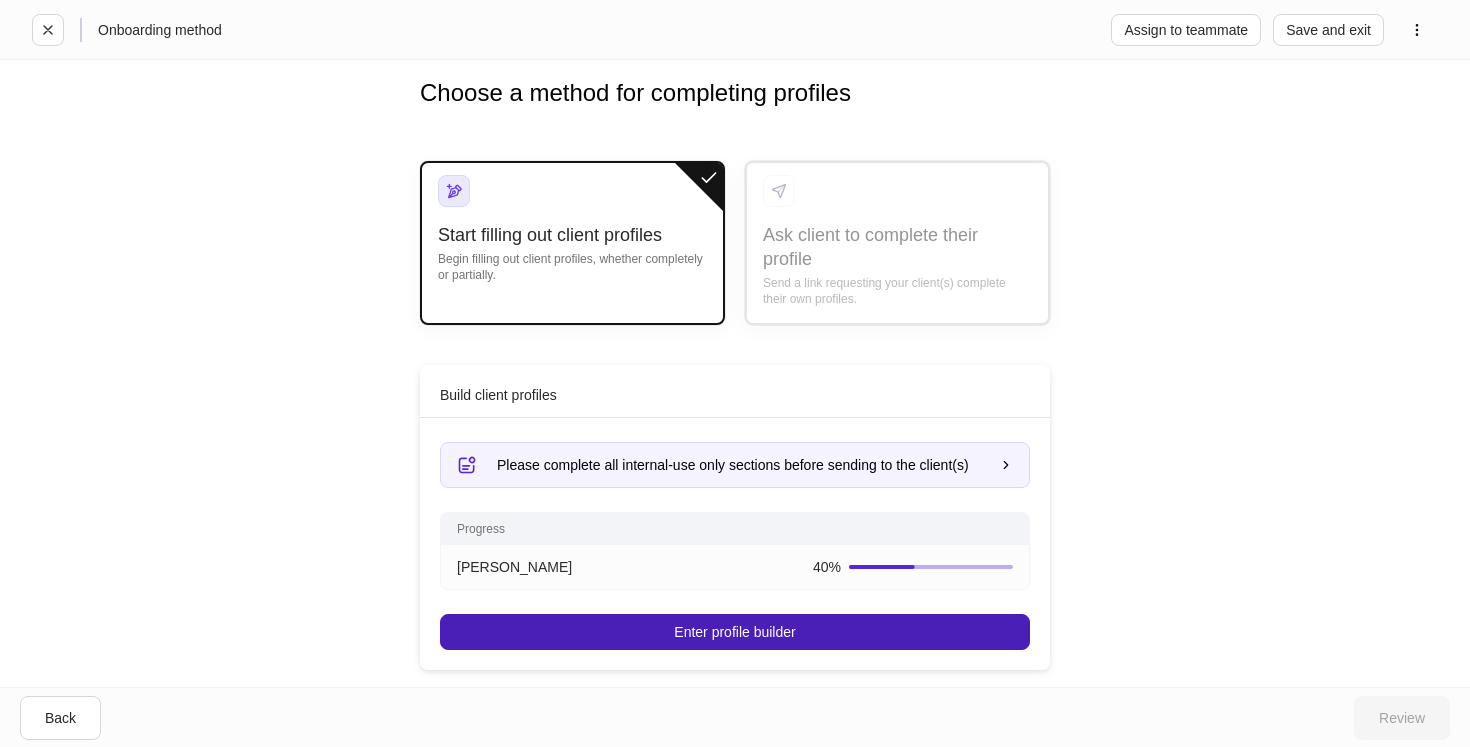 click on "Enter profile builder" at bounding box center (734, 632) 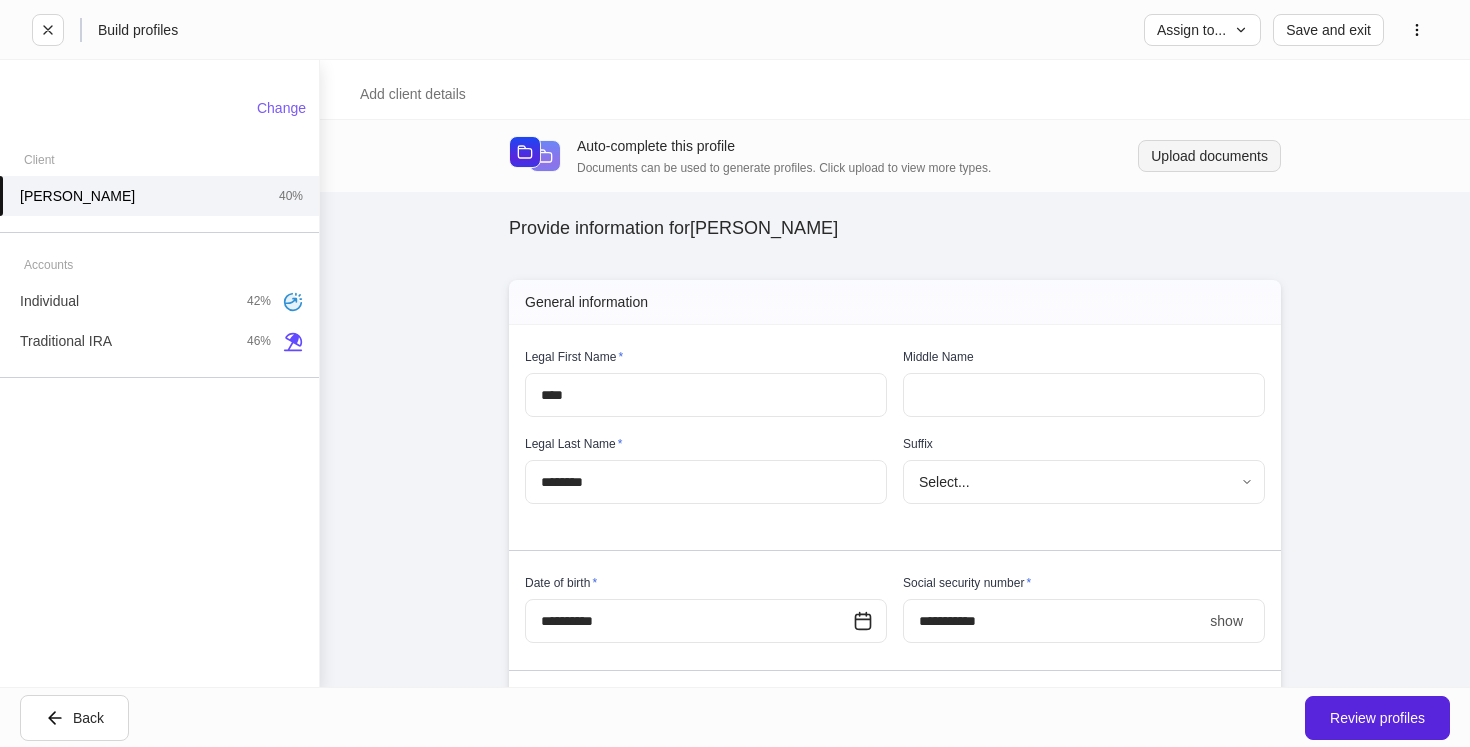 click on "Upload documents" at bounding box center (1209, 156) 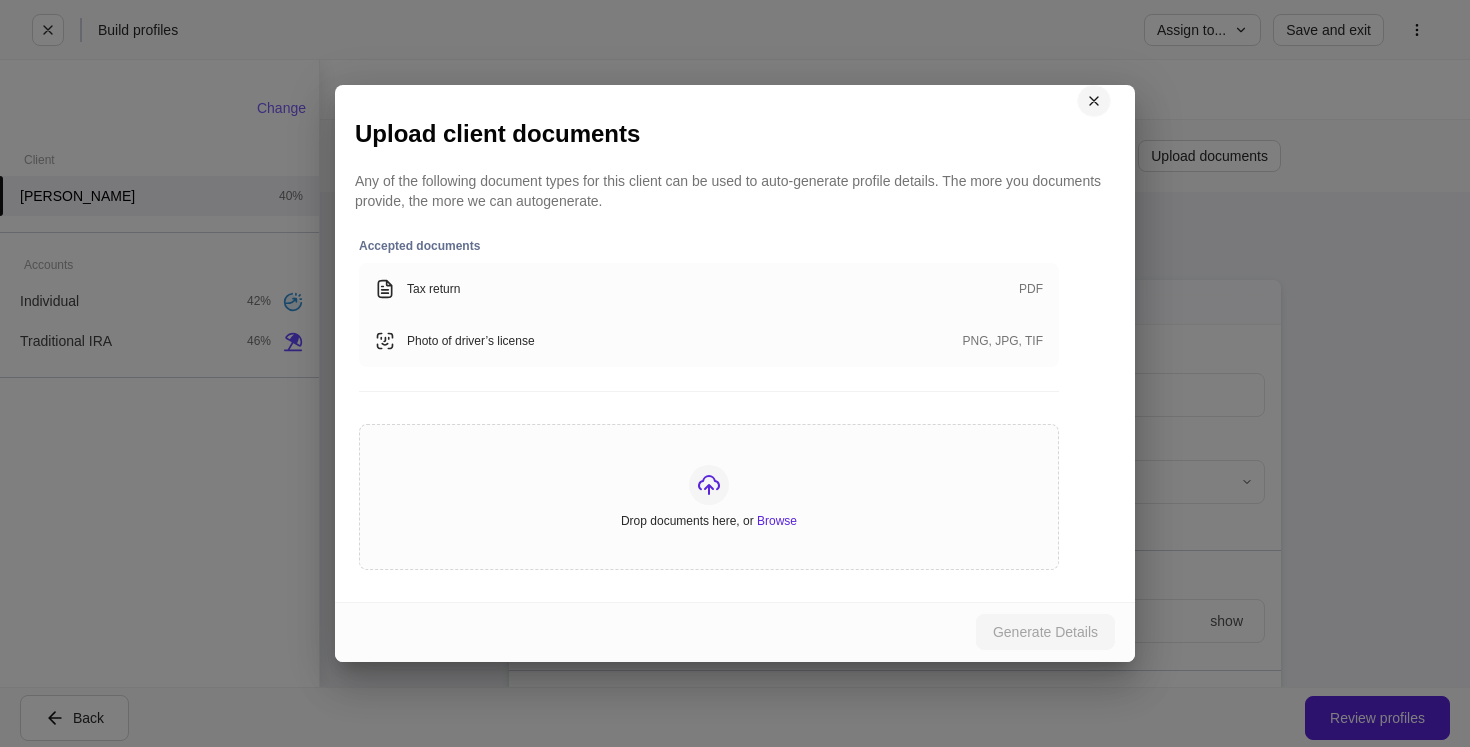 click 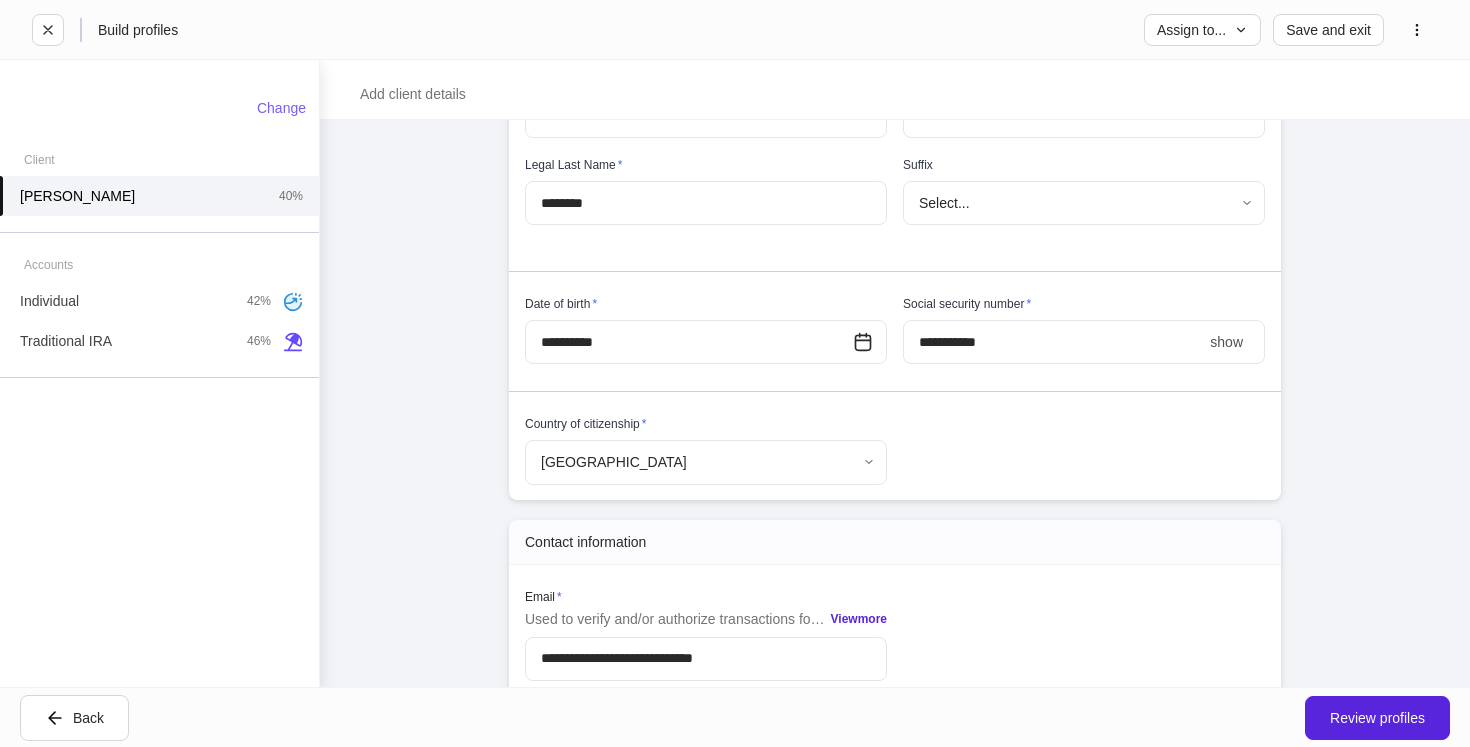 scroll, scrollTop: 281, scrollLeft: 0, axis: vertical 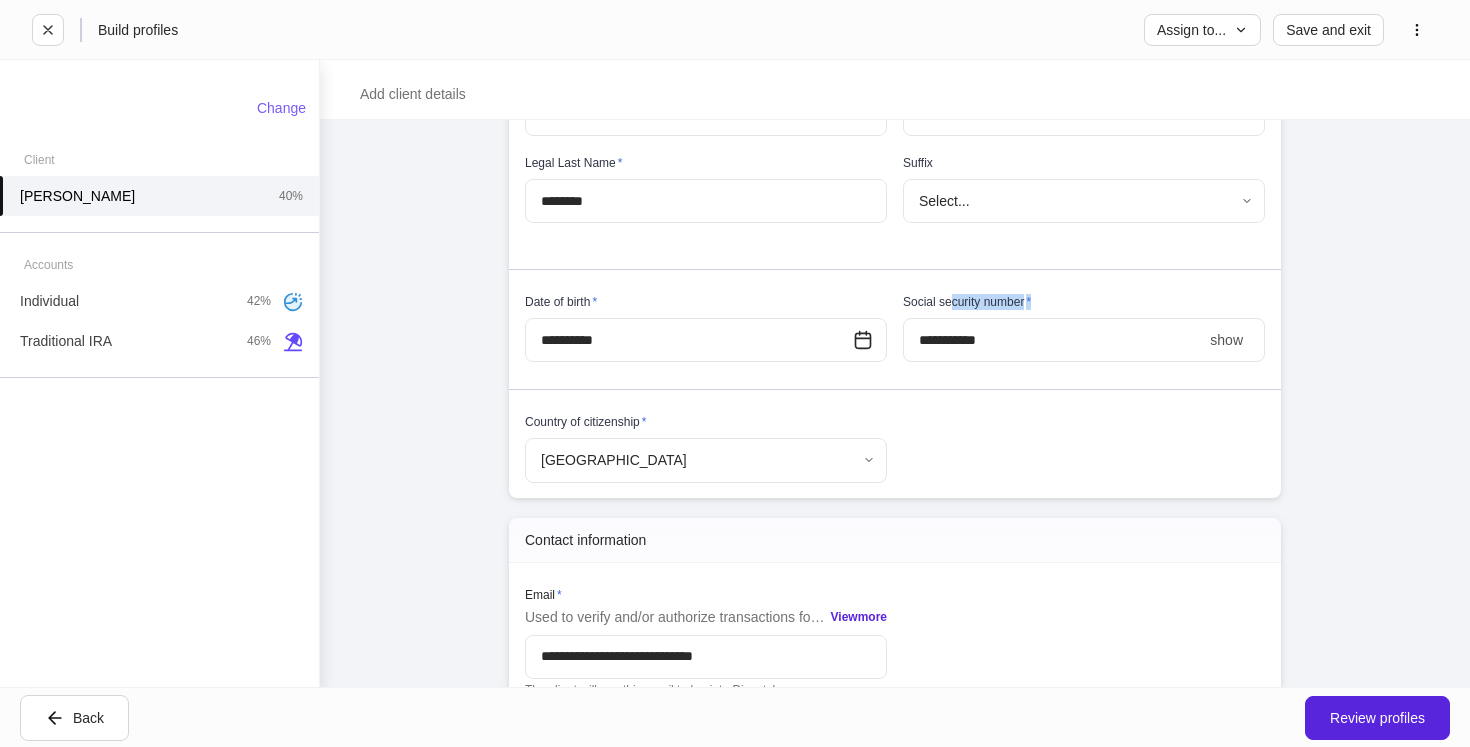 drag, startPoint x: 1038, startPoint y: 305, endPoint x: 950, endPoint y: 306, distance: 88.005684 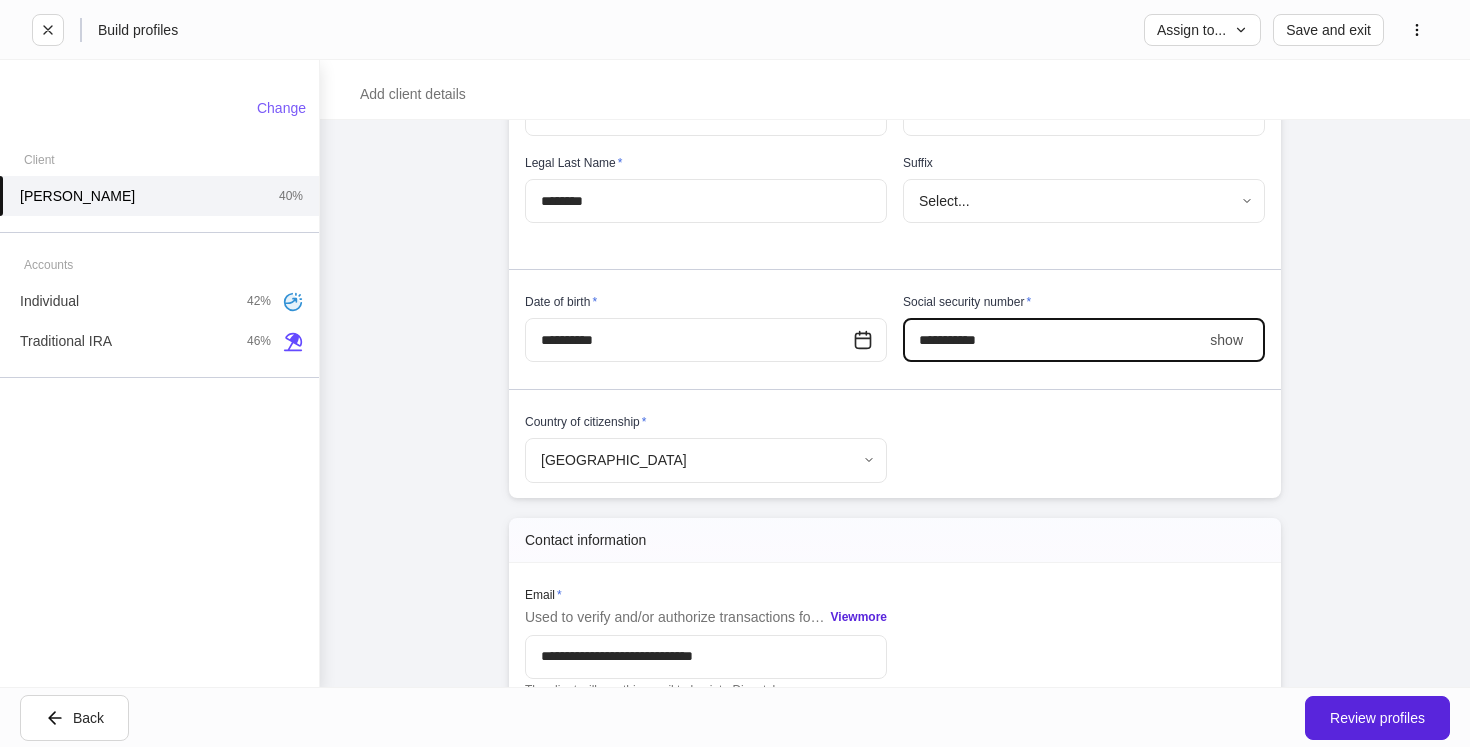 click on "****" at bounding box center [1052, 340] 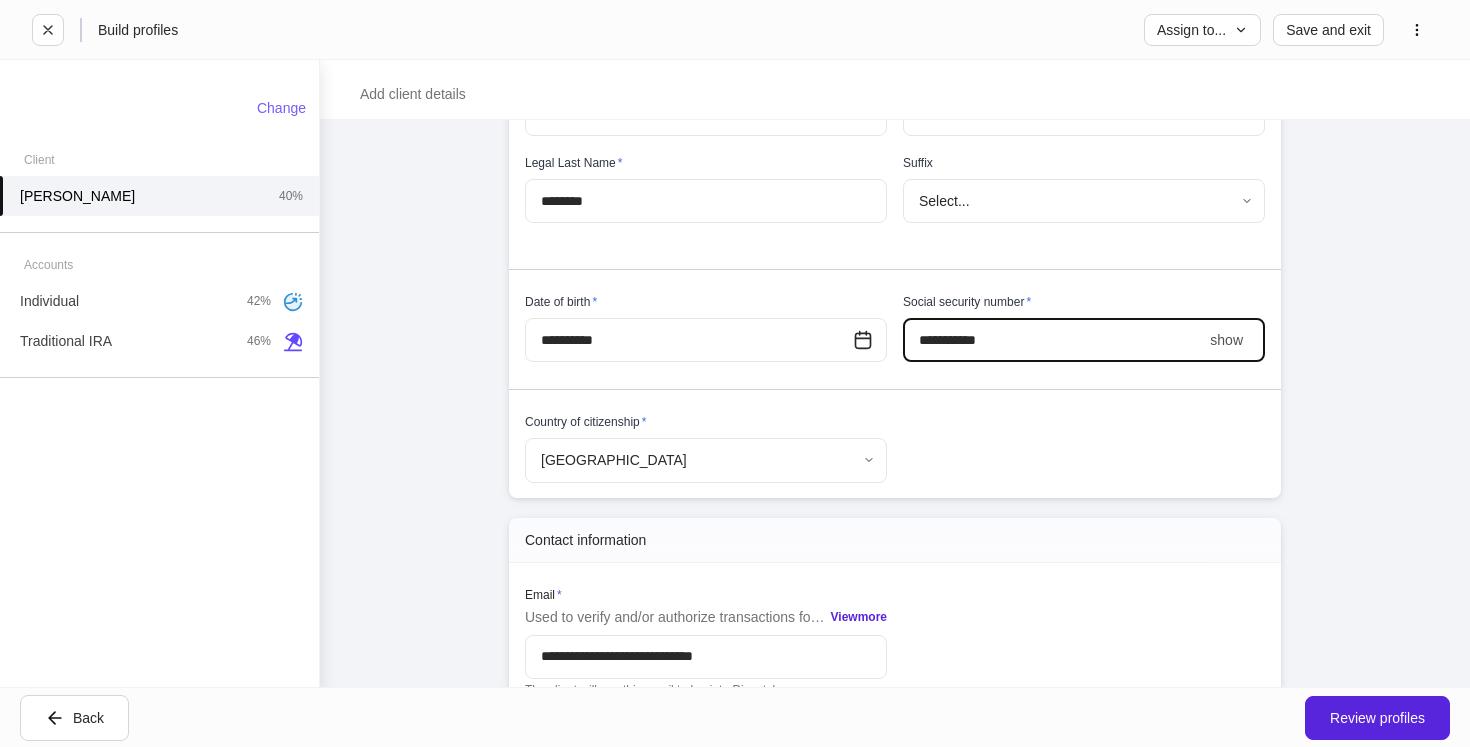 click on "show" at bounding box center (1226, 340) 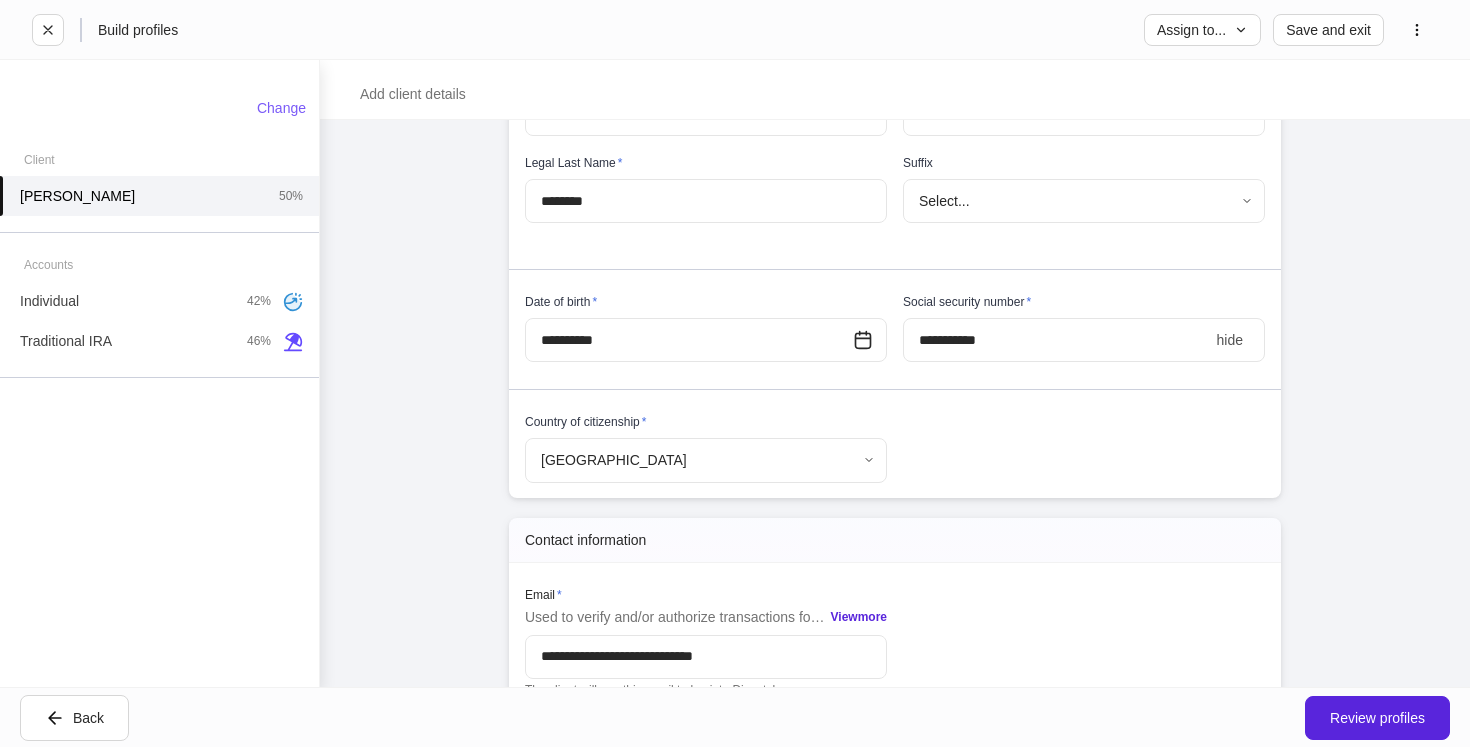 click on "**********" at bounding box center [1056, 340] 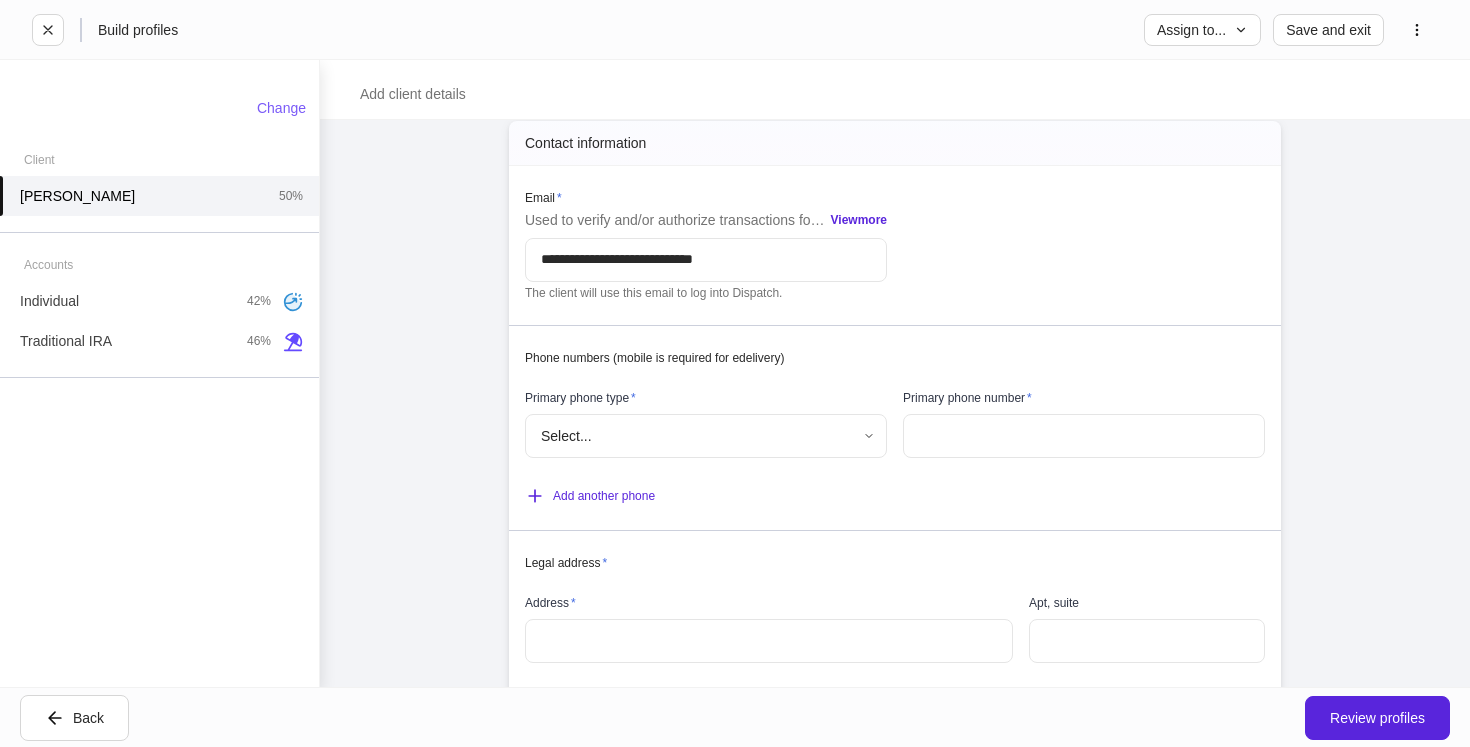 scroll, scrollTop: 690, scrollLeft: 0, axis: vertical 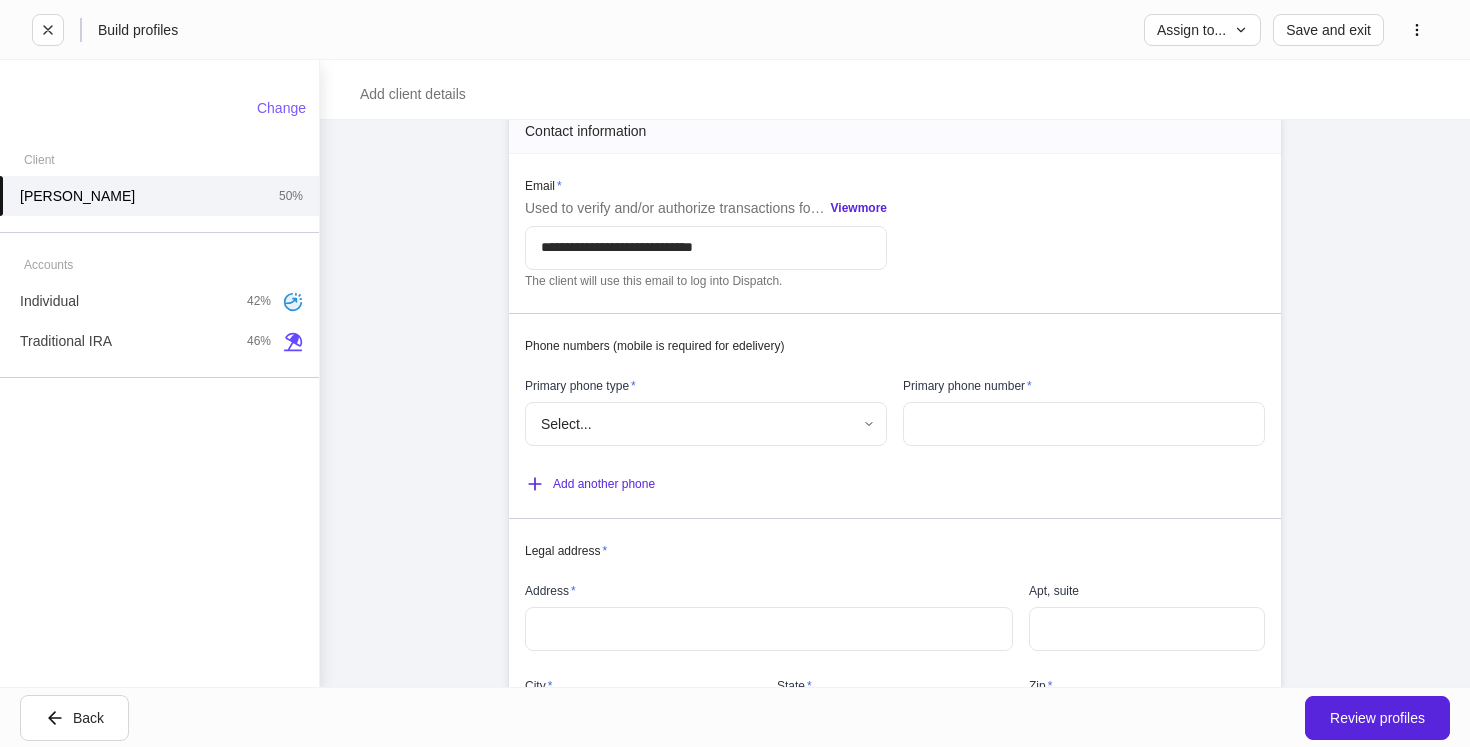 type on "**********" 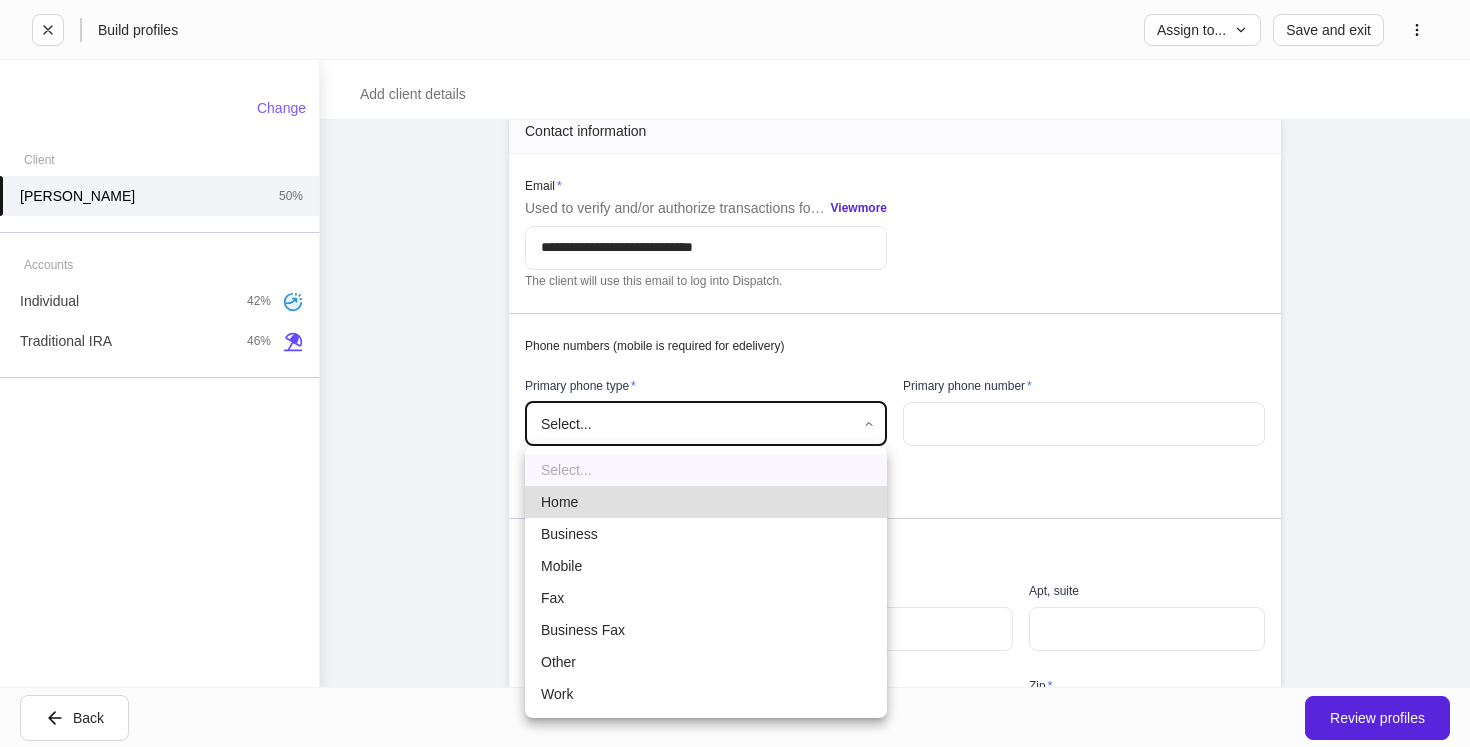 click on "**********" at bounding box center [735, 373] 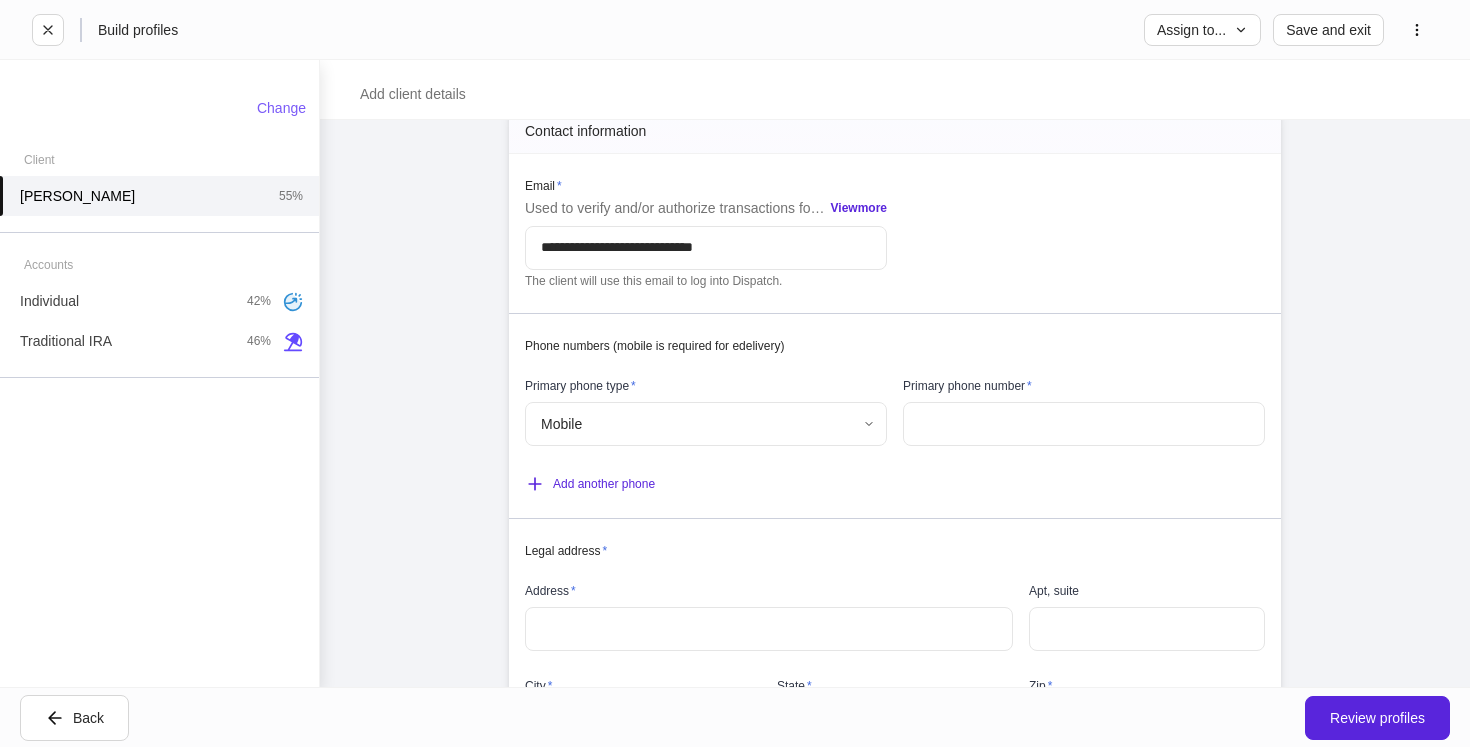 click at bounding box center (1084, 424) 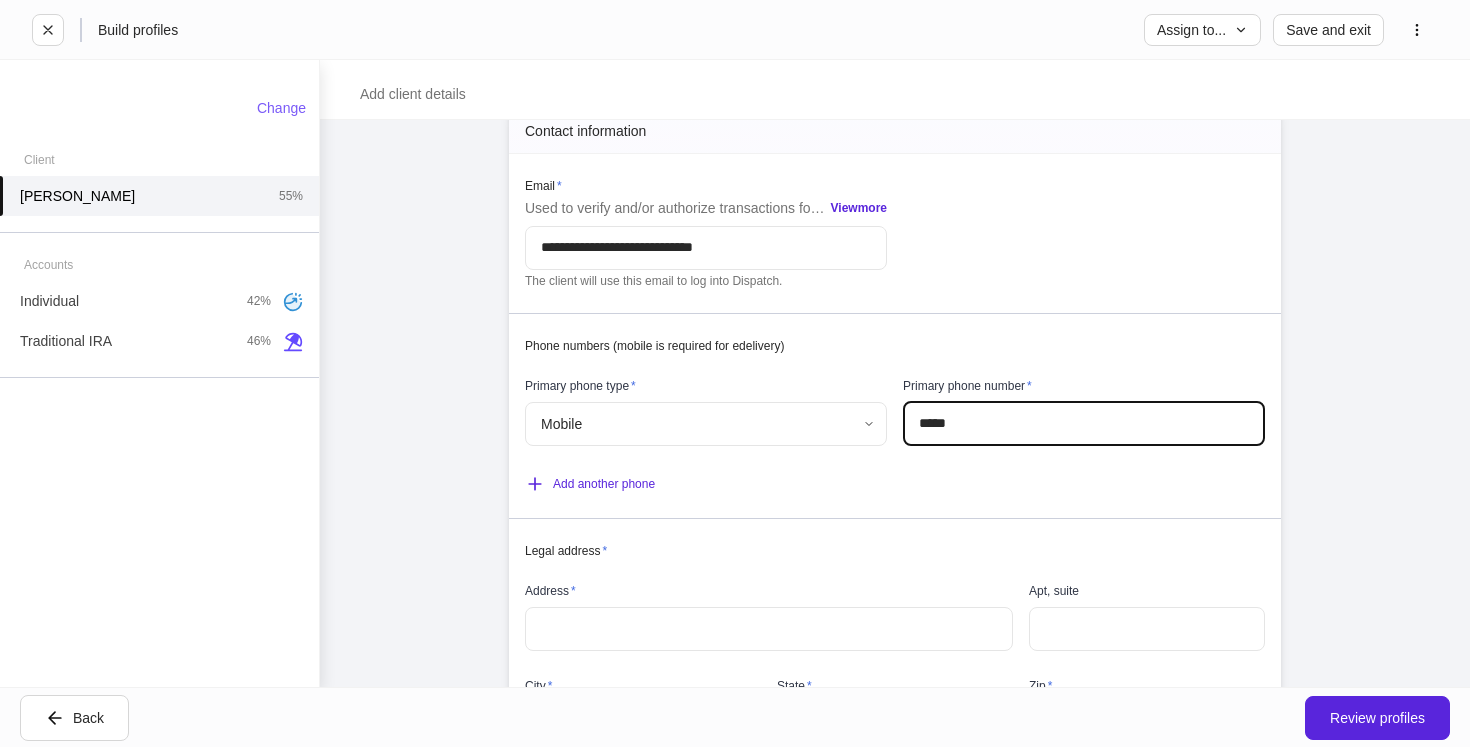 type on "*****" 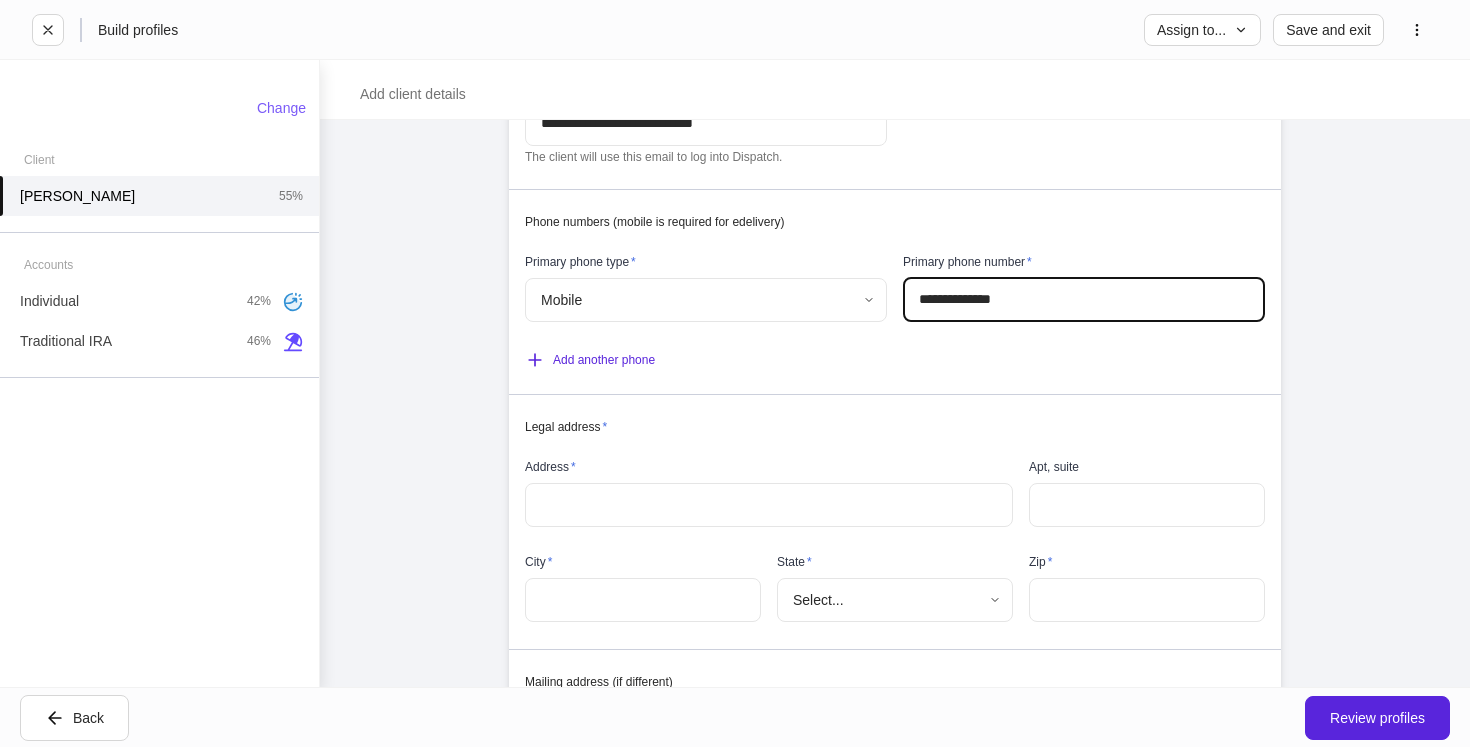 scroll, scrollTop: 859, scrollLeft: 0, axis: vertical 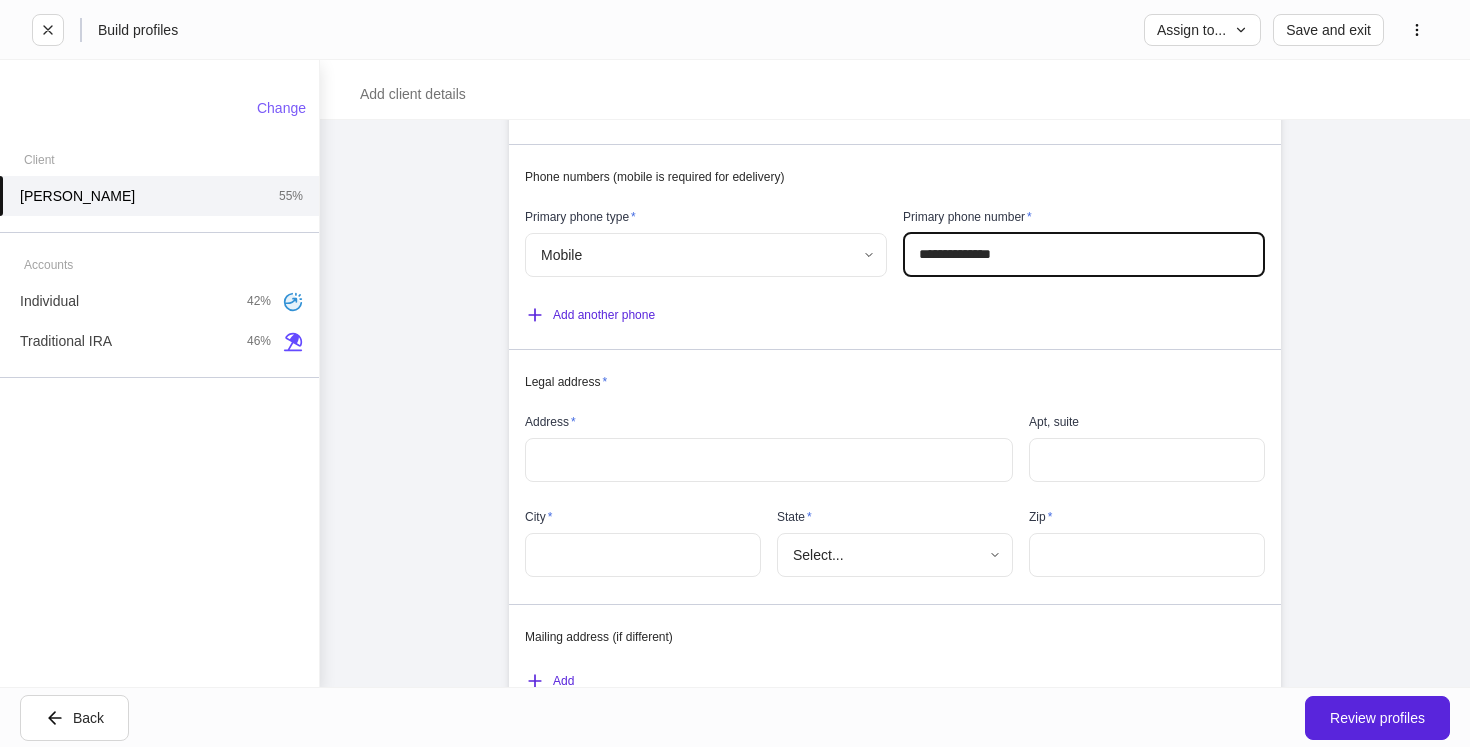 click on "​" at bounding box center (769, 460) 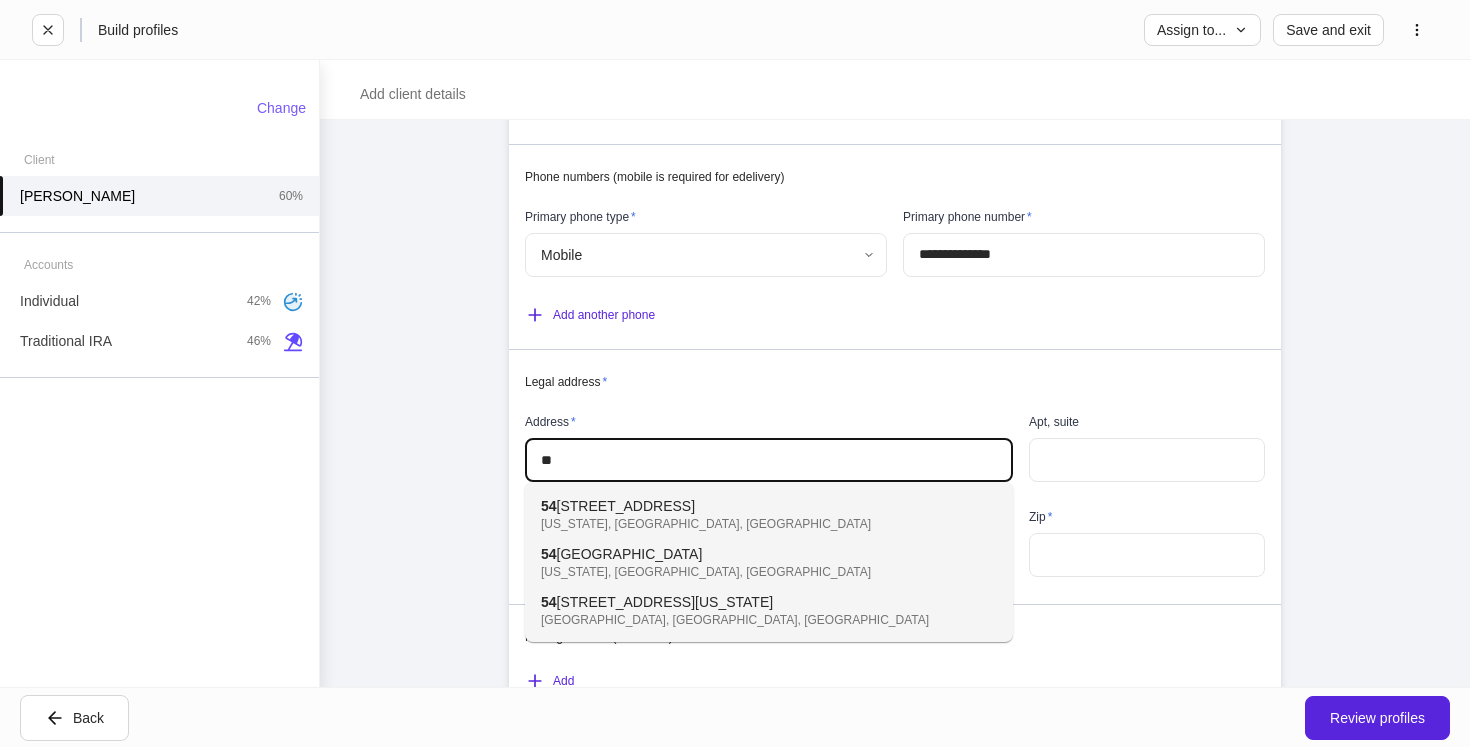 click on "New York, NY, USA" at bounding box center [747, 524] 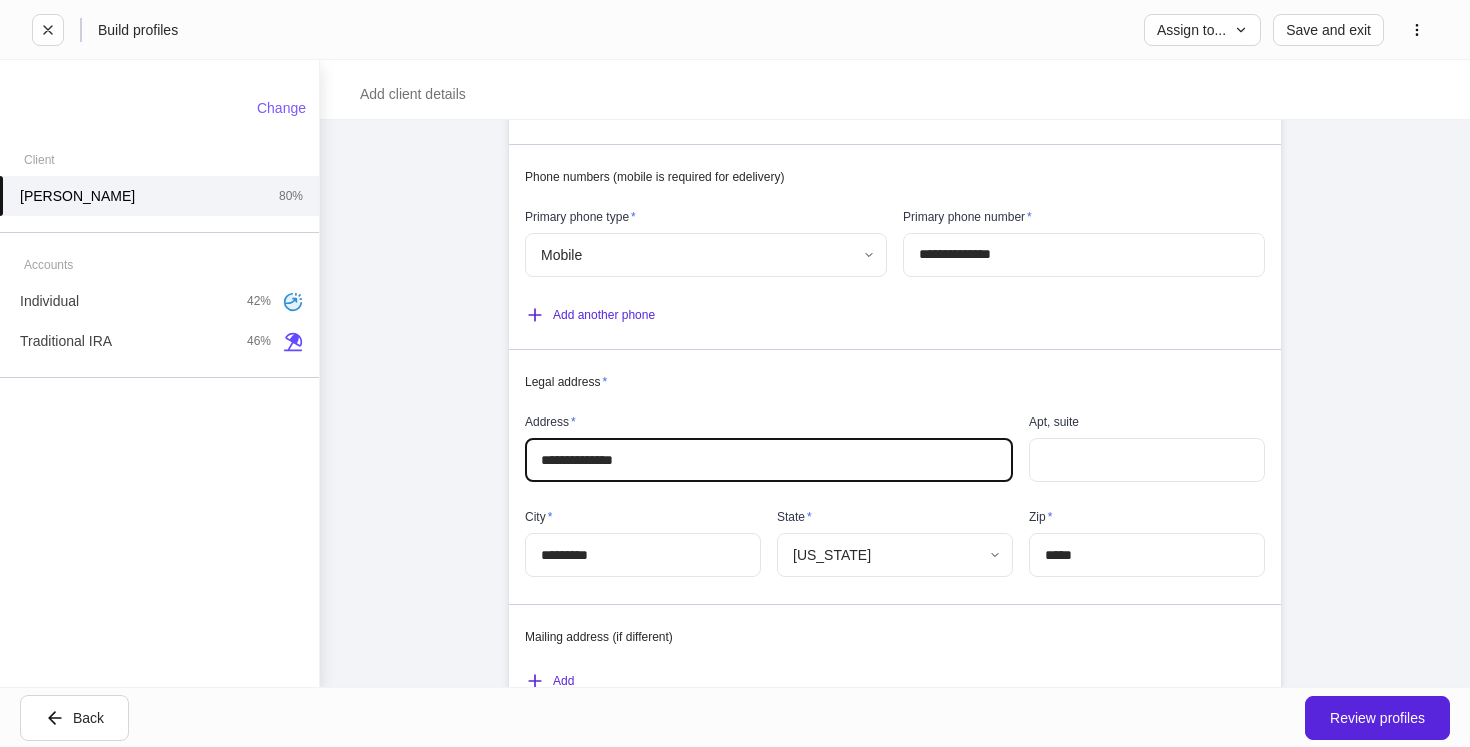 type on "*********" 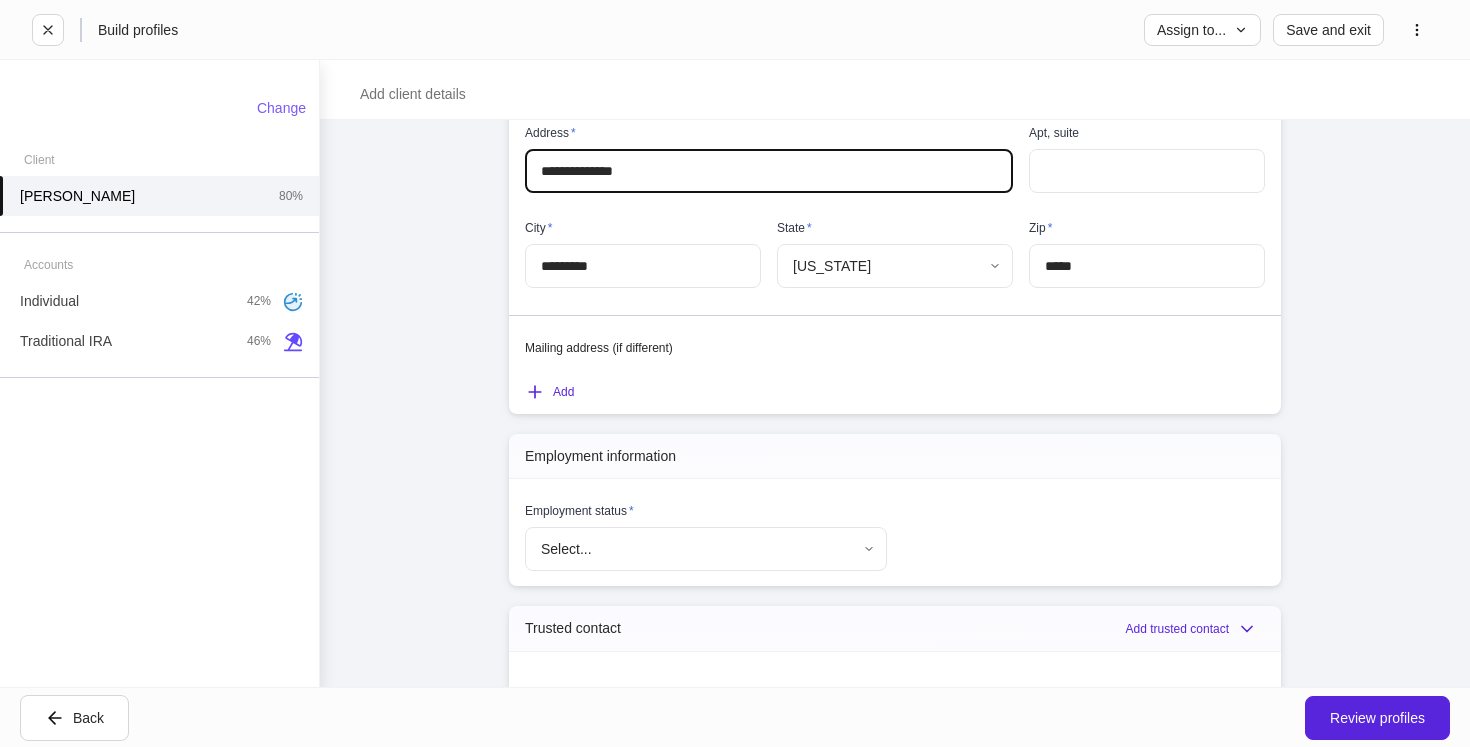 scroll, scrollTop: 1165, scrollLeft: 0, axis: vertical 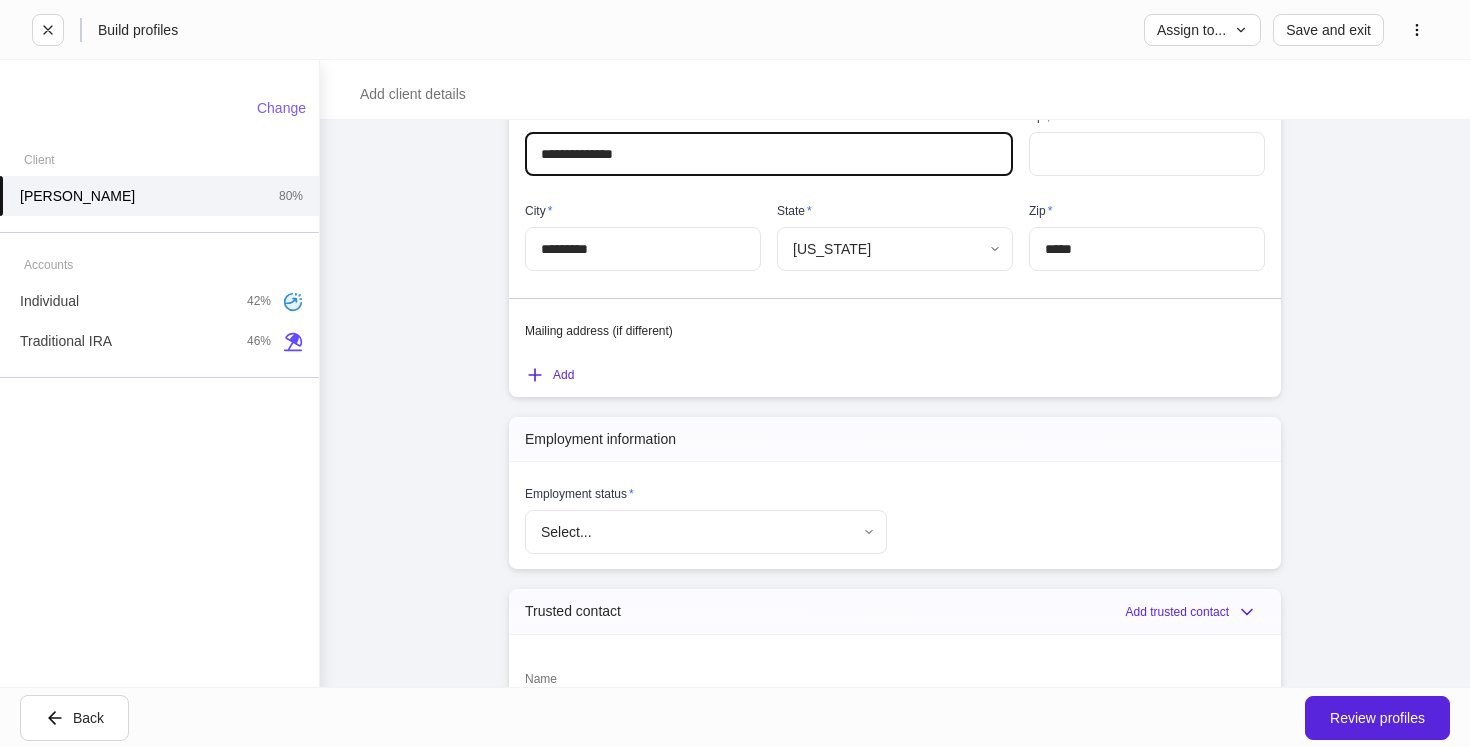 type on "**********" 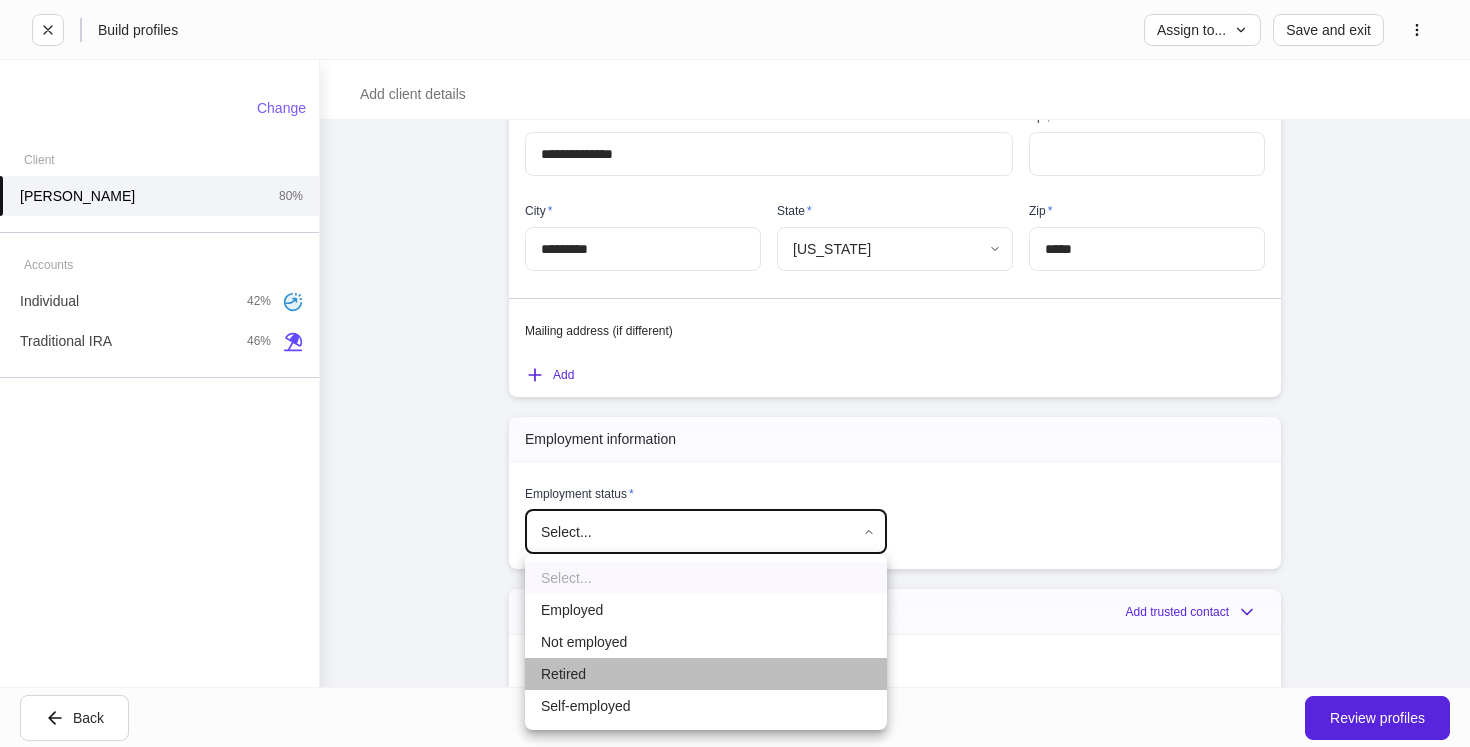 click on "Retired" at bounding box center [706, 674] 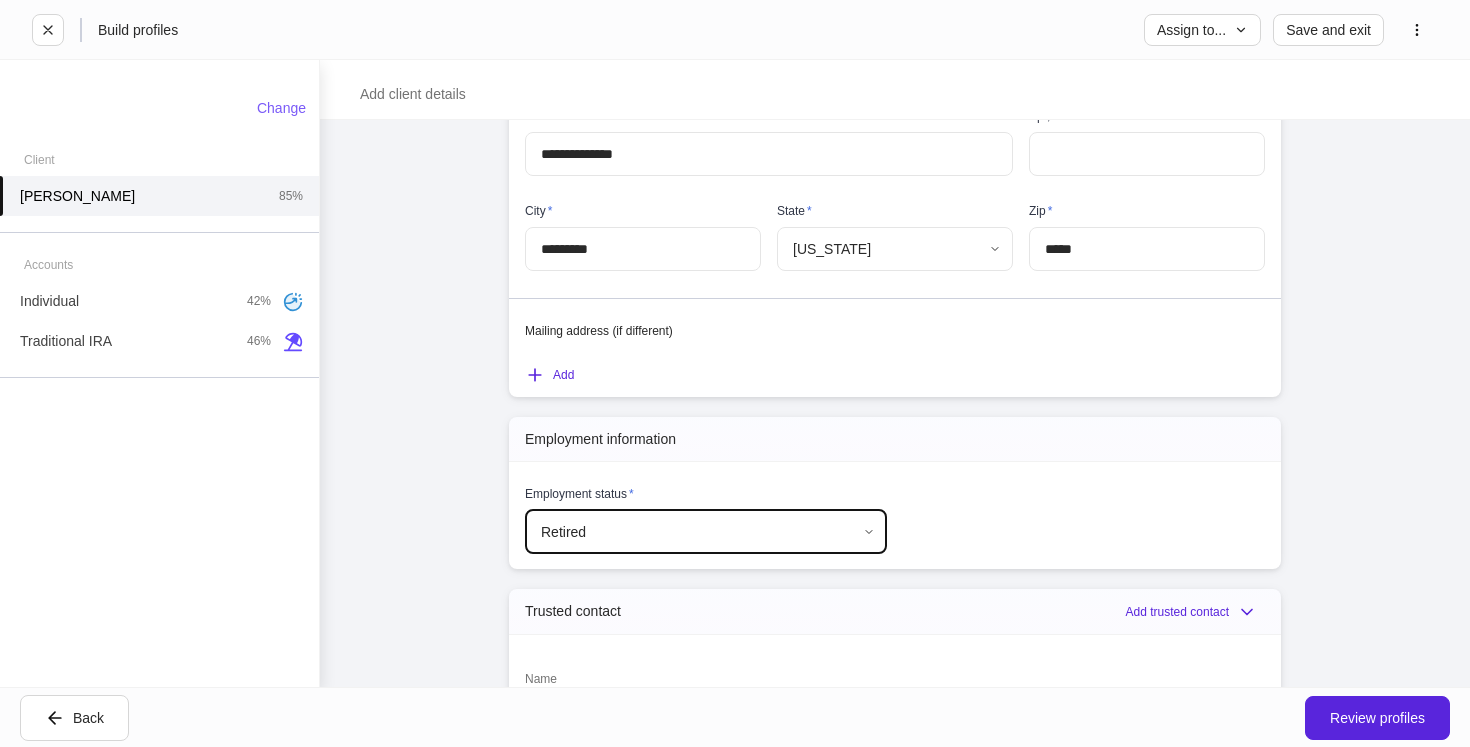 click on "**********" at bounding box center (895, 122) 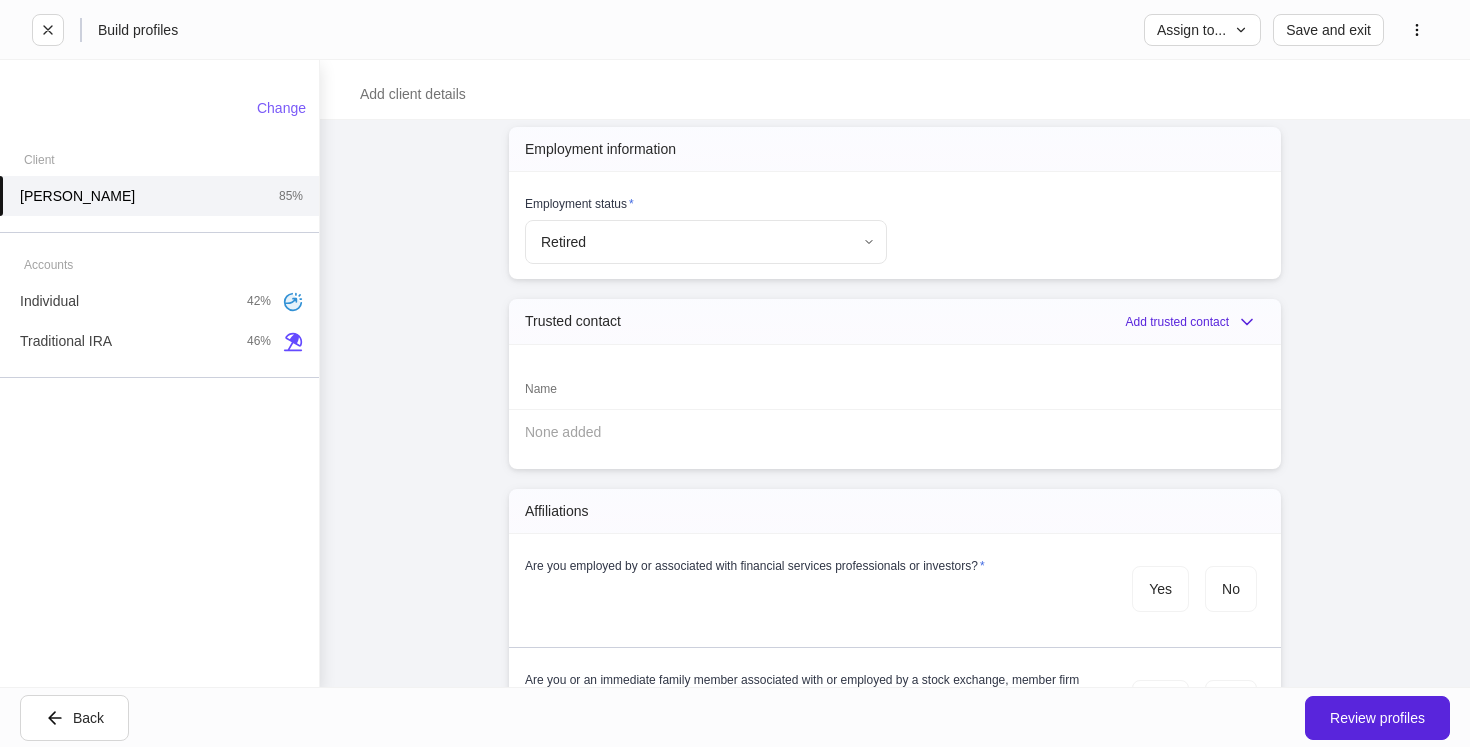 scroll, scrollTop: 1454, scrollLeft: 0, axis: vertical 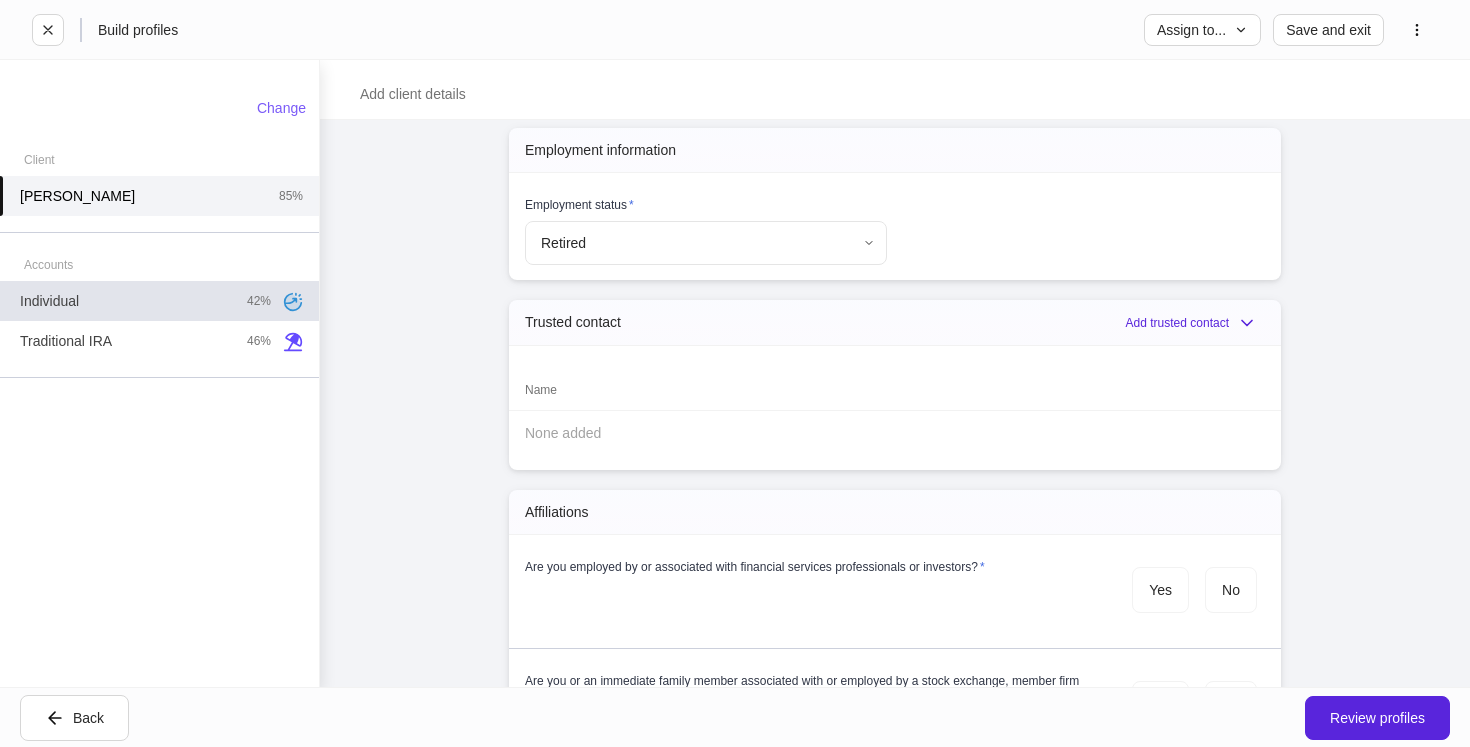 click on "42%" at bounding box center [259, 301] 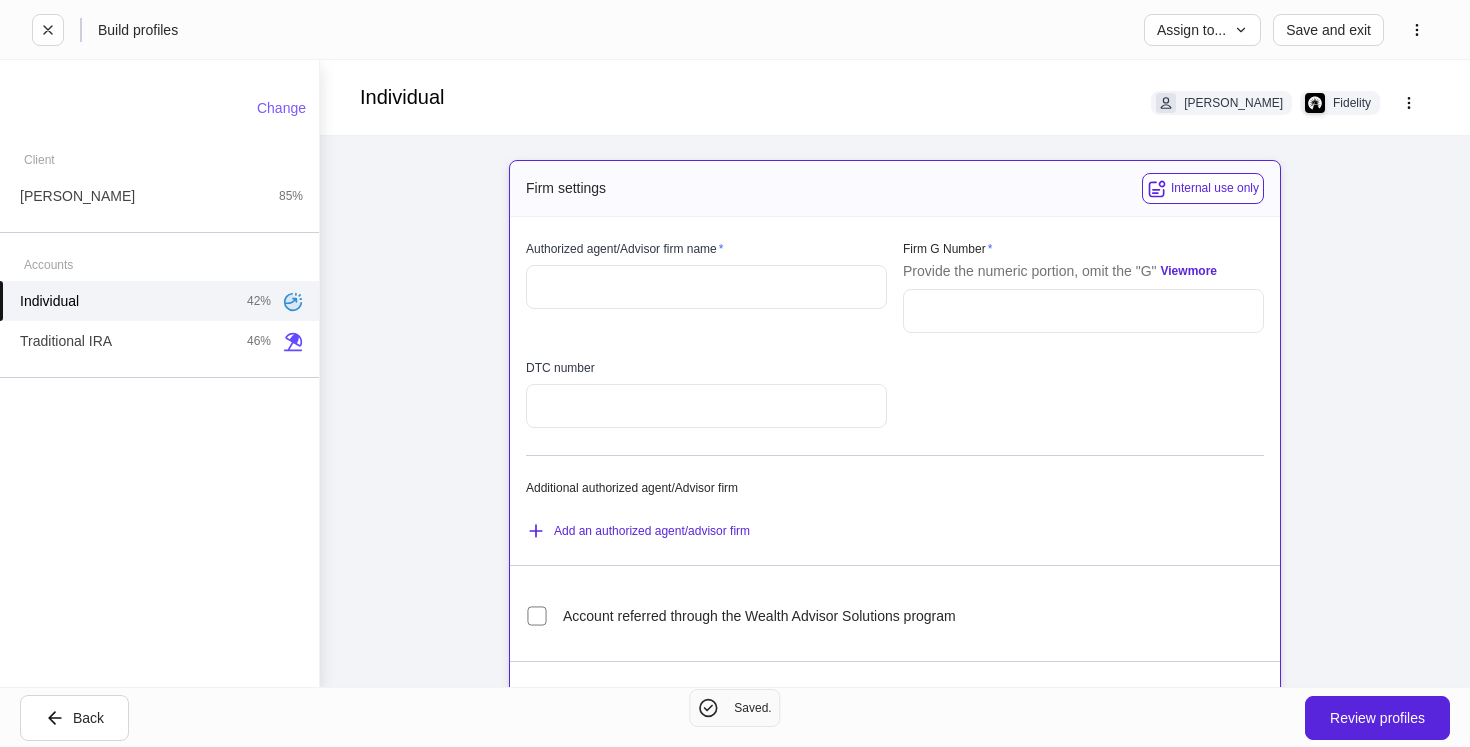 click at bounding box center [706, 287] 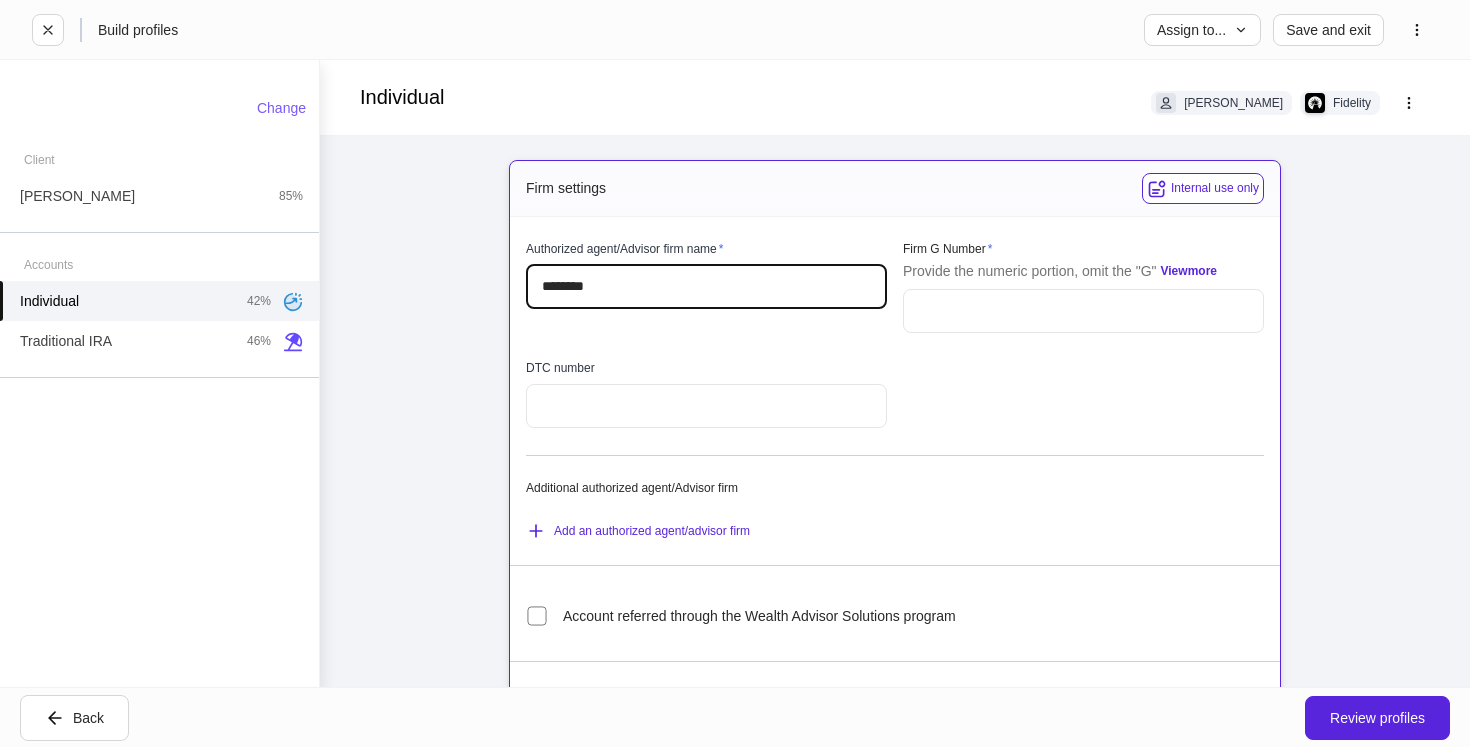 type on "********" 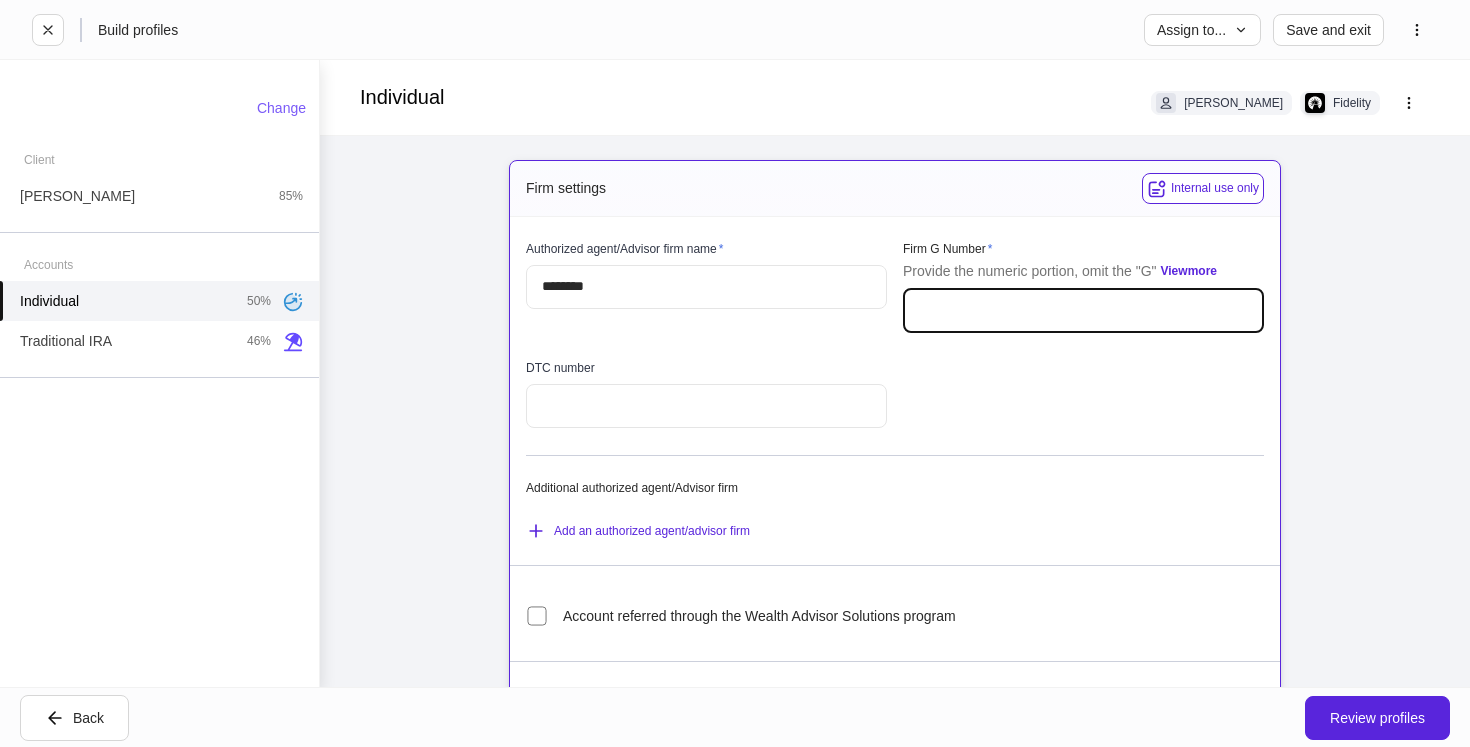 click at bounding box center [1083, 311] 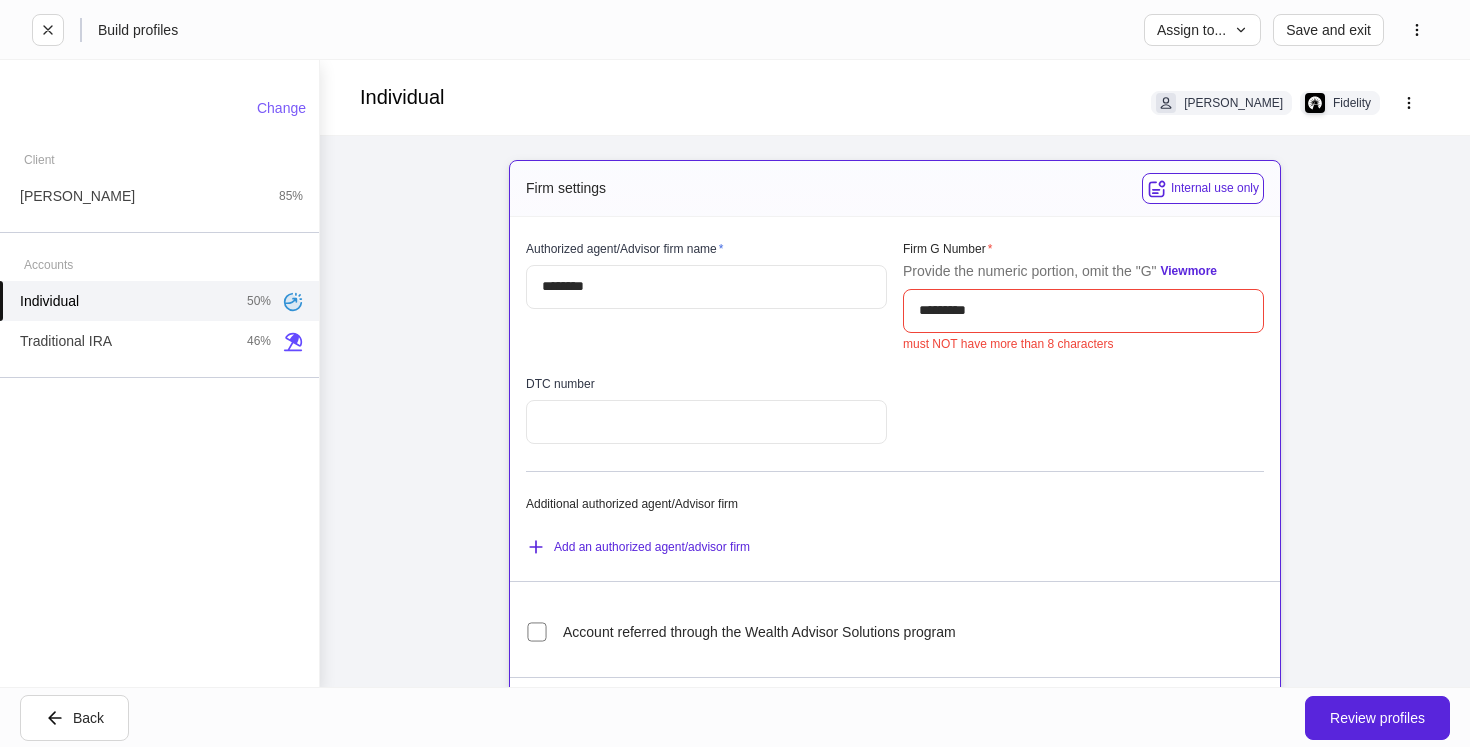 click on "Authorized agent/Advisor firm name * ******** ​ Firm G Number * Provide the numeric portion, omit the "G" View  more ********* ​ must NOT have more than 8 characters DTC number ​ Additional authorized agent/Advisor firm Add an authorized agent/advisor firm   Account referred through the Wealth Advisor Solutions program Fidelity account number (not required for new accounts) ​" at bounding box center (887, 495) 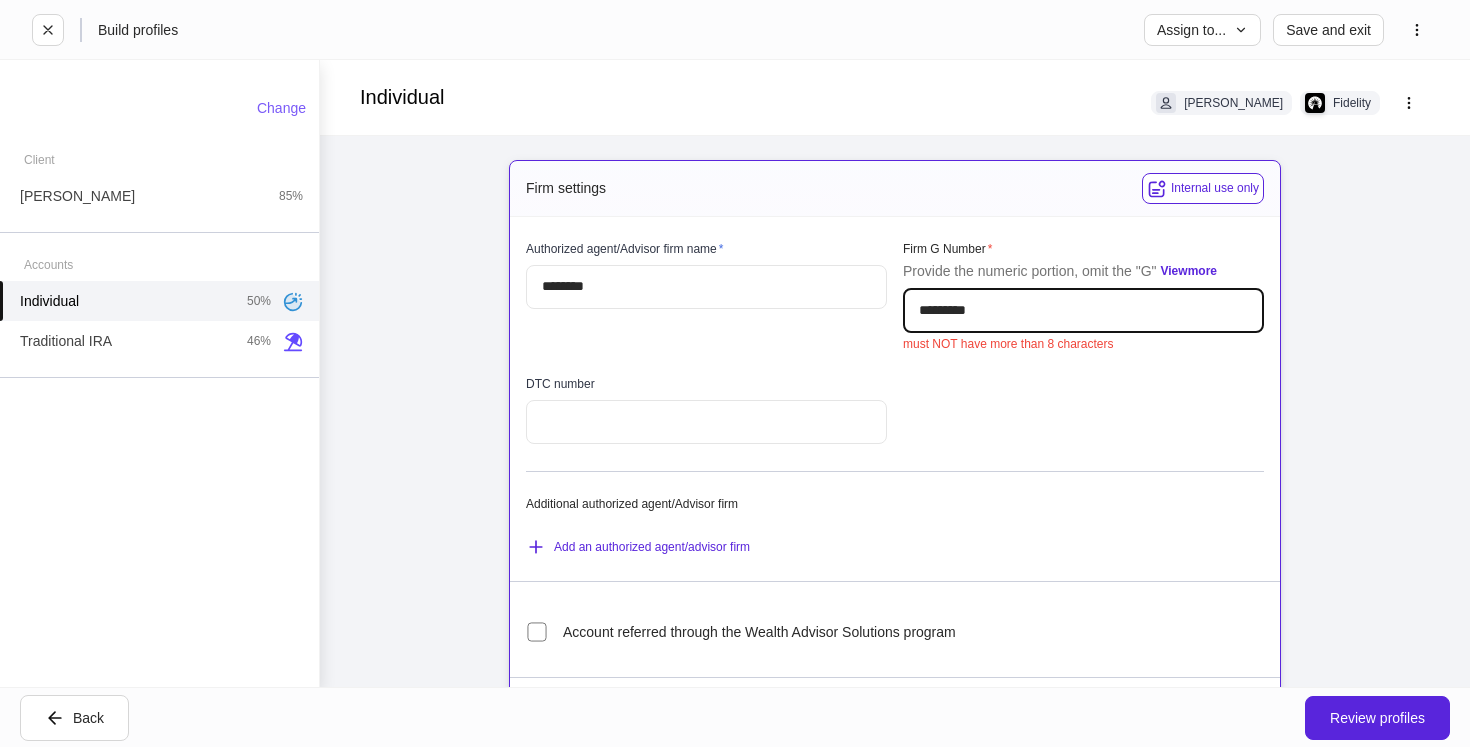 click on "*********" at bounding box center (1083, 311) 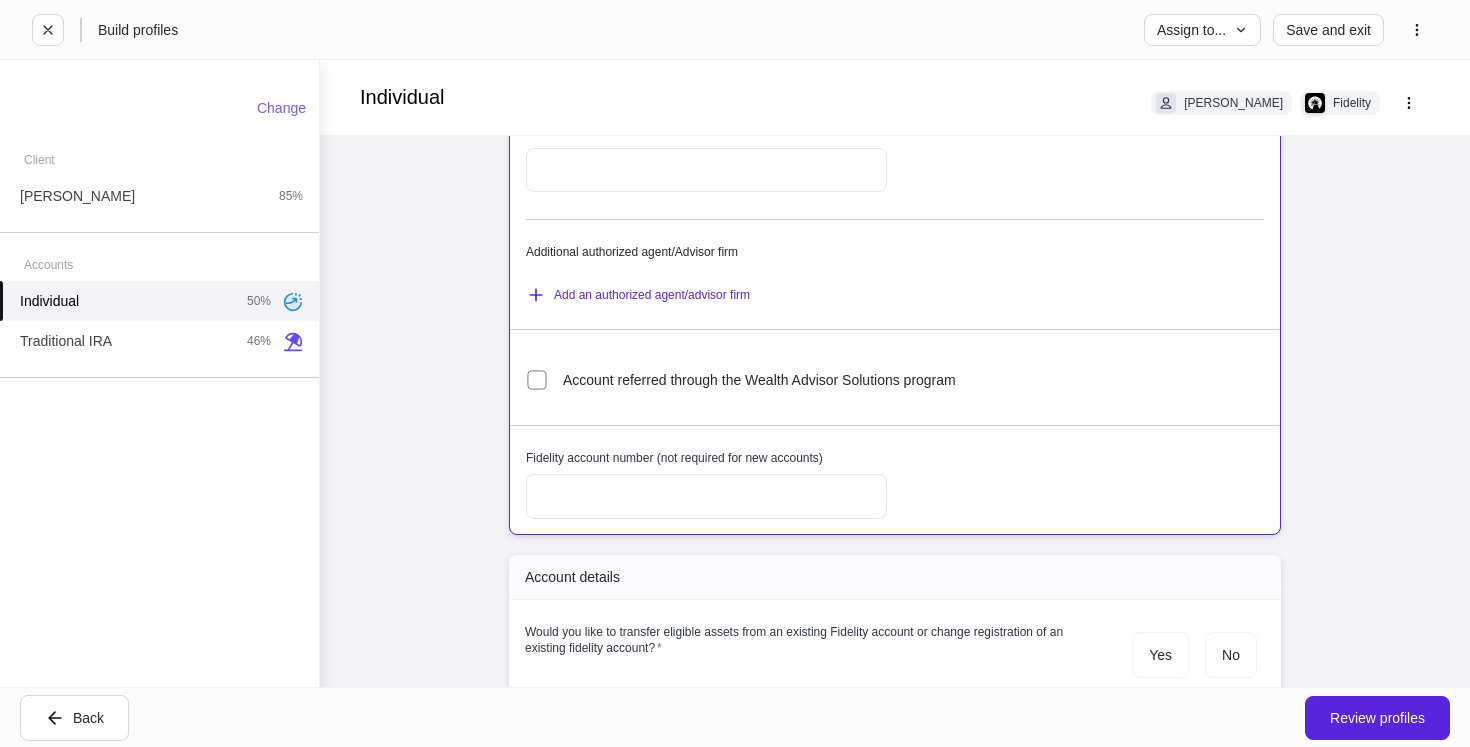 scroll, scrollTop: 298, scrollLeft: 0, axis: vertical 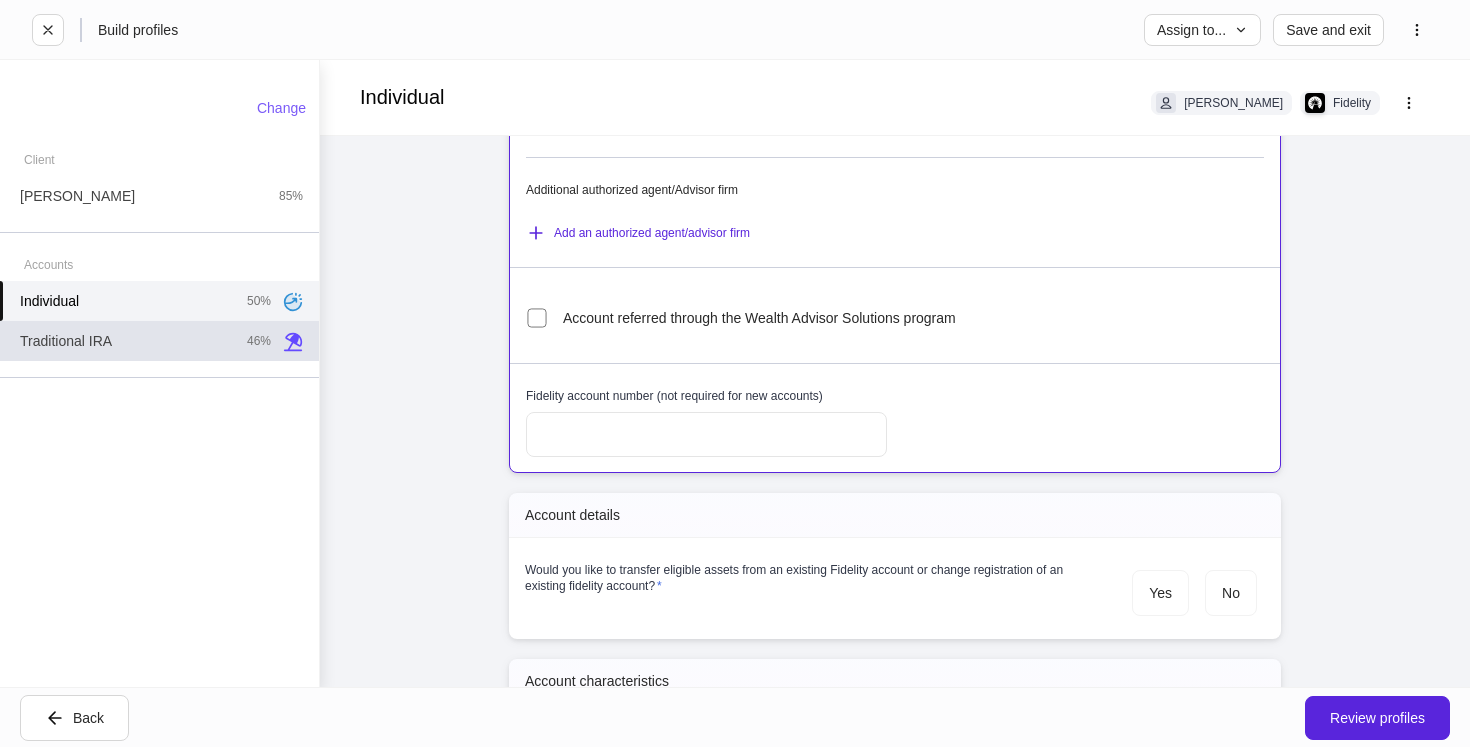 type on "********" 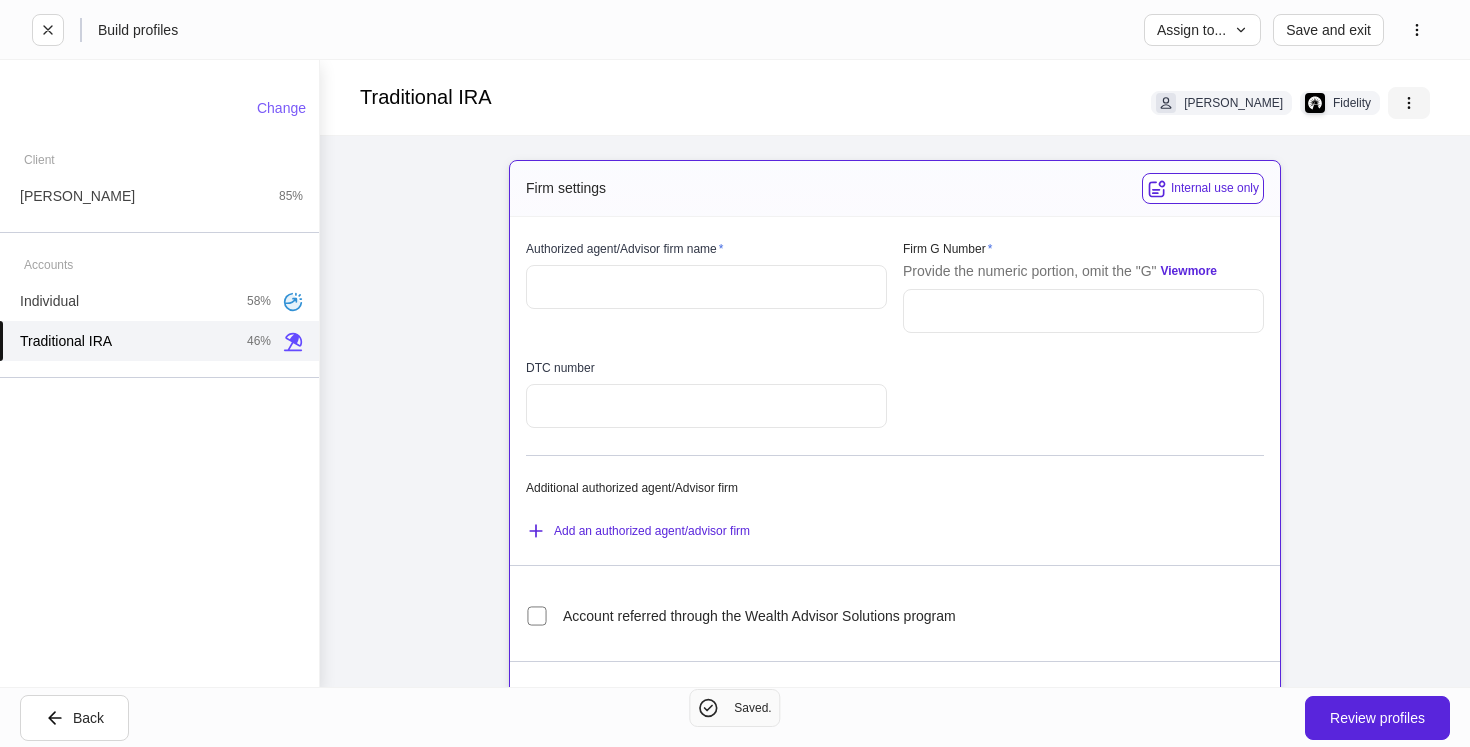 click 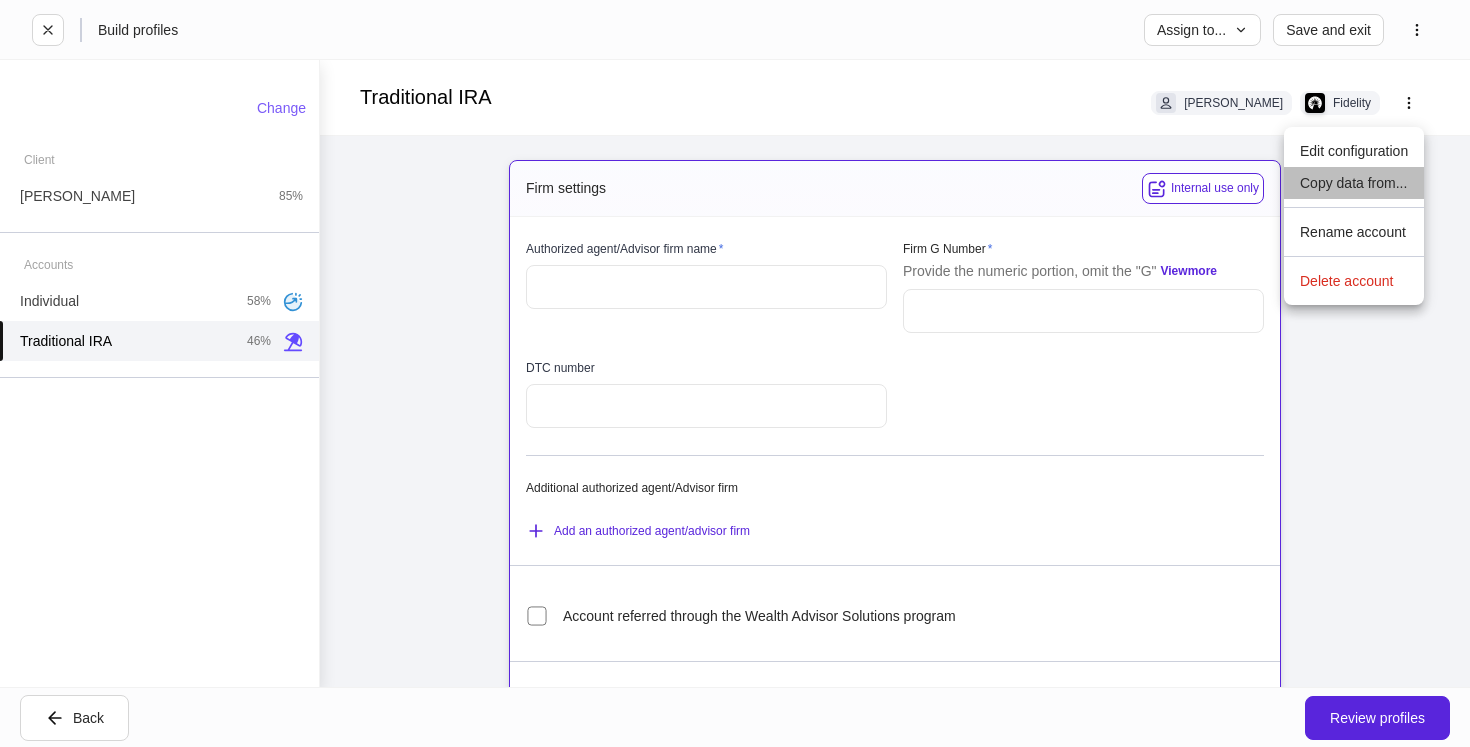 click on "Copy data from..." at bounding box center [1354, 183] 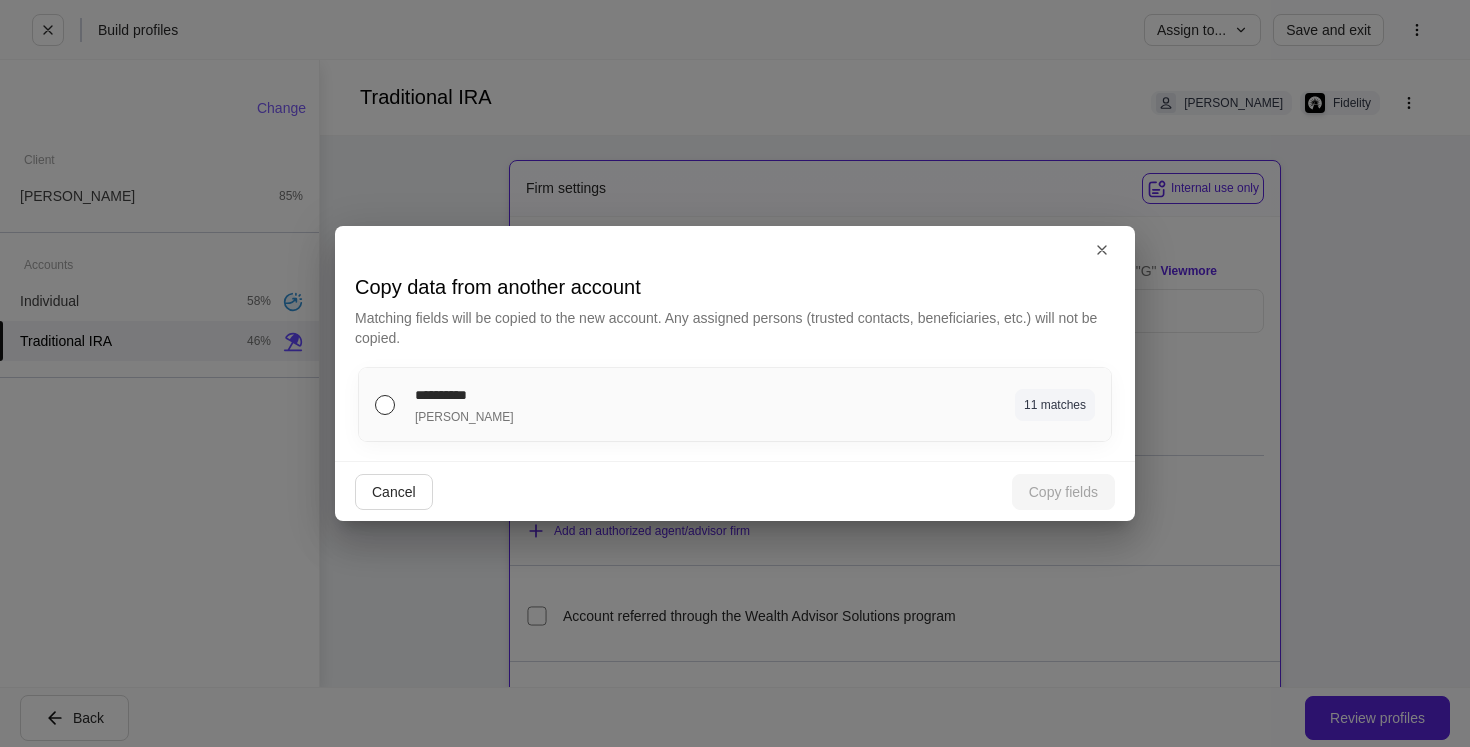 click on "**********" at bounding box center [735, 404] 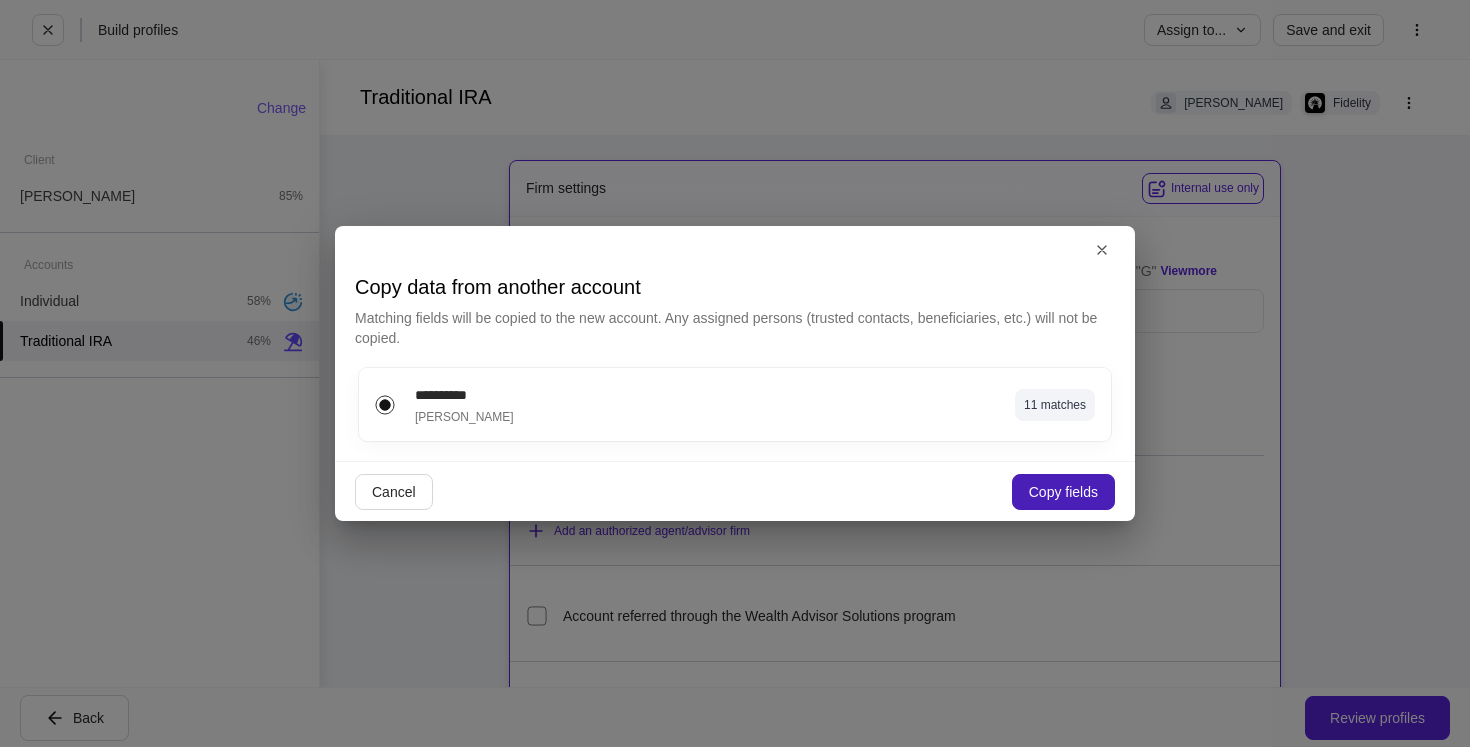click on "Copy fields" at bounding box center (1063, 492) 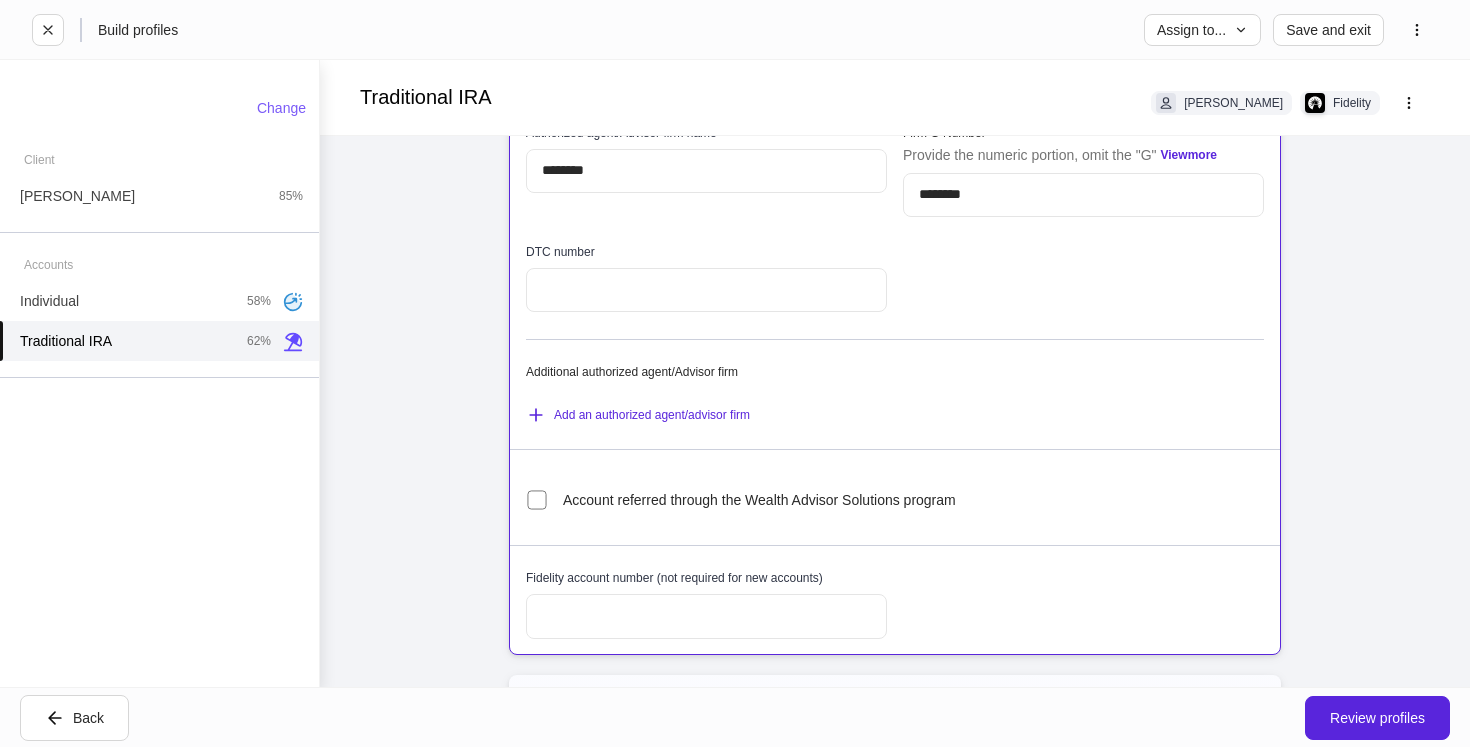 scroll, scrollTop: 101, scrollLeft: 0, axis: vertical 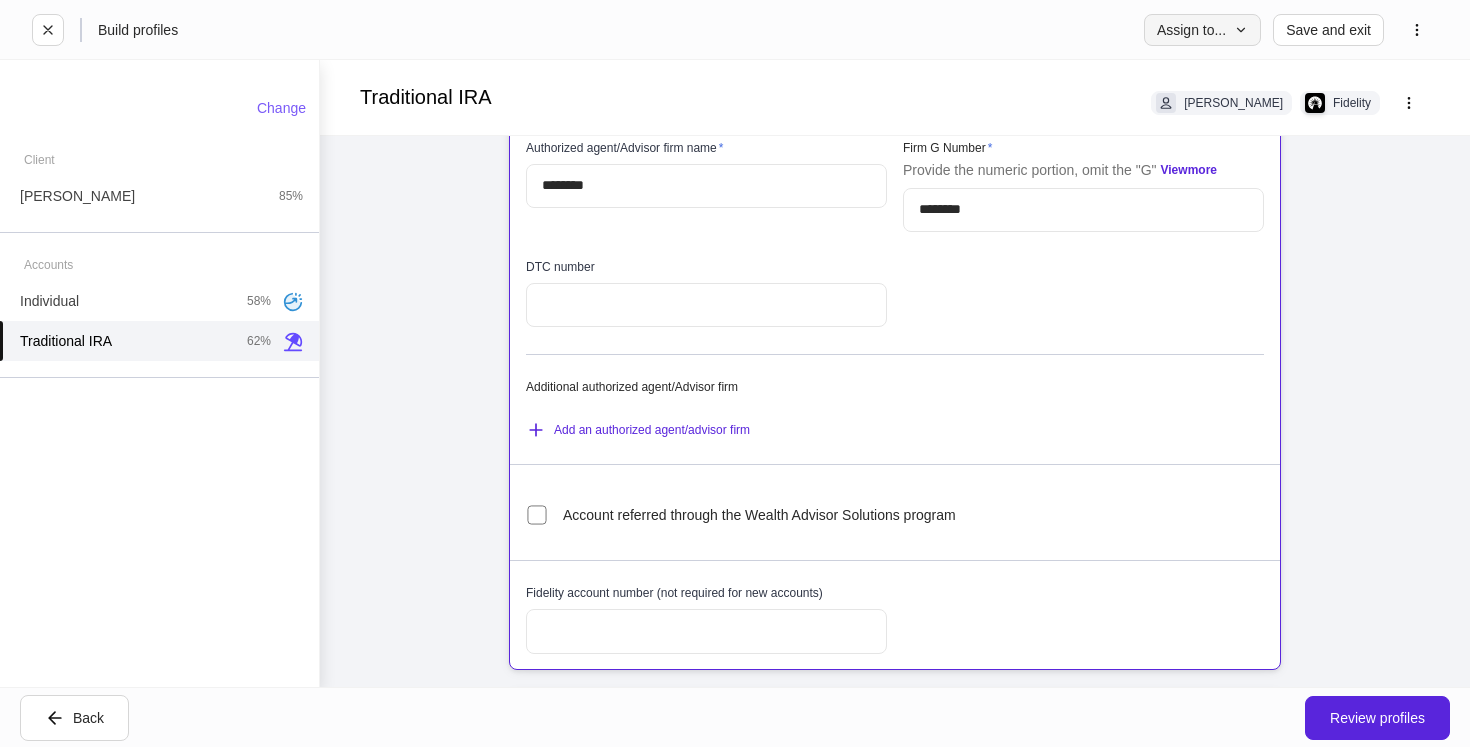 click on "Assign to..." at bounding box center [1202, 30] 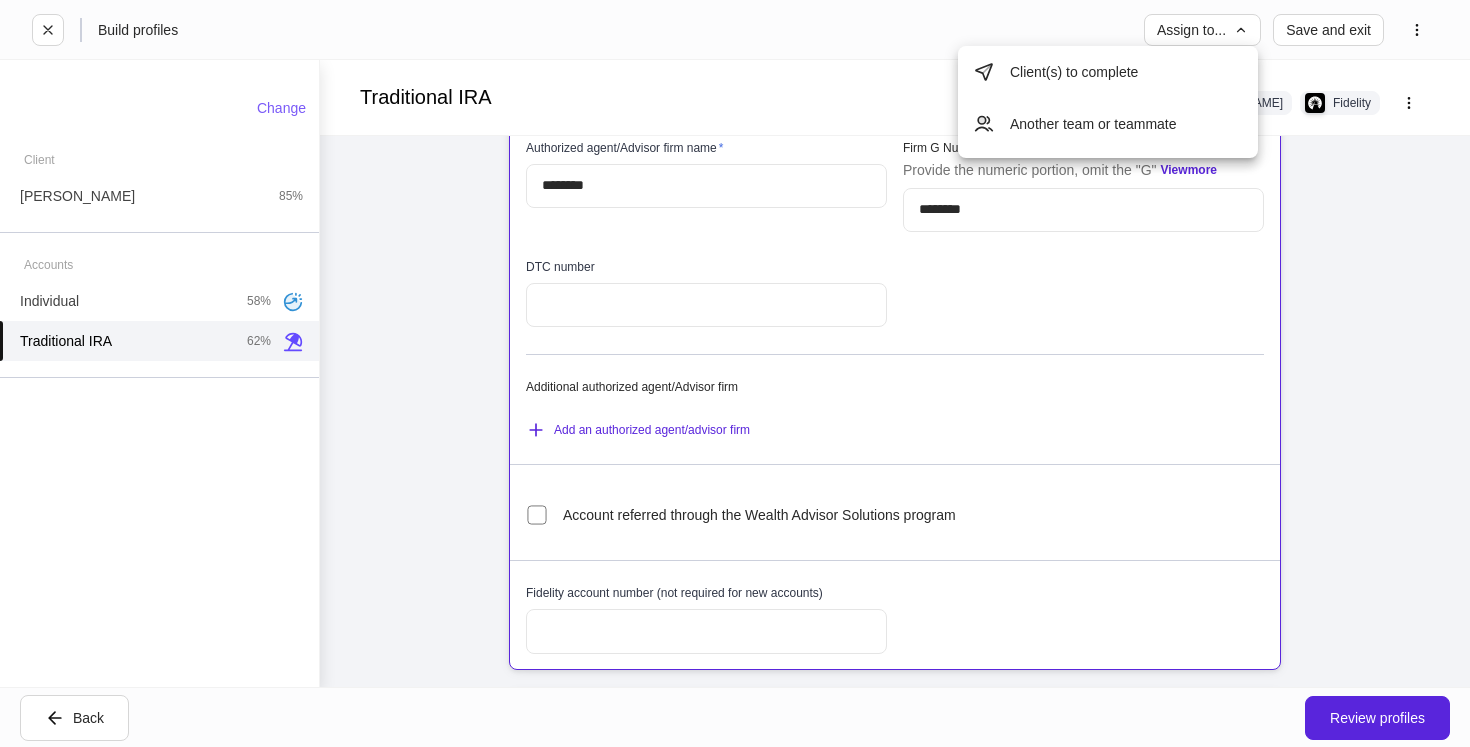 click on "Another team or teammate" at bounding box center (1108, 124) 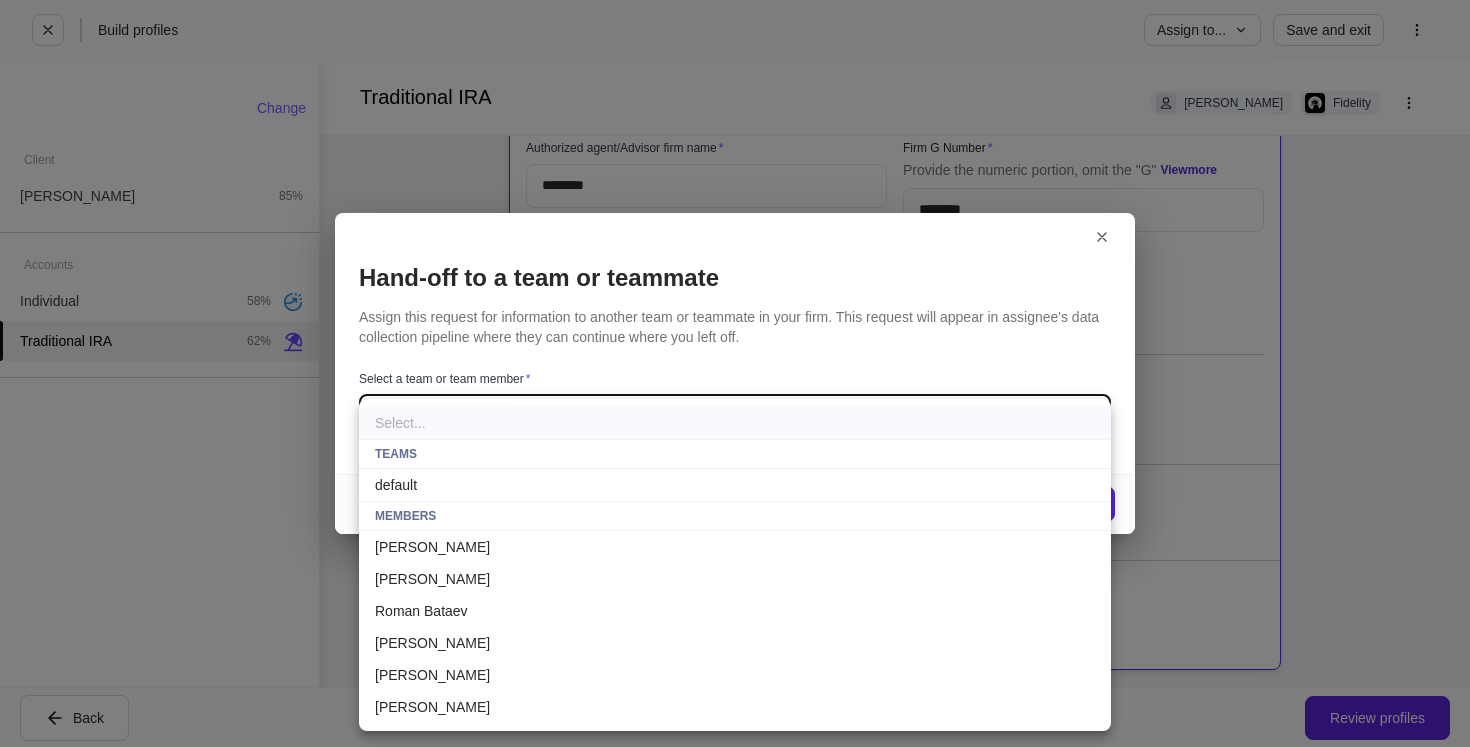 click on "Build profiles Assign to... Save and exit Traditional IRA John Ashcraft Fidelity Firm settings Internal use only Authorized agent/Advisor firm name * ******** ​ Firm G Number * Provide the numeric portion, omit the "G" View  more ******** ​ DTC number ​ Additional authorized agent/Advisor firm Add an authorized agent/advisor firm   Account referred through the Wealth Advisor Solutions program Fidelity account number (not required for new accounts) ​ Account funding via direct transfer Would you like a direct transfer from an existing Fidelity account? * Both Fidelity accounts must be the same type. View  more Yes No Account characteristics Advisor trading and asset movement authorizations * Select... ​   I authorize Fidelity to accept instructions from my Primary Authorized agent(s)/Advisor on my account to add or remove other eligible Authorized agents/Advisors without my direct instructions. Dividend and capital gain instructions * Select... ​ Electronic delivery * ***** ​ * * * *" at bounding box center [735, 373] 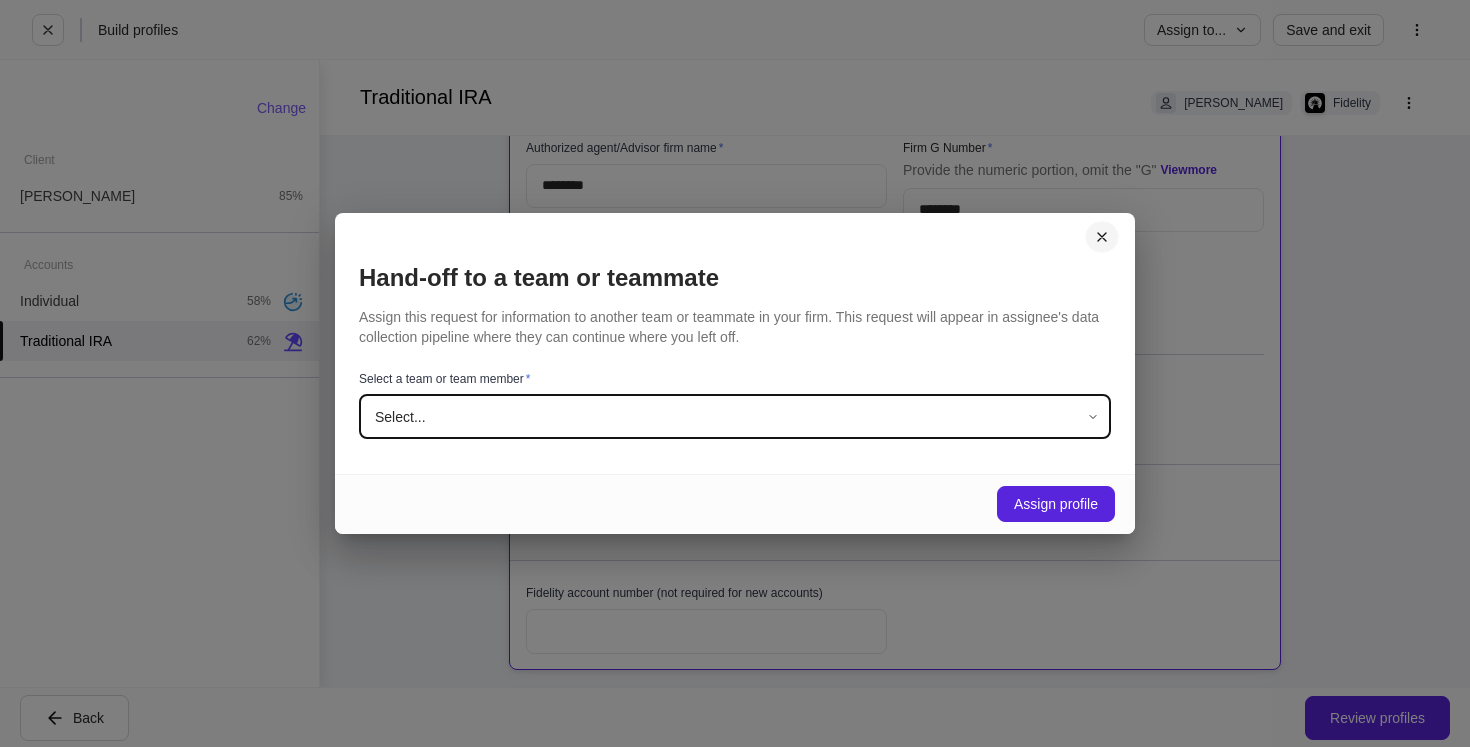 click 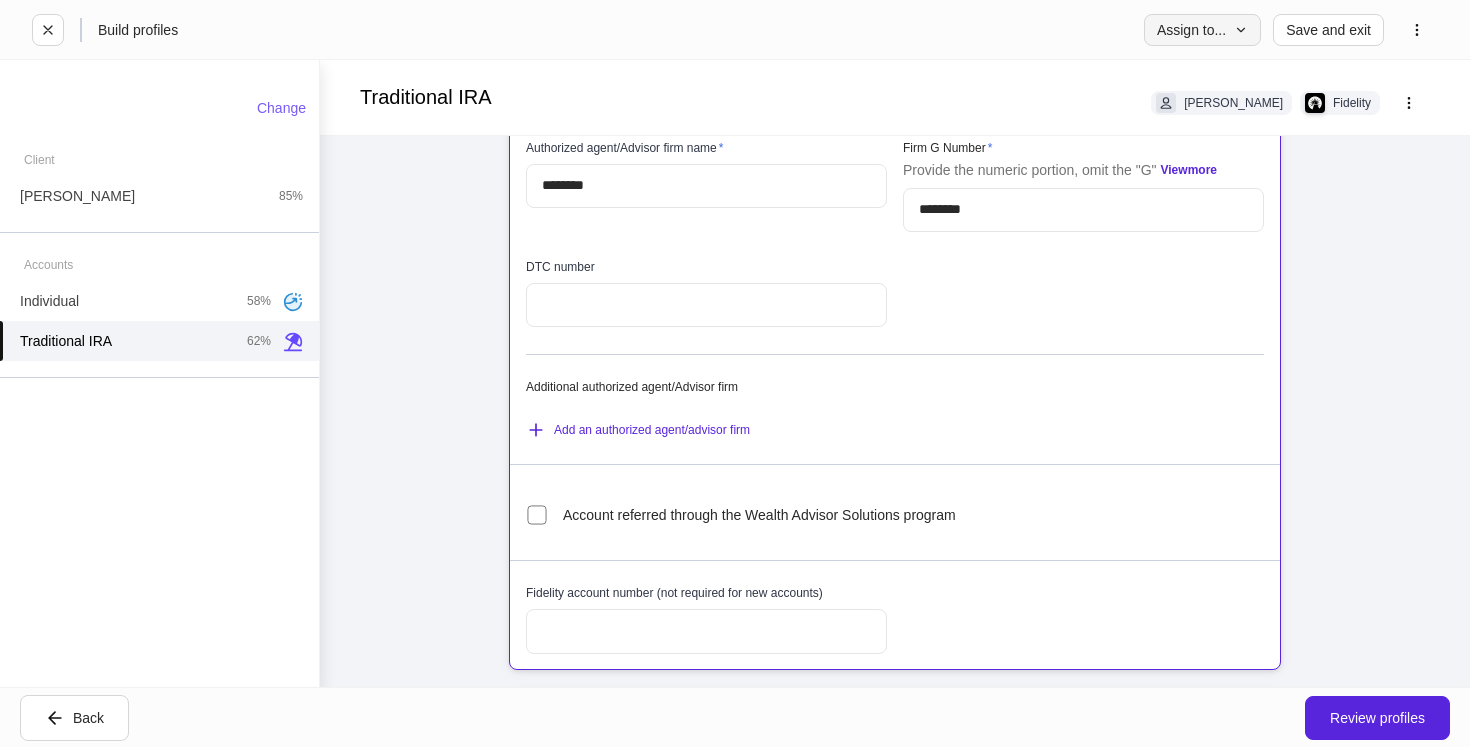 click on "Assign to..." at bounding box center (1202, 30) 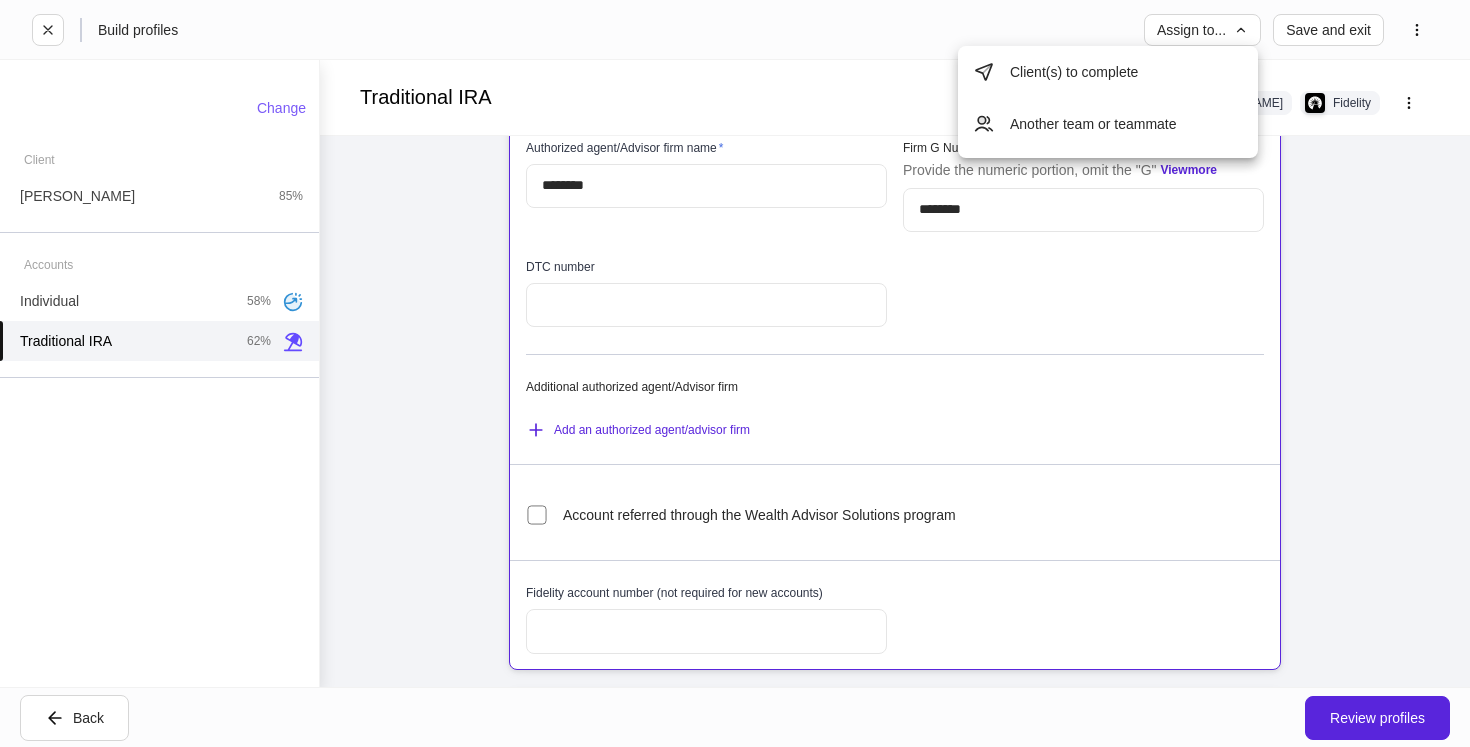 click on "Client(s) to complete" at bounding box center (1108, 72) 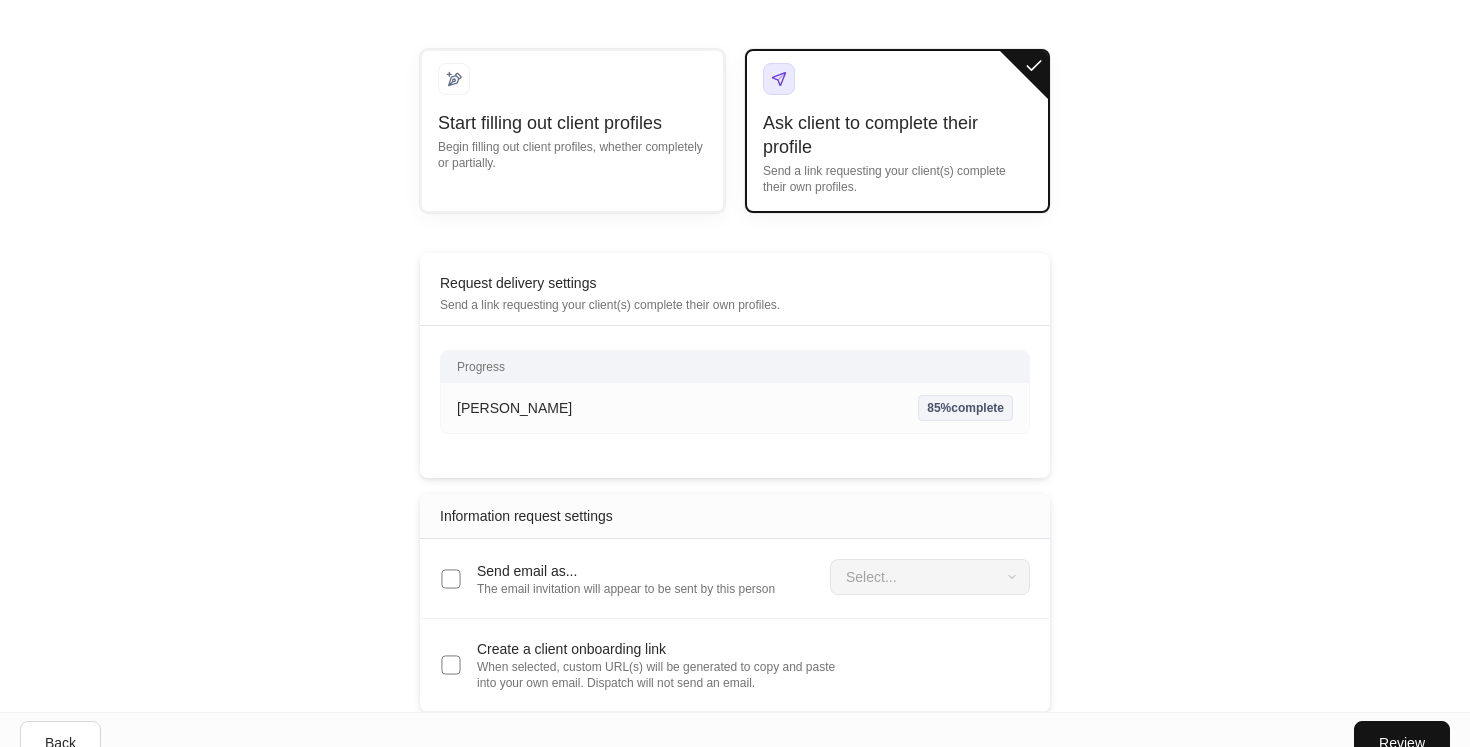 scroll, scrollTop: 119, scrollLeft: 0, axis: vertical 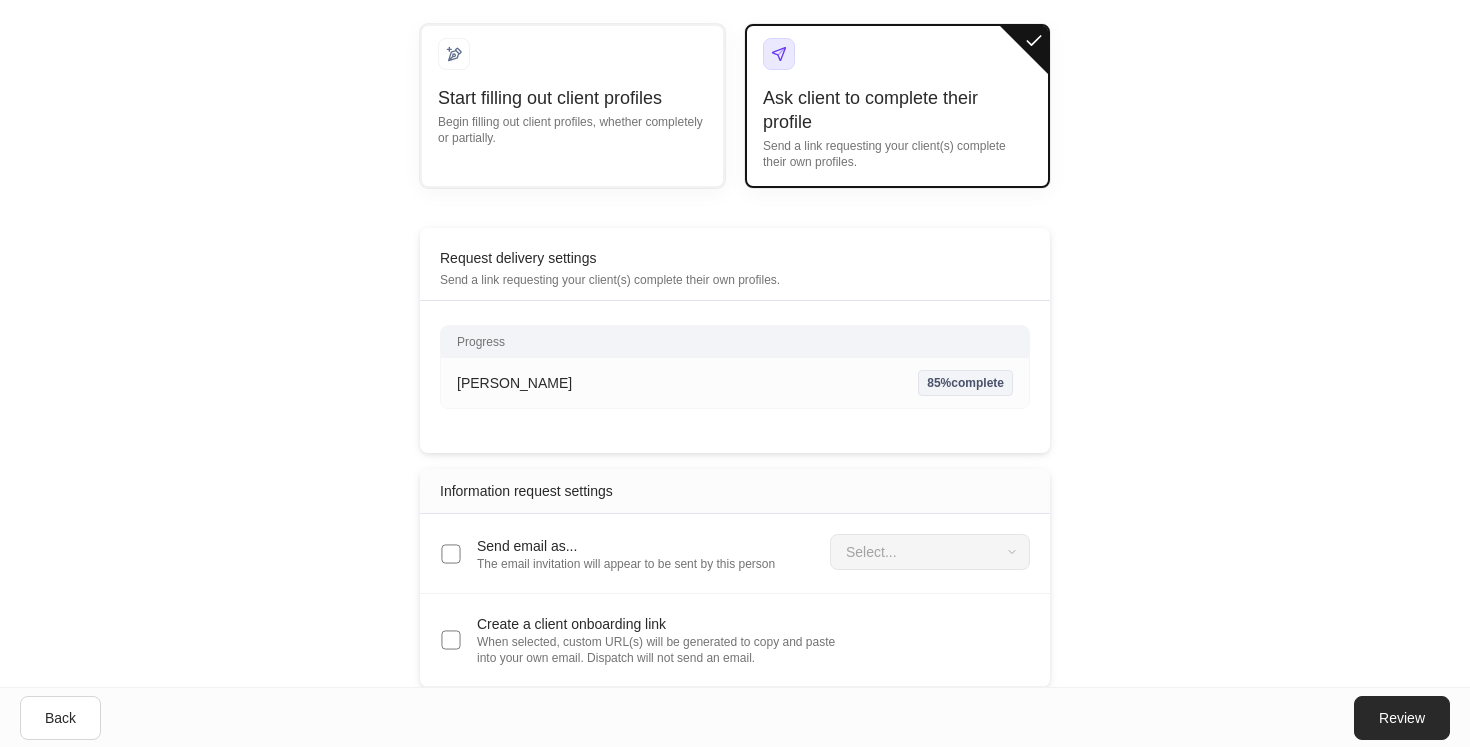 click on "Review" at bounding box center (1402, 718) 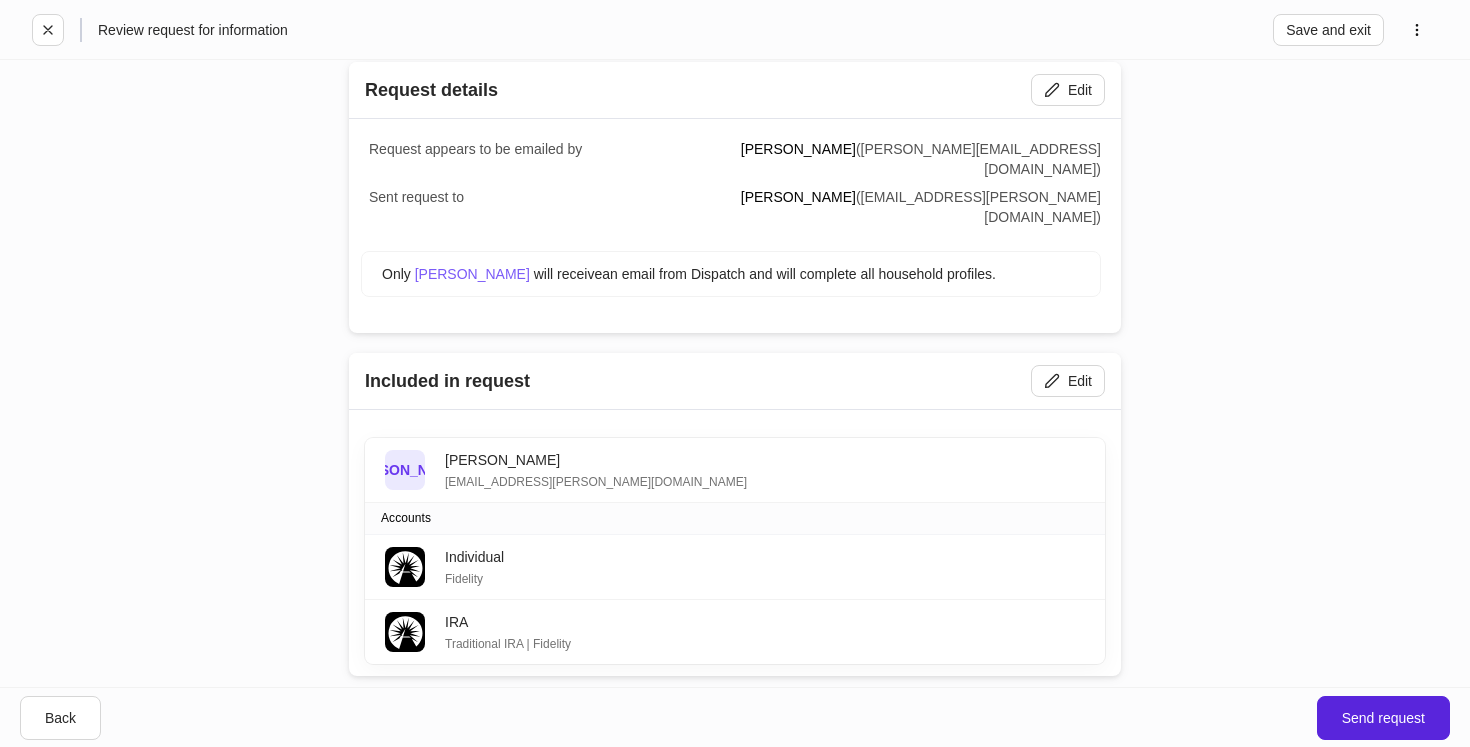 scroll, scrollTop: 101, scrollLeft: 0, axis: vertical 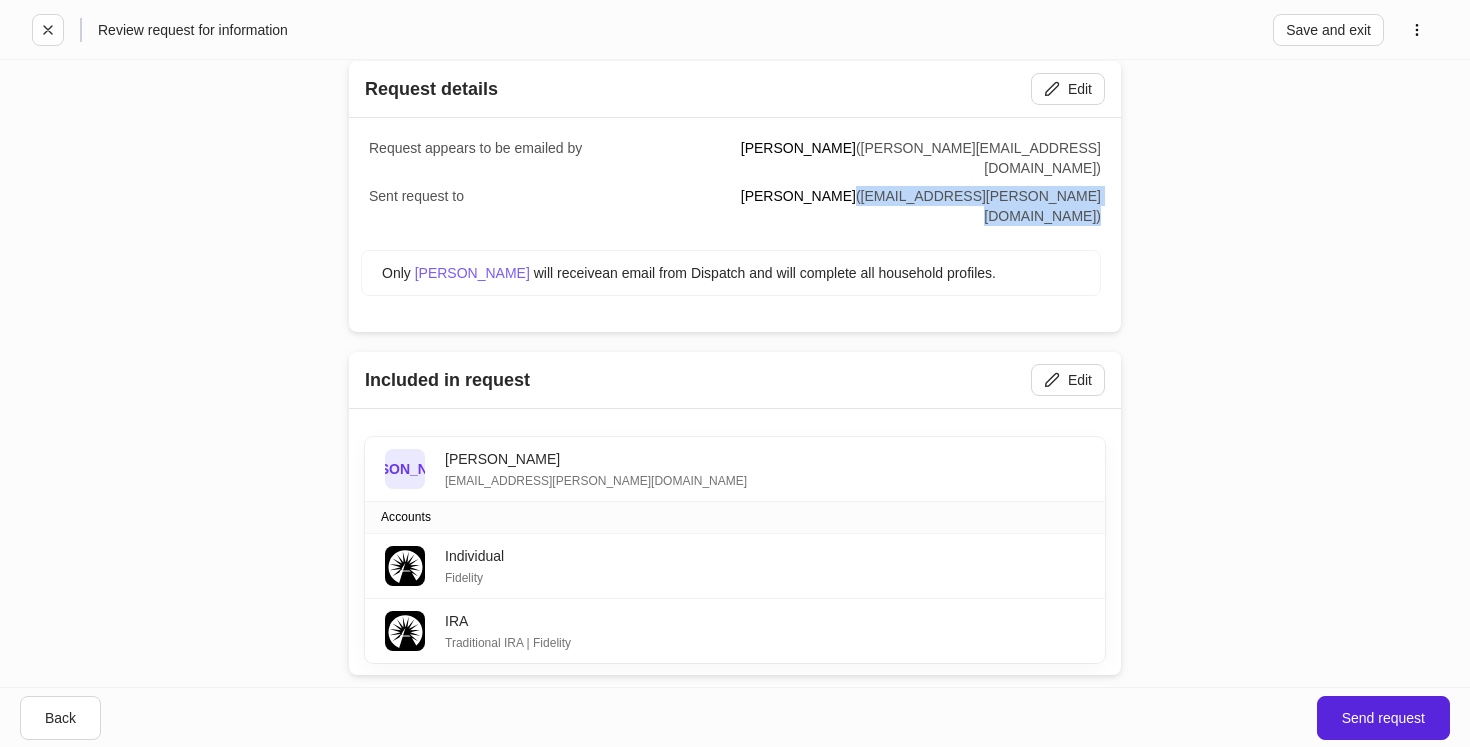 drag, startPoint x: 870, startPoint y: 169, endPoint x: 1026, endPoint y: 219, distance: 163.81697 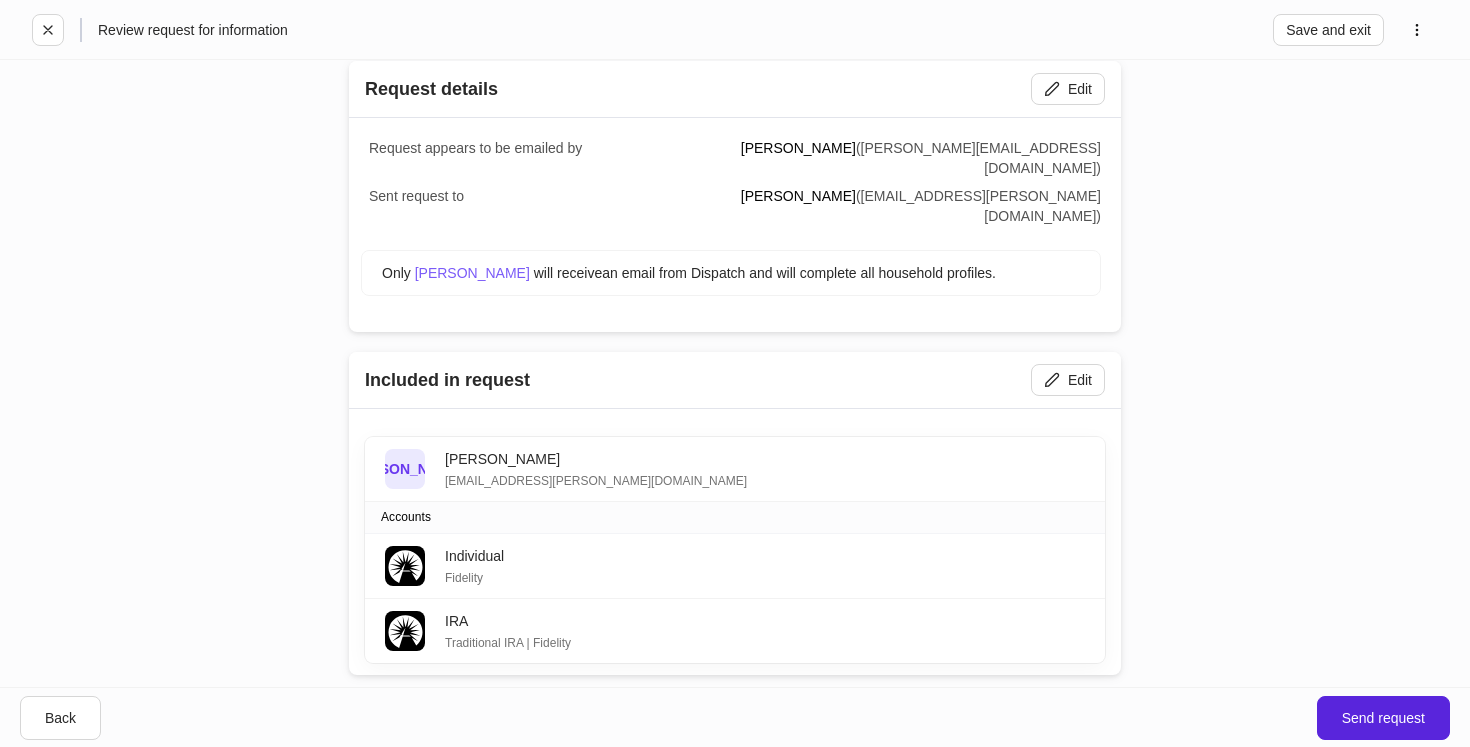 click on "Review request for information By clicking ‘Send requests’, emails will be delivered to the selected clients. Once the client(s) has submitted their information, the profiles will be updated and synced to the integrations. Request details Edit Request appears to be emailed by James Eichberger  ( james@dispatch.io ) Sent request to John Ashcraft  ( jamesdemo+ashcraft@dispatch.io ) Only   John Ashcraft   will receive  an email from Dispatch and will complete all household profiles. Included in request Edit JA John Ashcraft jamesdemo+ashcraft@dispatch.io Accounts Individual Fidelity IRA Traditional IRA | Fidelity Connected integrations Docusign Envelope will be created 2 forms Salesforce Profile information will be synced" at bounding box center [735, 430] 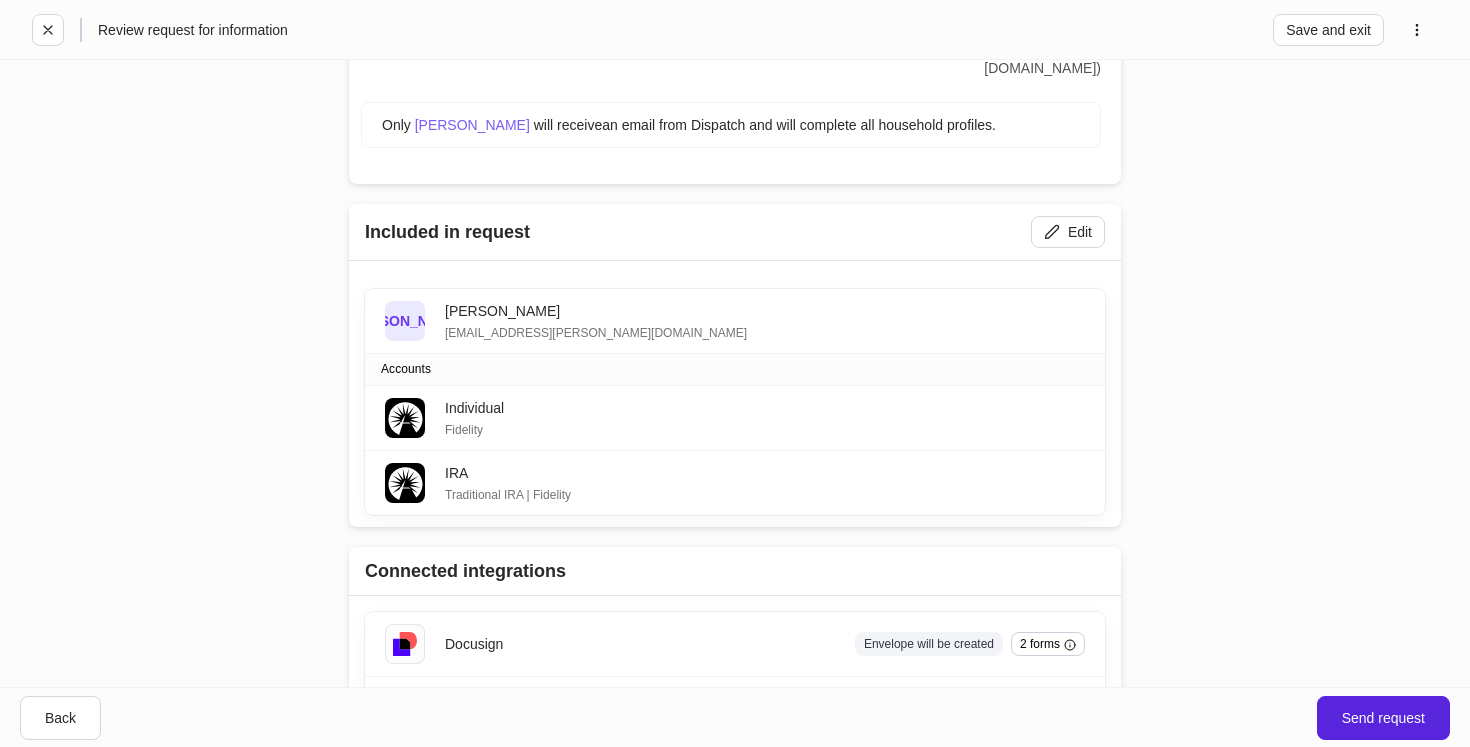 scroll, scrollTop: 275, scrollLeft: 0, axis: vertical 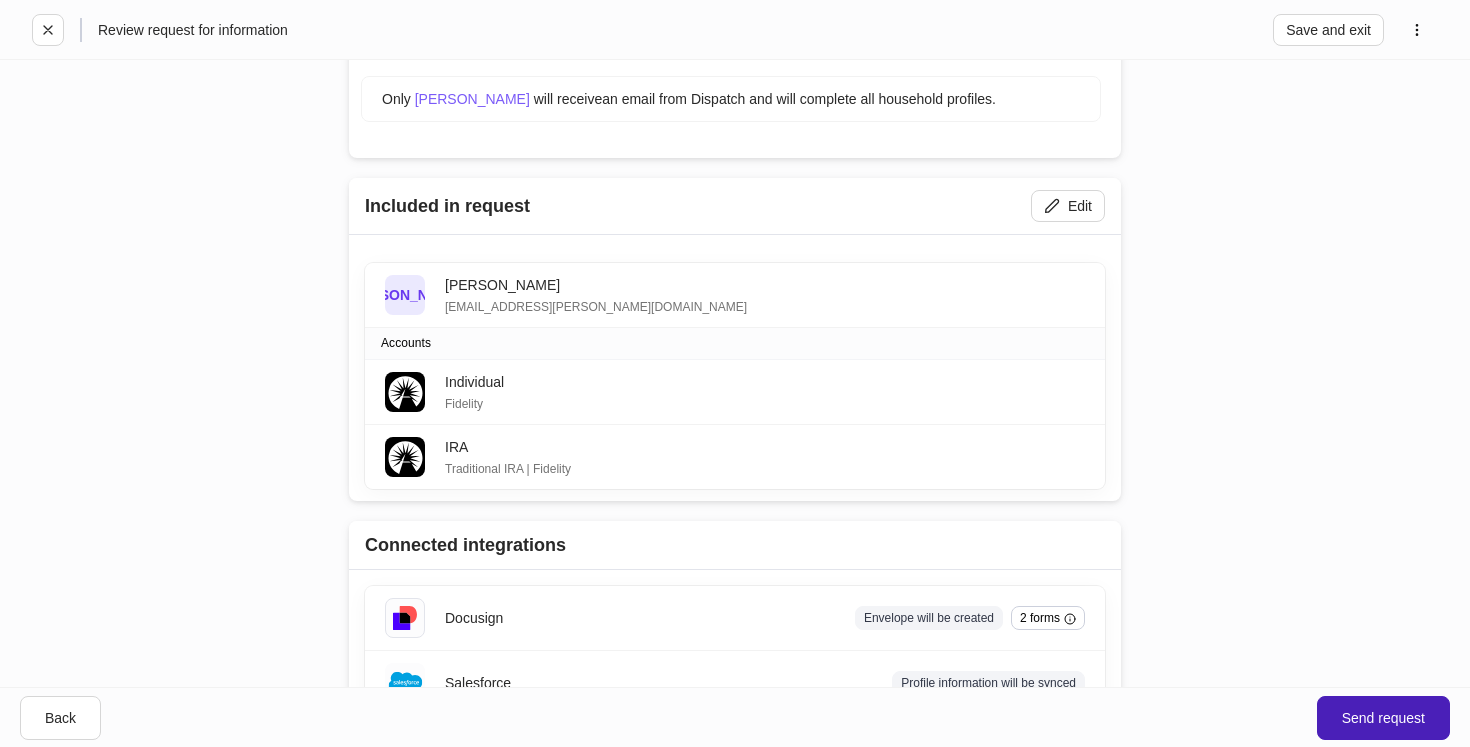 click on "Send request" at bounding box center (1383, 718) 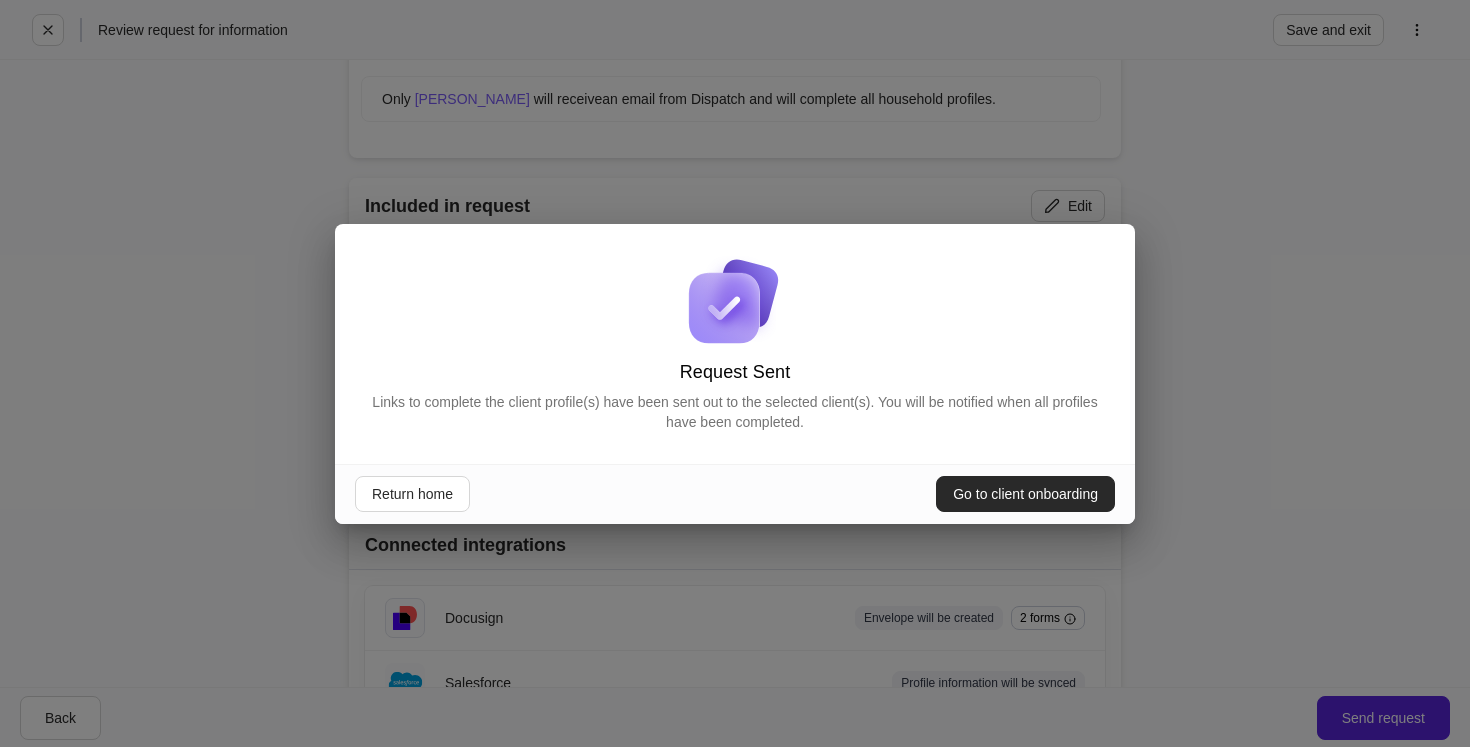 click on "Go to client onboarding" at bounding box center [1025, 494] 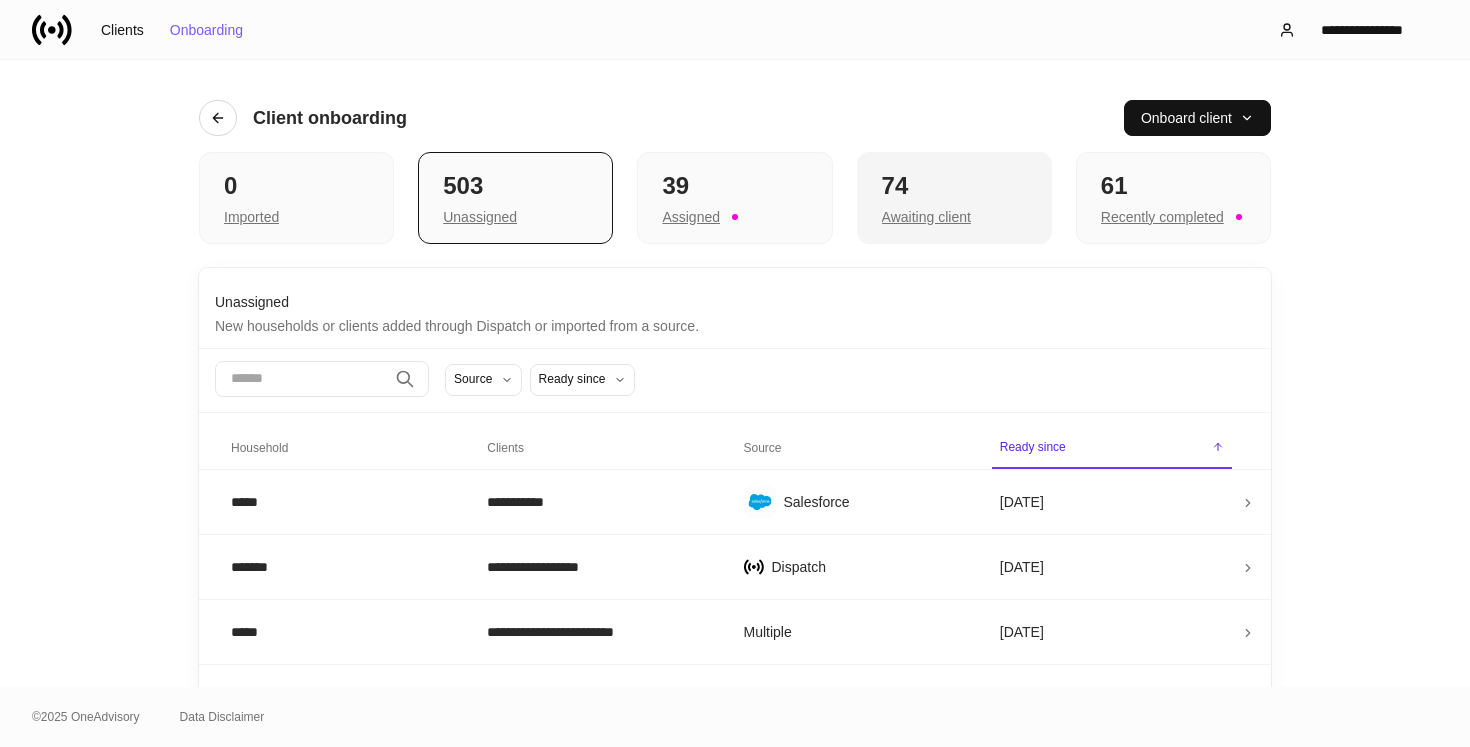 click on "74" at bounding box center [954, 186] 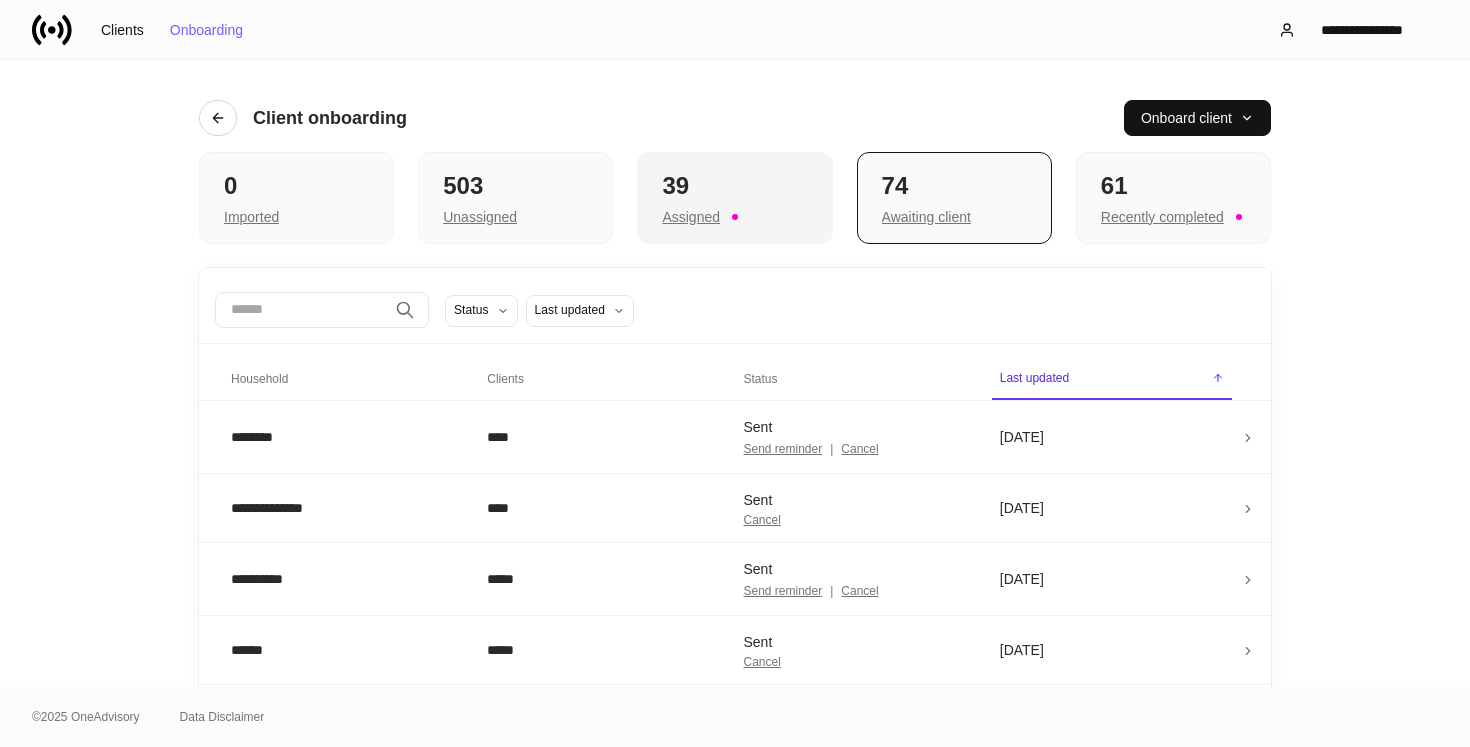 click on "39 Assigned" at bounding box center (734, 198) 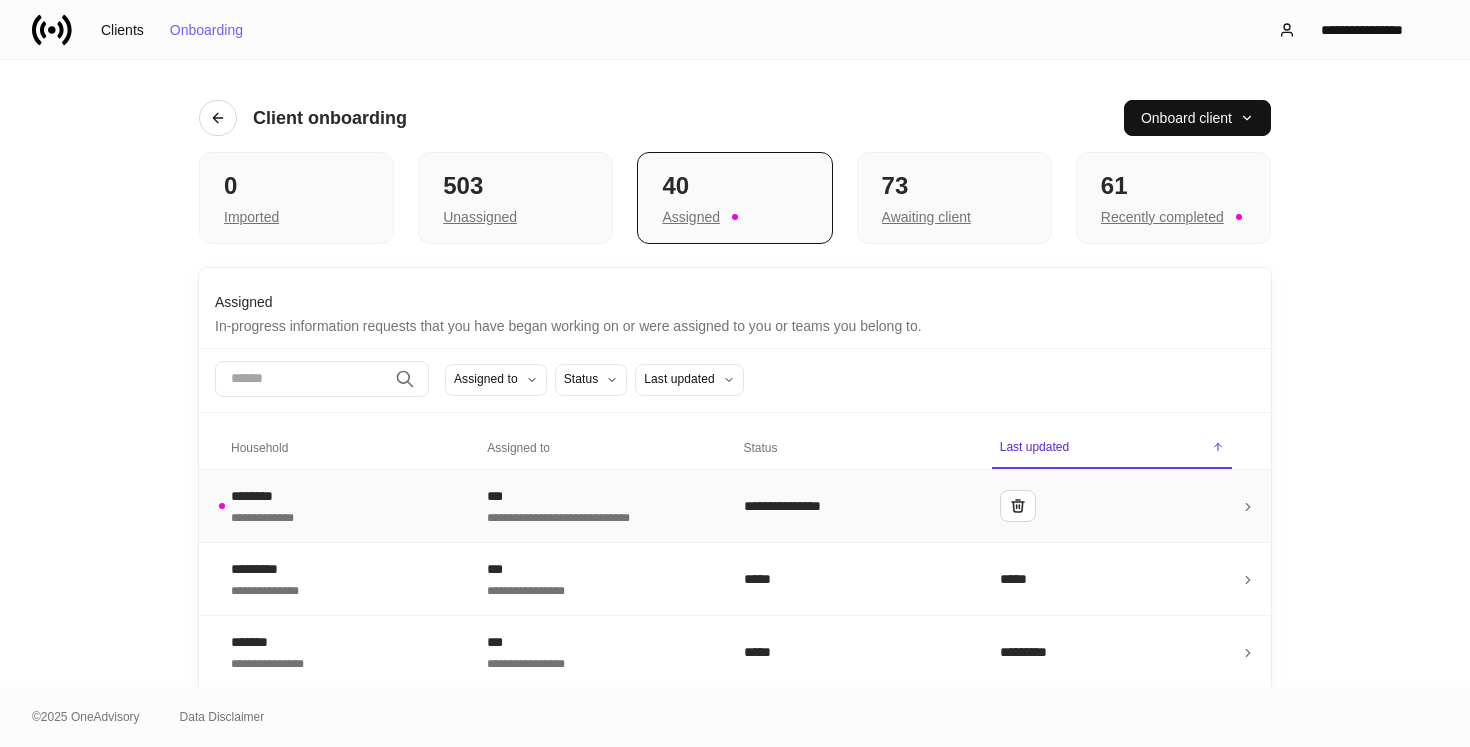 click on "***" at bounding box center [599, 496] 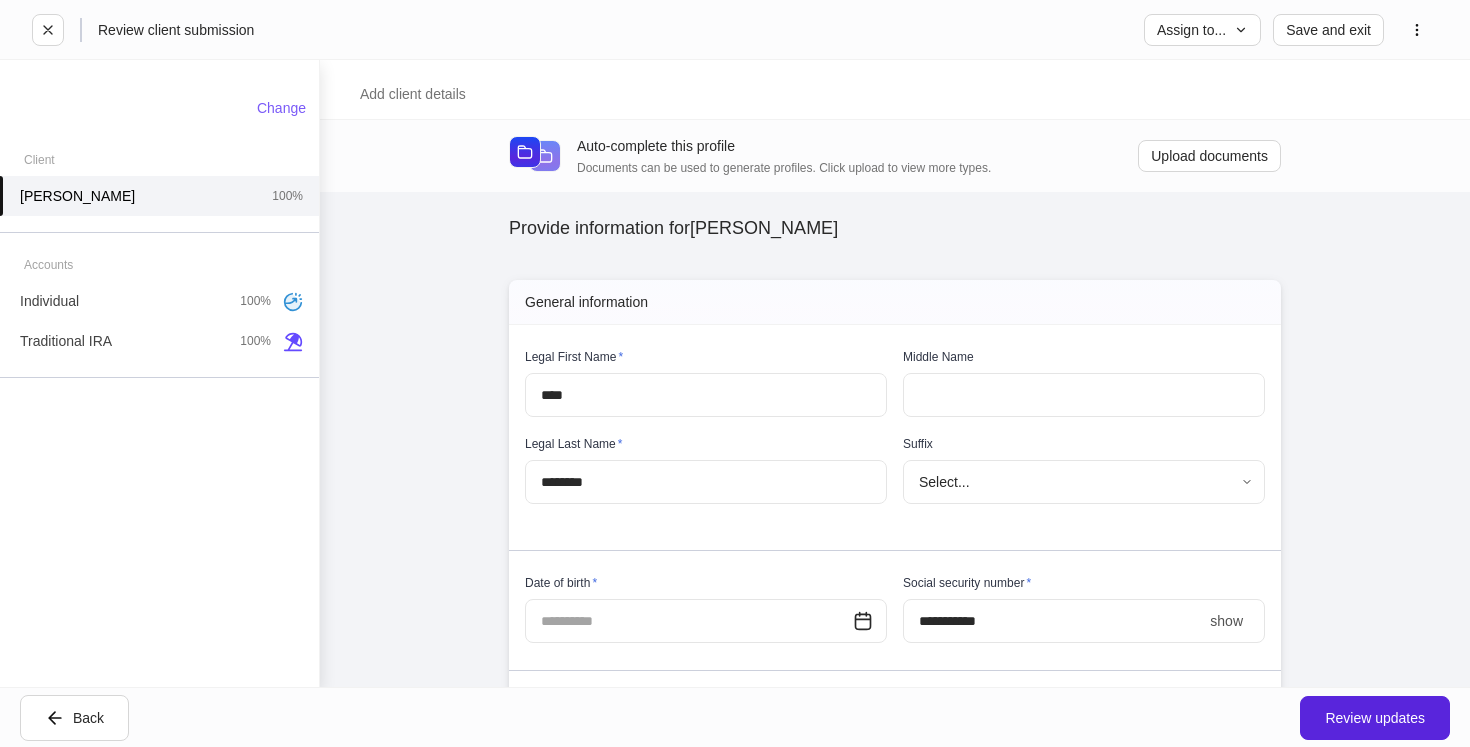 type on "**********" 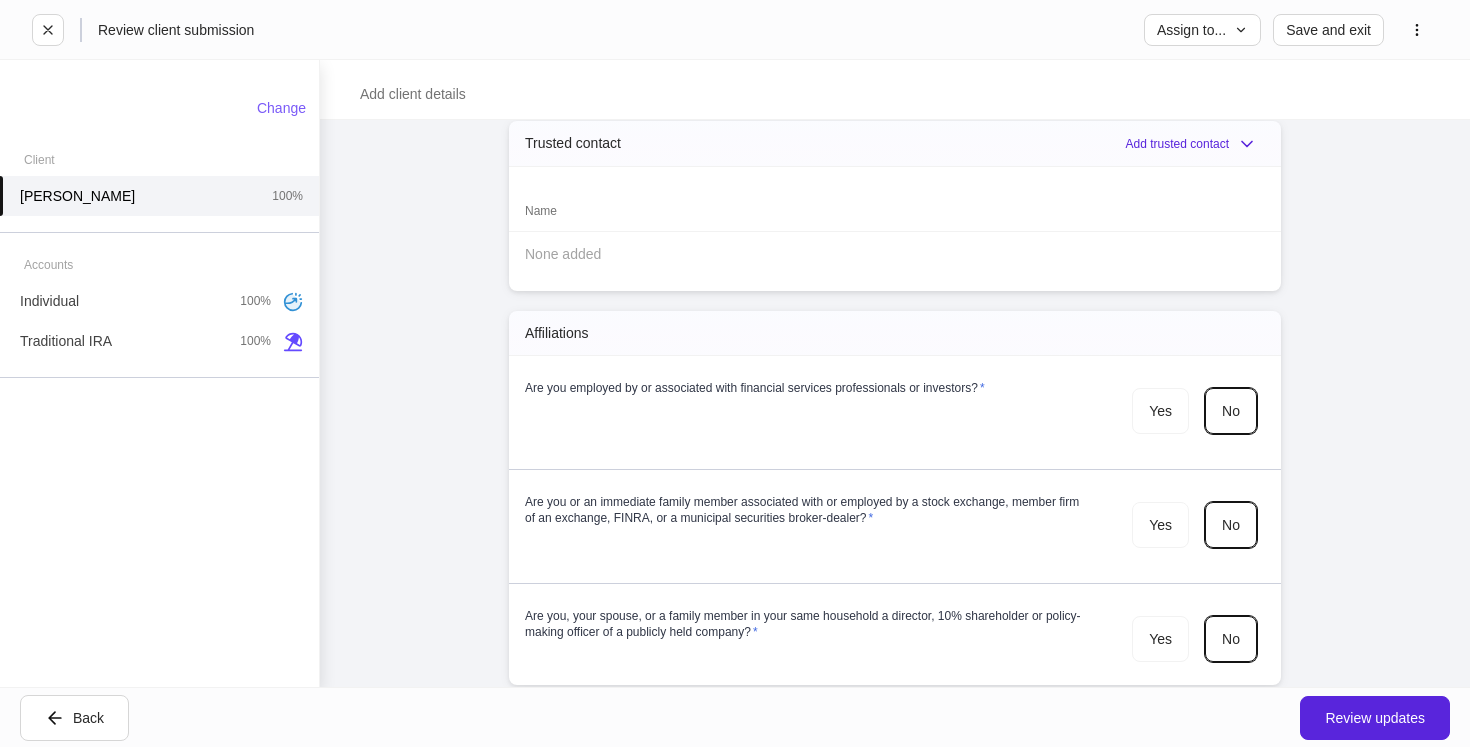 scroll, scrollTop: 1695, scrollLeft: 0, axis: vertical 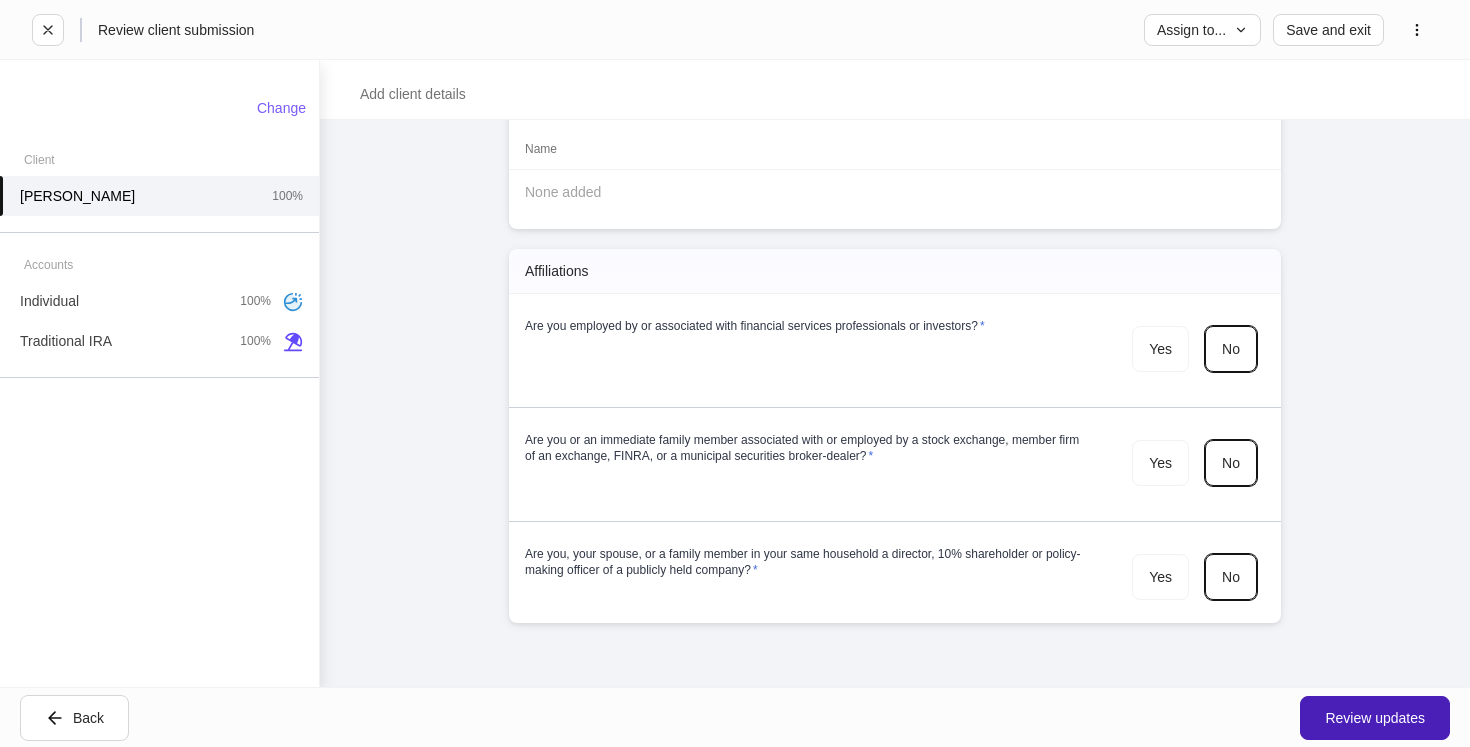click on "Review updates" at bounding box center [1375, 718] 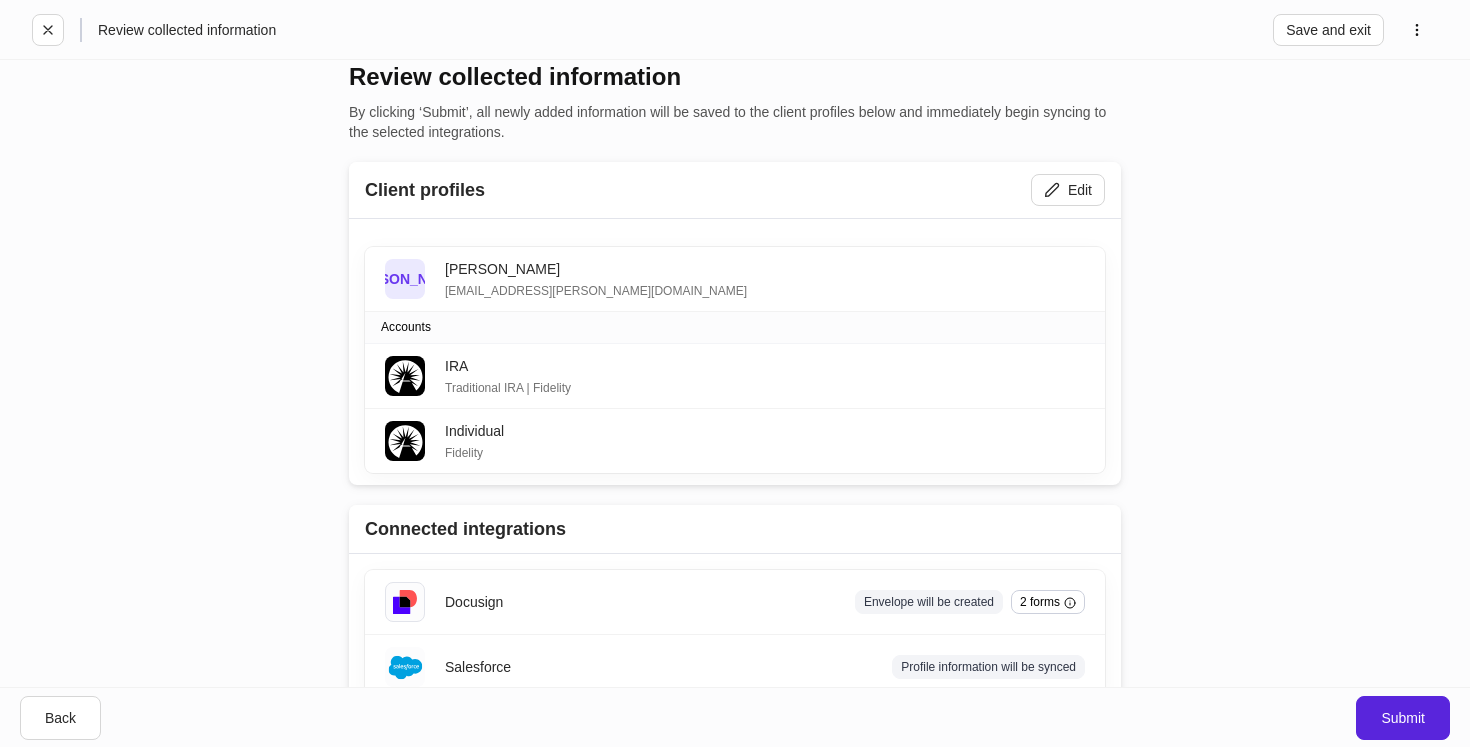scroll, scrollTop: 24, scrollLeft: 0, axis: vertical 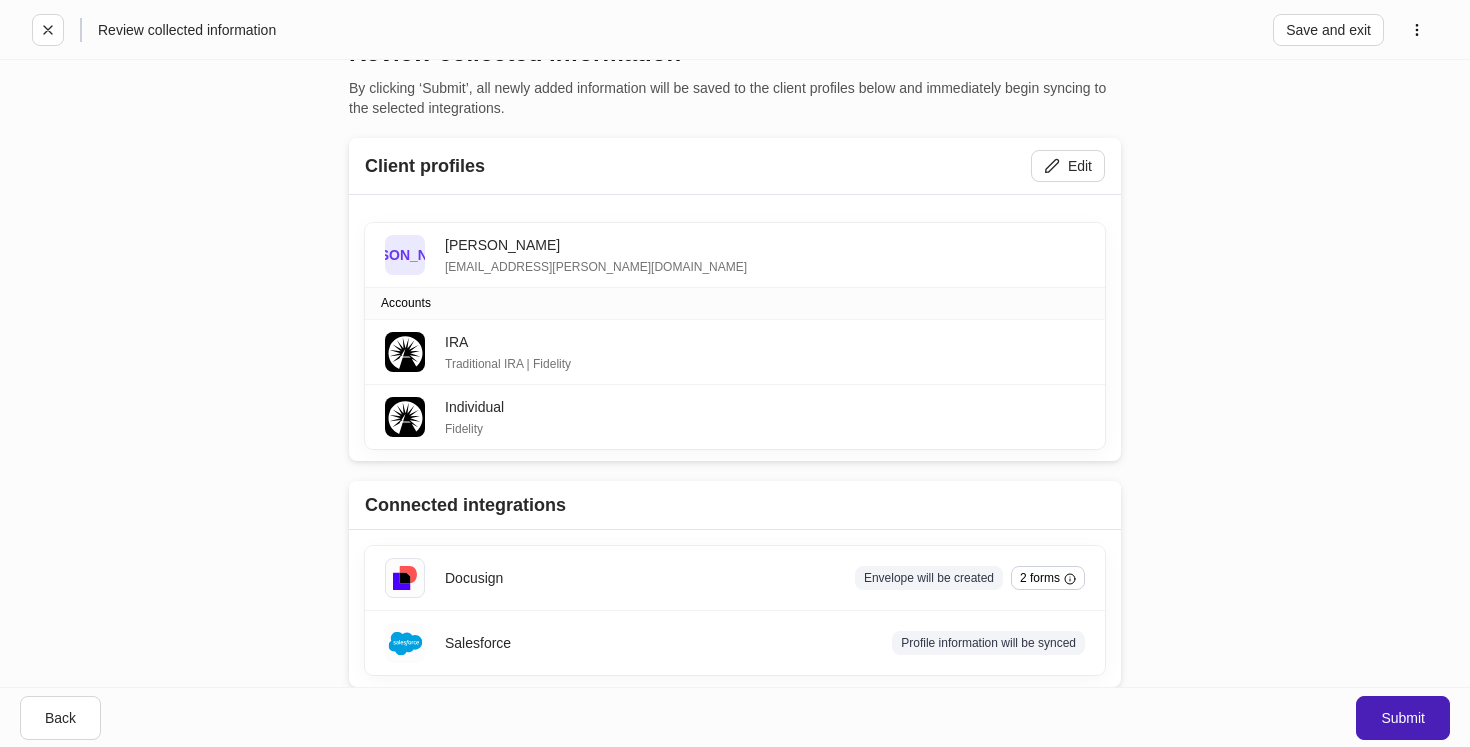 click on "Submit" at bounding box center (1403, 718) 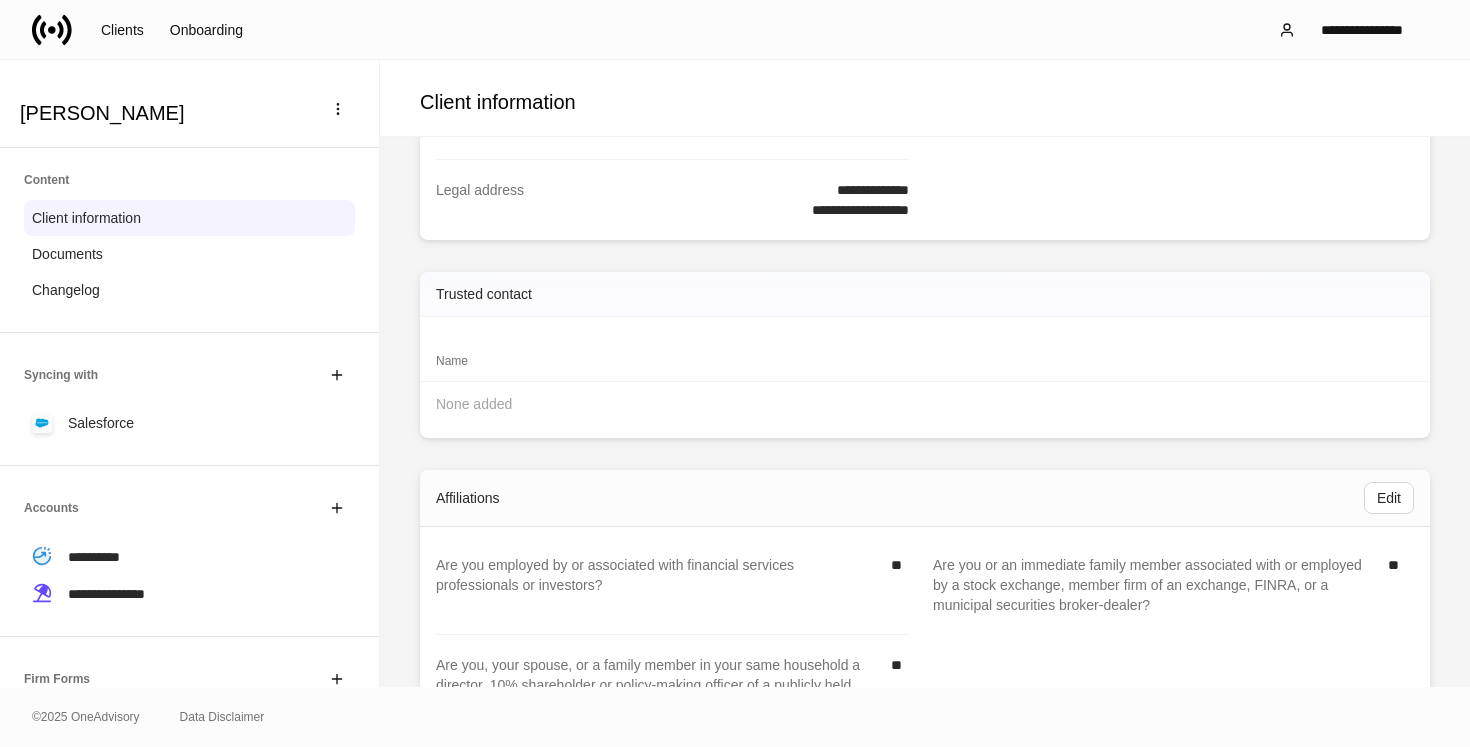 scroll, scrollTop: 538, scrollLeft: 0, axis: vertical 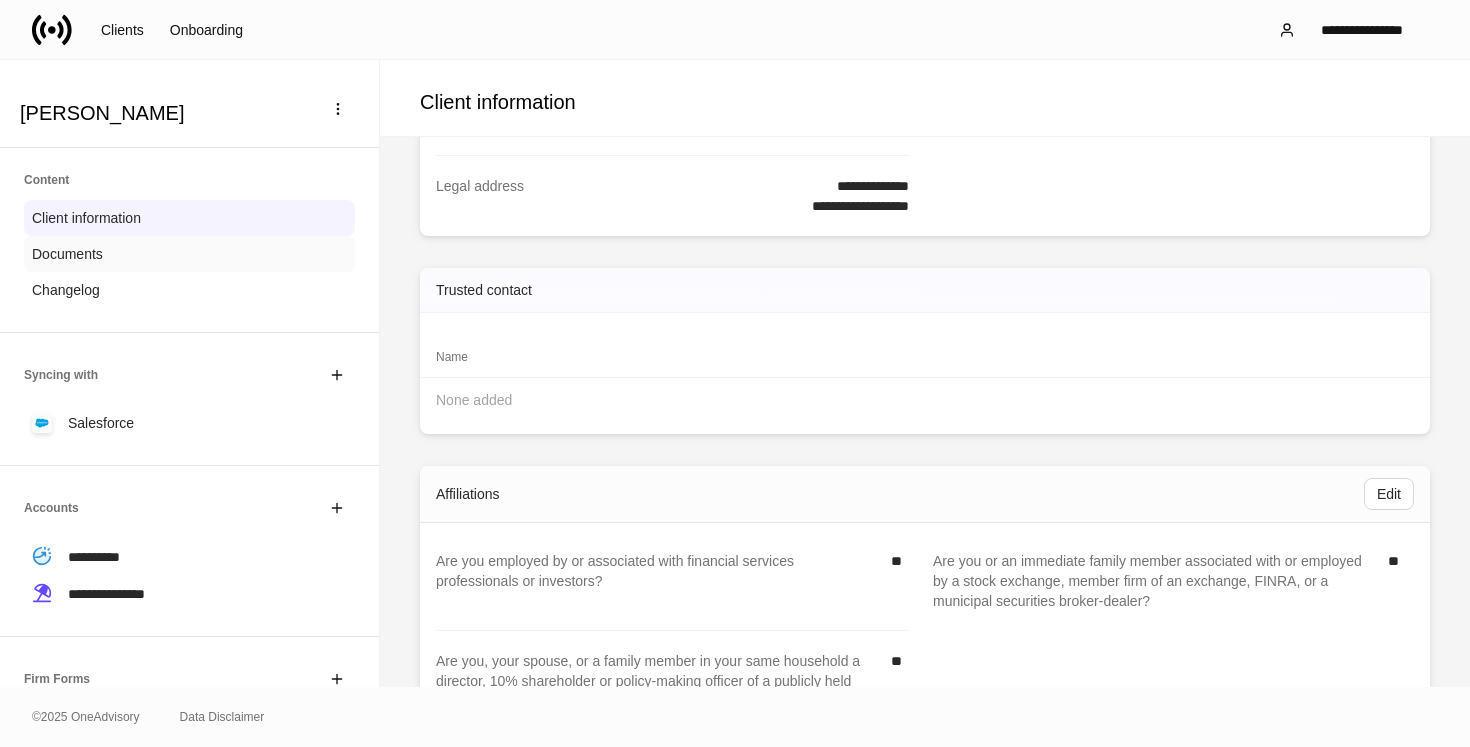 click on "Documents" at bounding box center [189, 254] 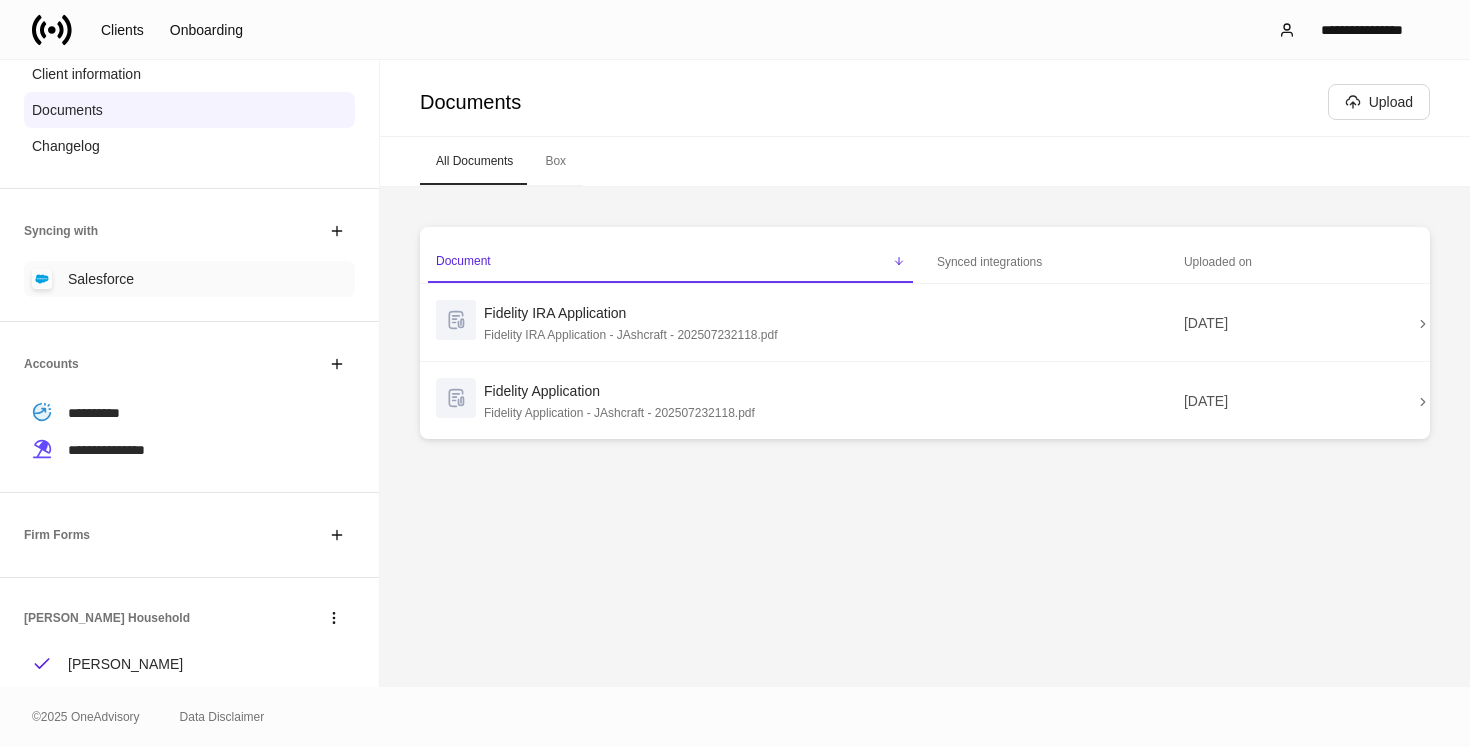 scroll, scrollTop: 147, scrollLeft: 0, axis: vertical 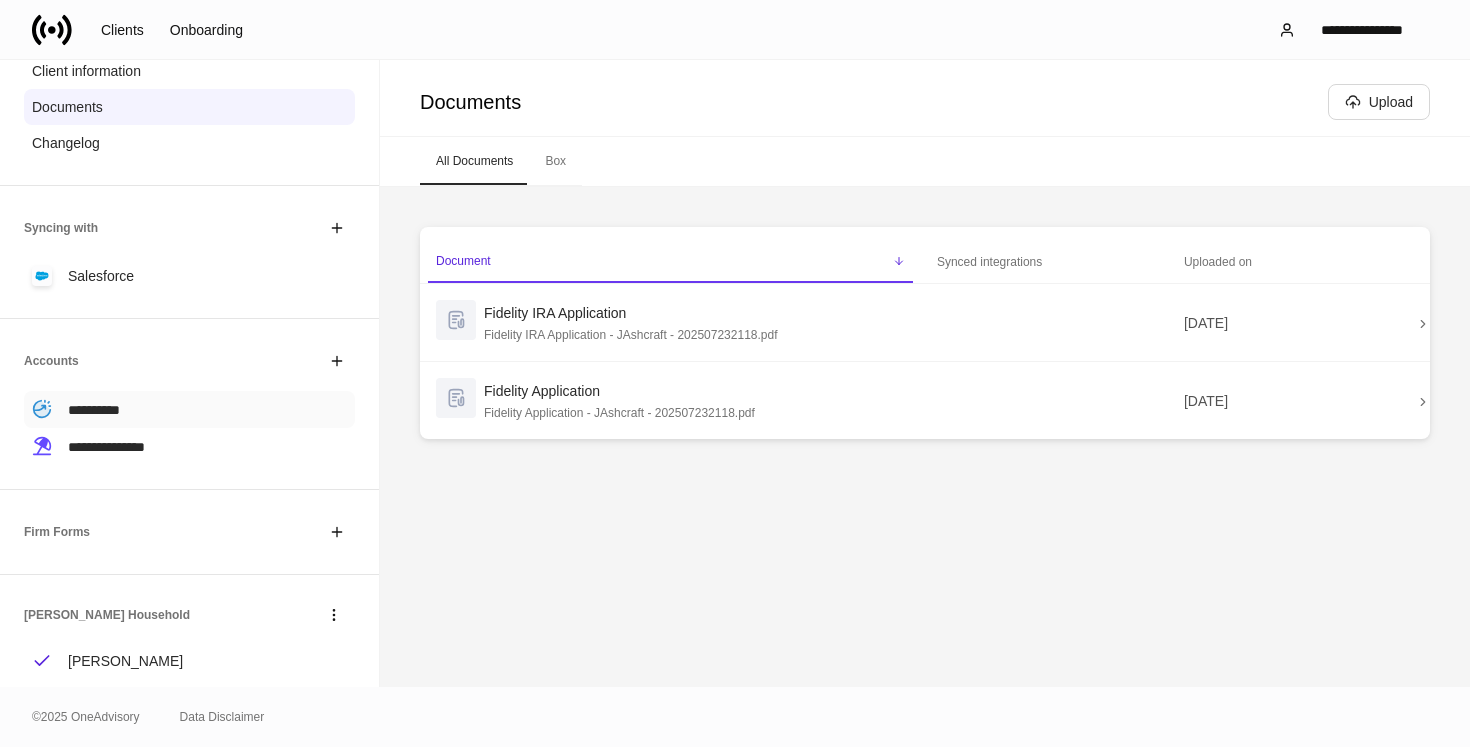 click on "**********" at bounding box center [94, 410] 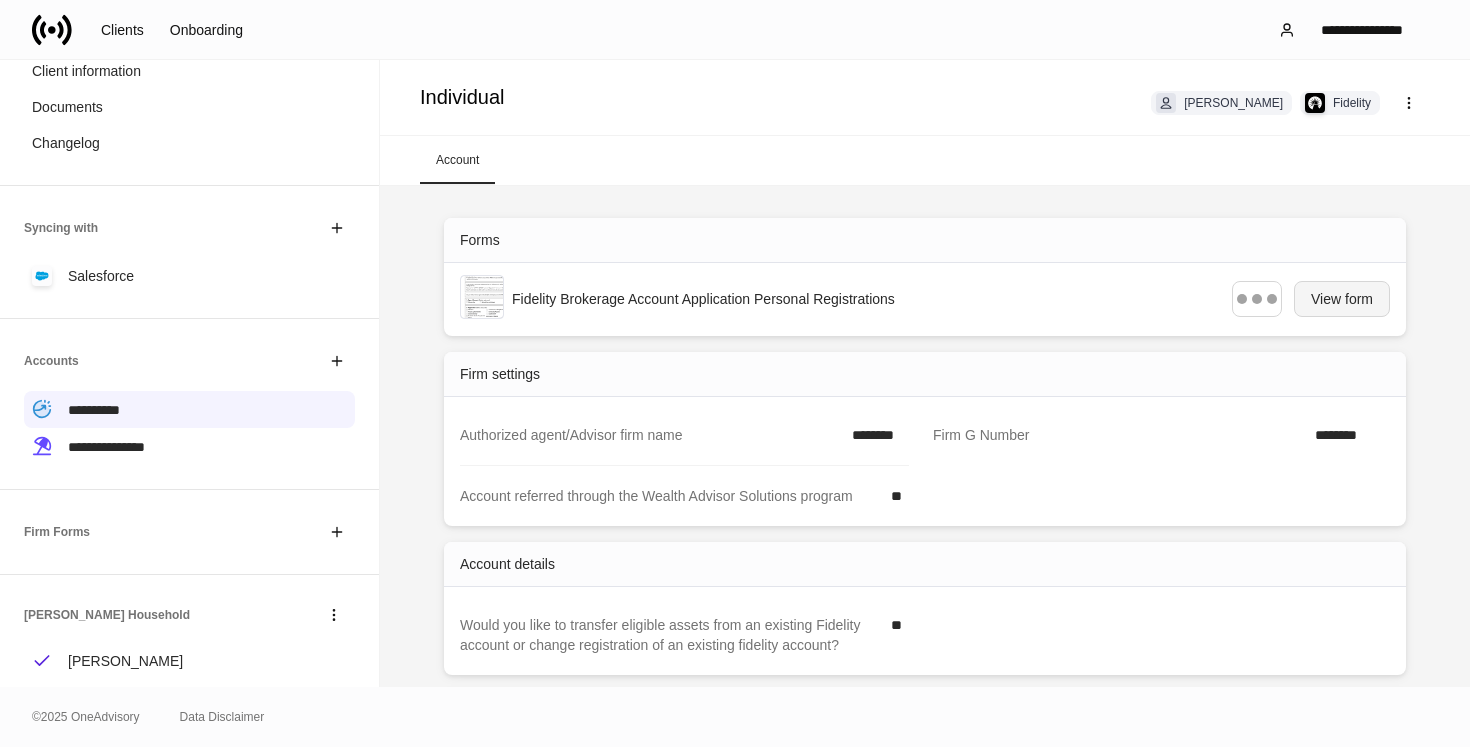 click on "View form" at bounding box center (1342, 299) 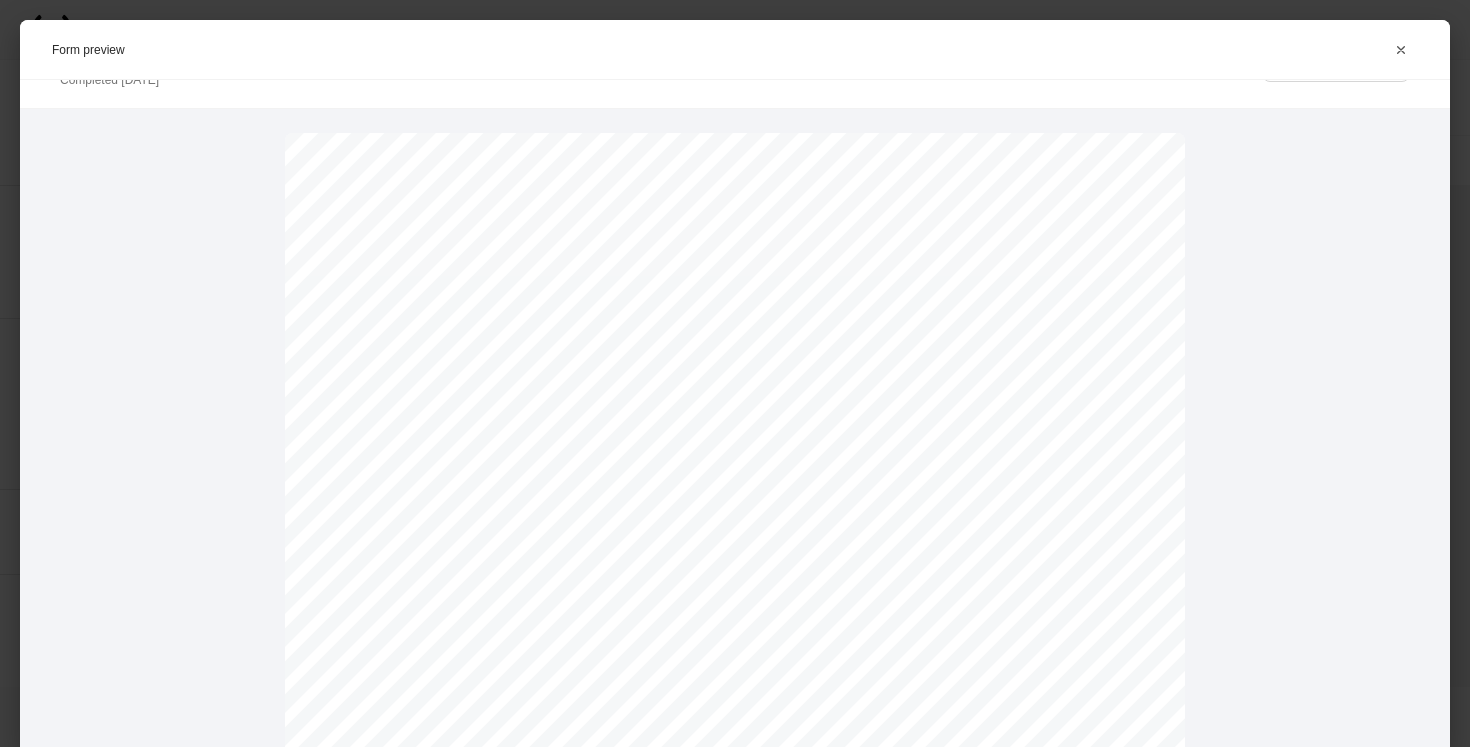 scroll, scrollTop: 0, scrollLeft: 0, axis: both 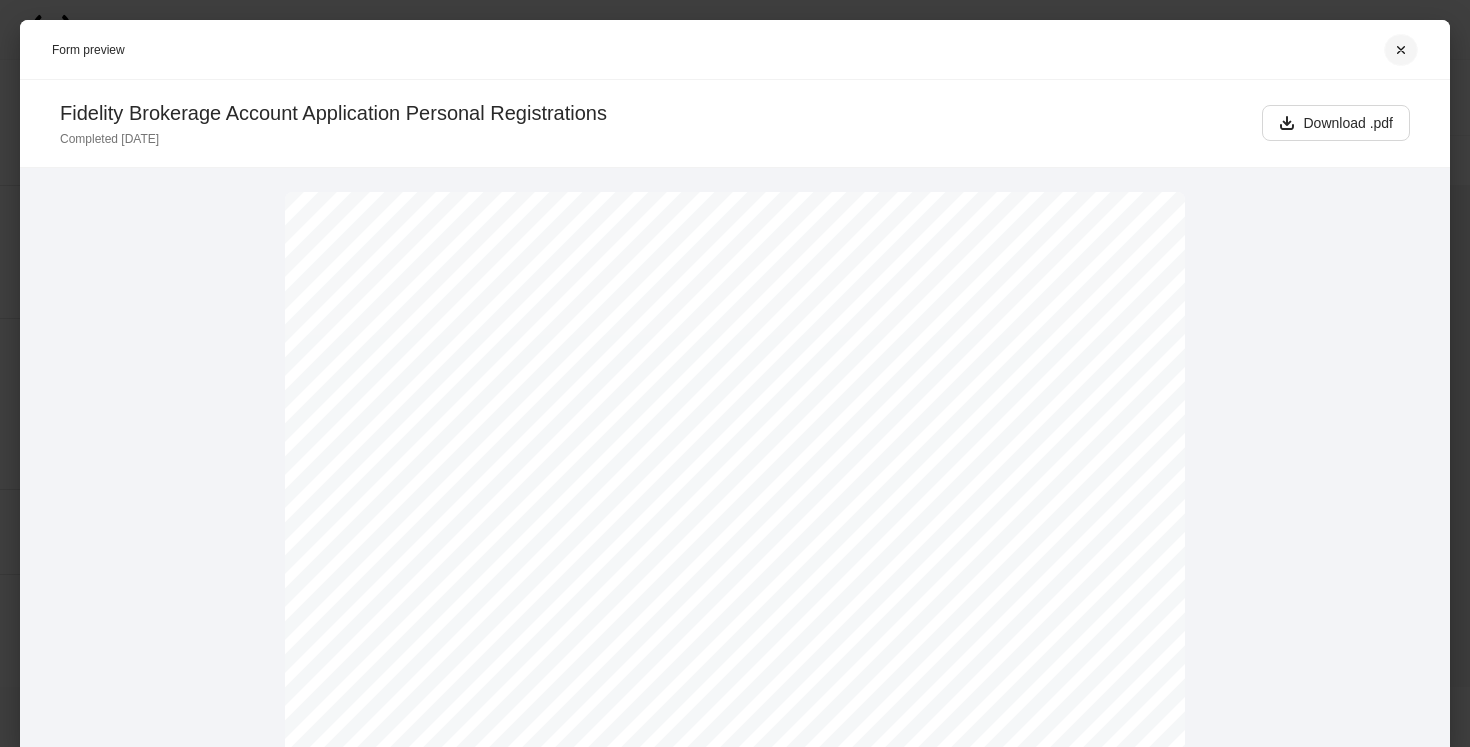 click 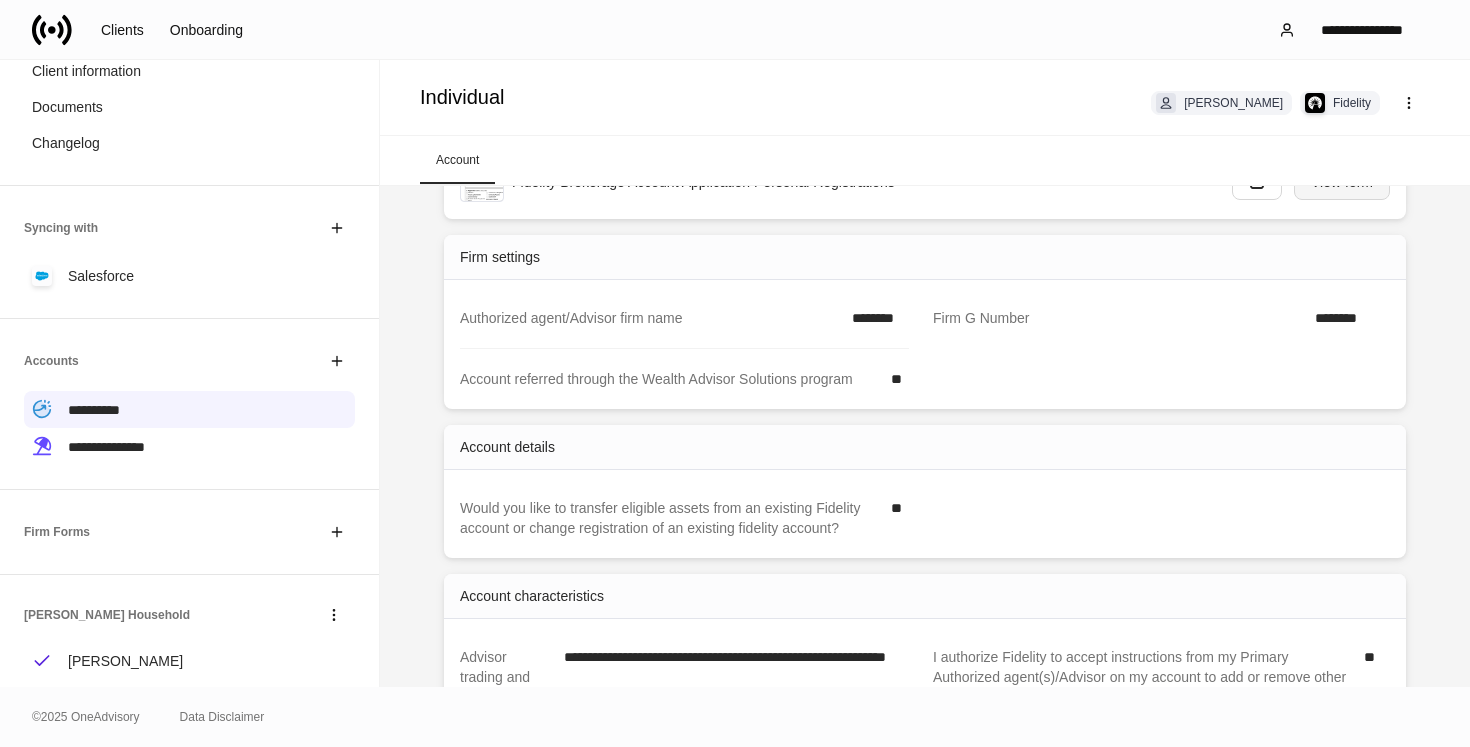 scroll, scrollTop: 0, scrollLeft: 0, axis: both 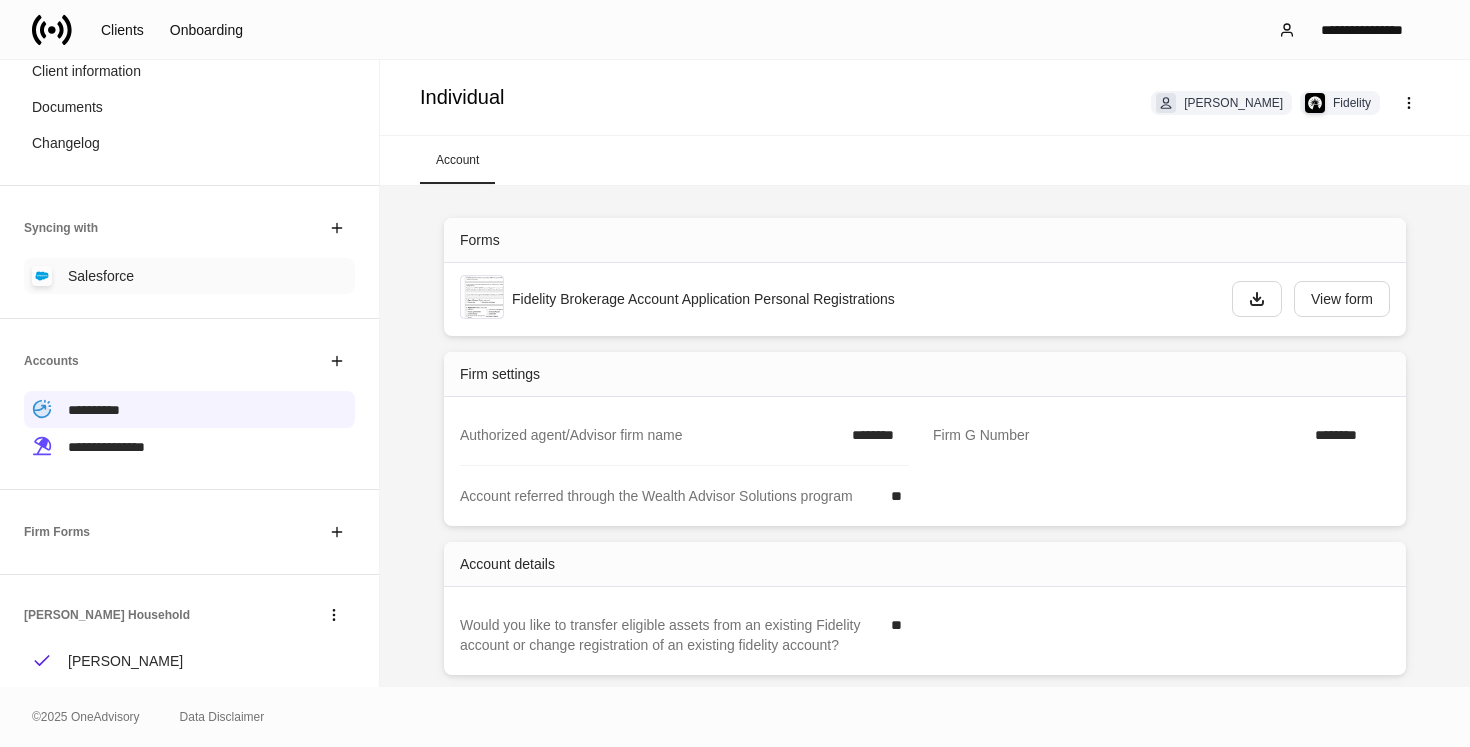 click on "Salesforce" at bounding box center [189, 276] 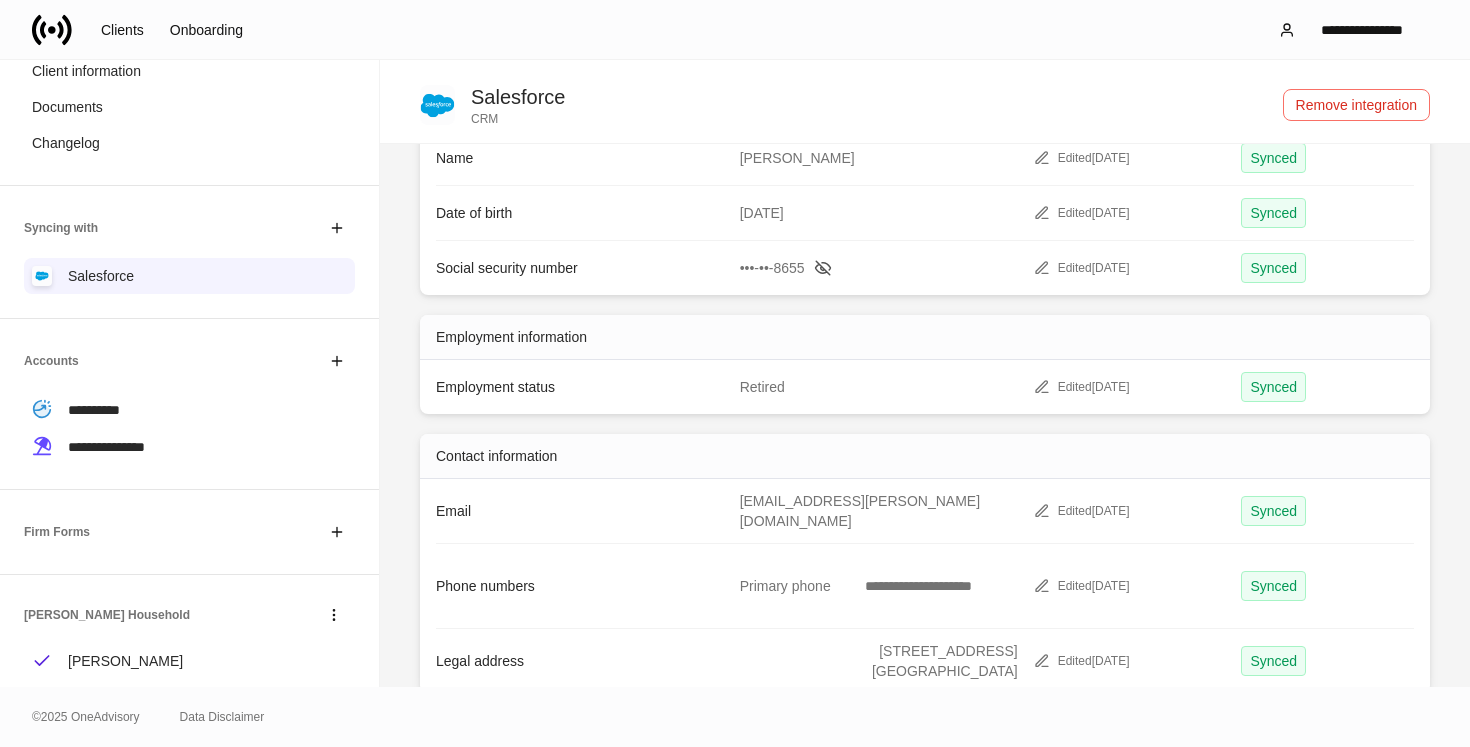 scroll, scrollTop: 212, scrollLeft: 0, axis: vertical 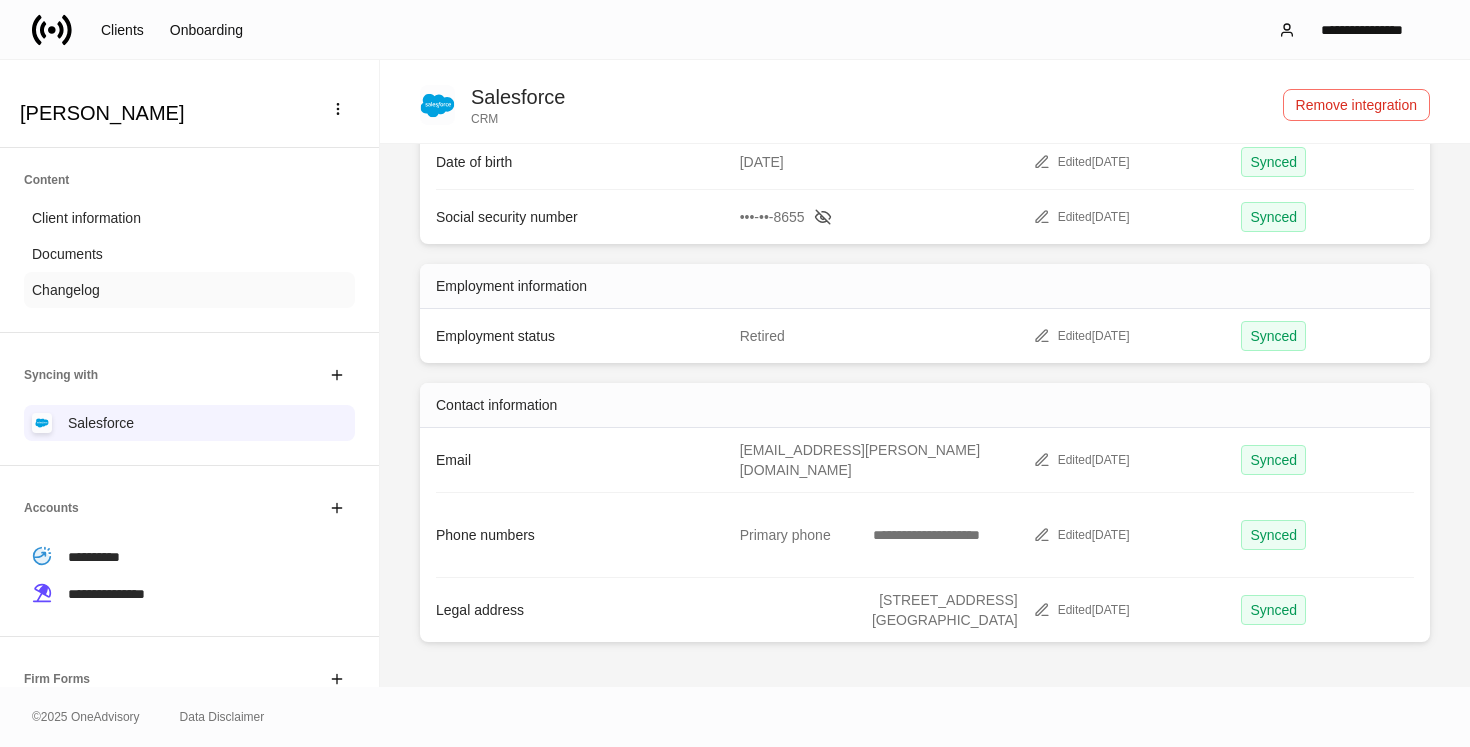 click on "Changelog" at bounding box center (189, 290) 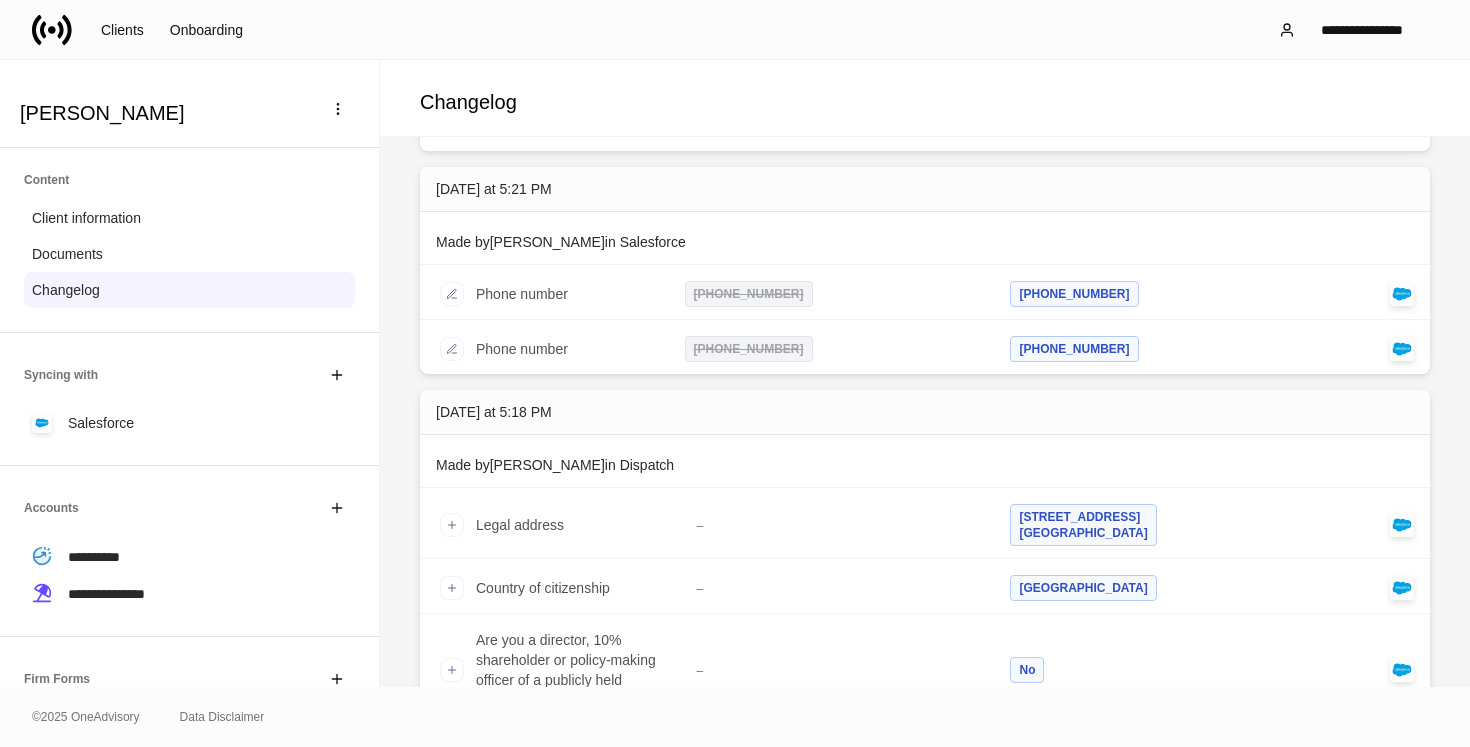 scroll, scrollTop: 66, scrollLeft: 0, axis: vertical 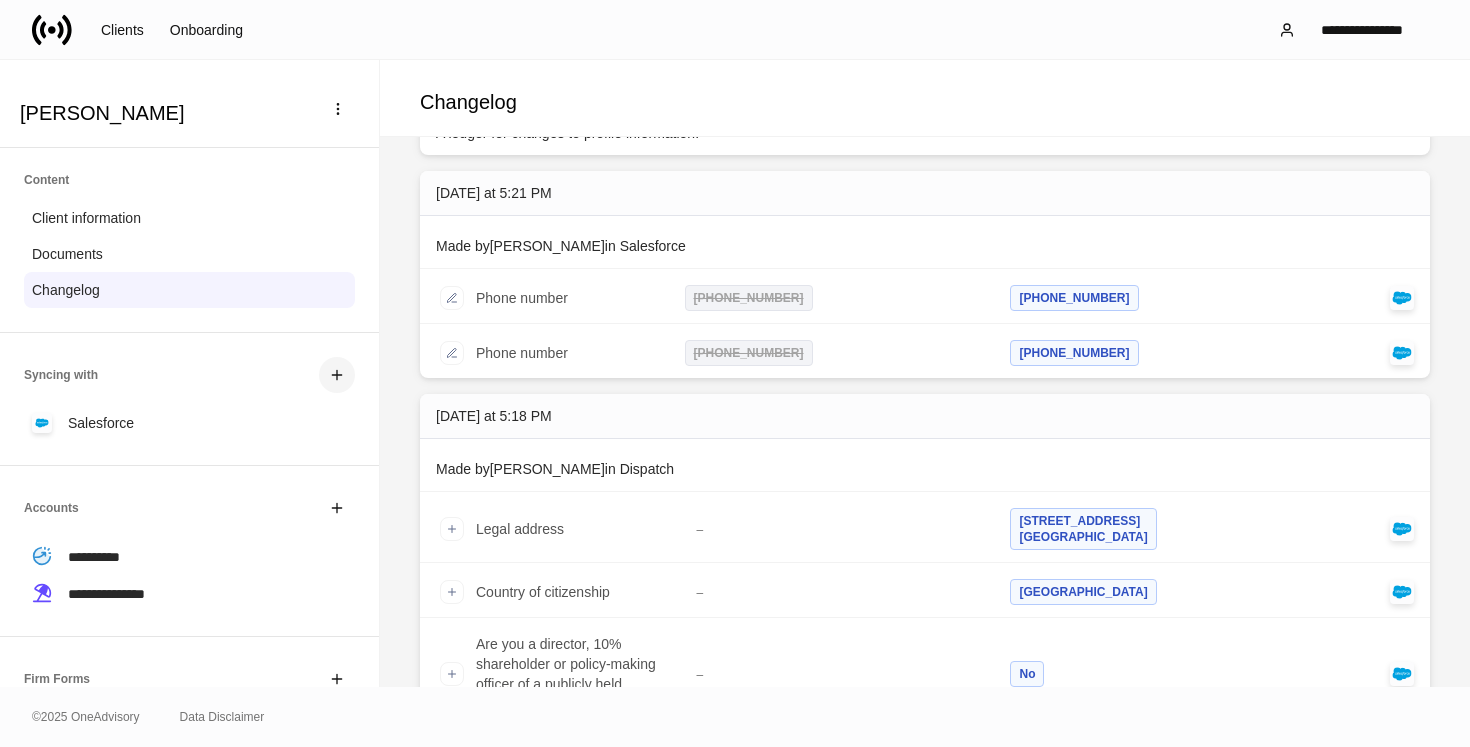 click 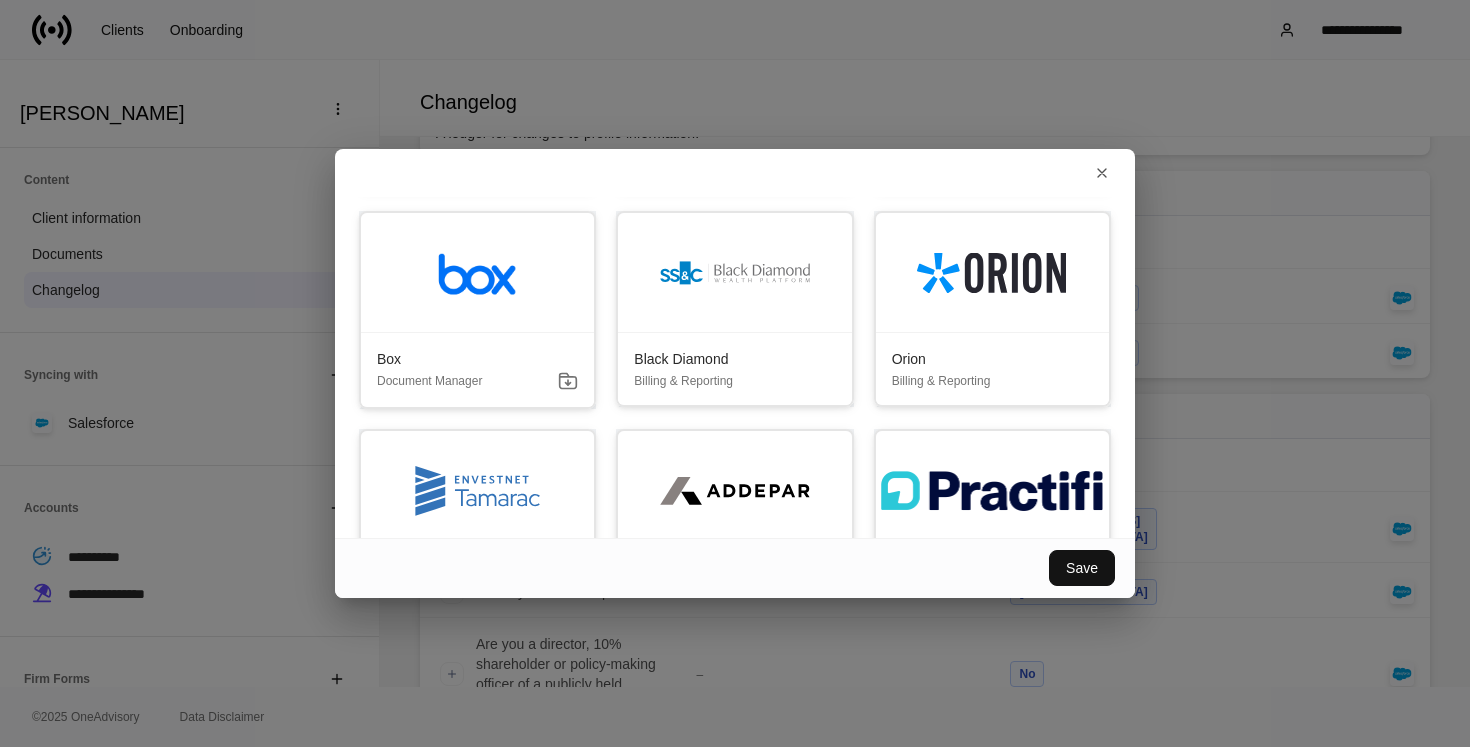 scroll, scrollTop: 498, scrollLeft: 0, axis: vertical 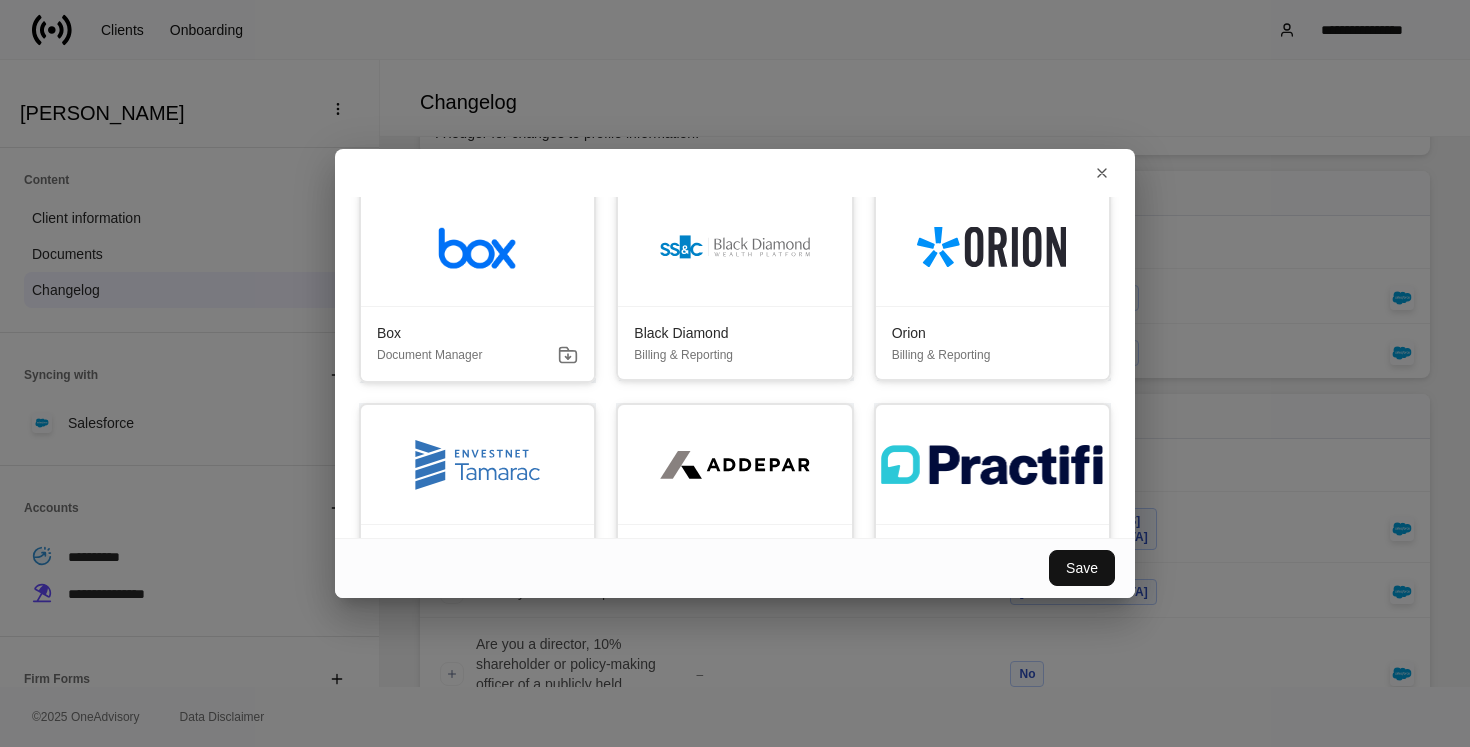 click on "Black Diamond" at bounding box center [734, 333] 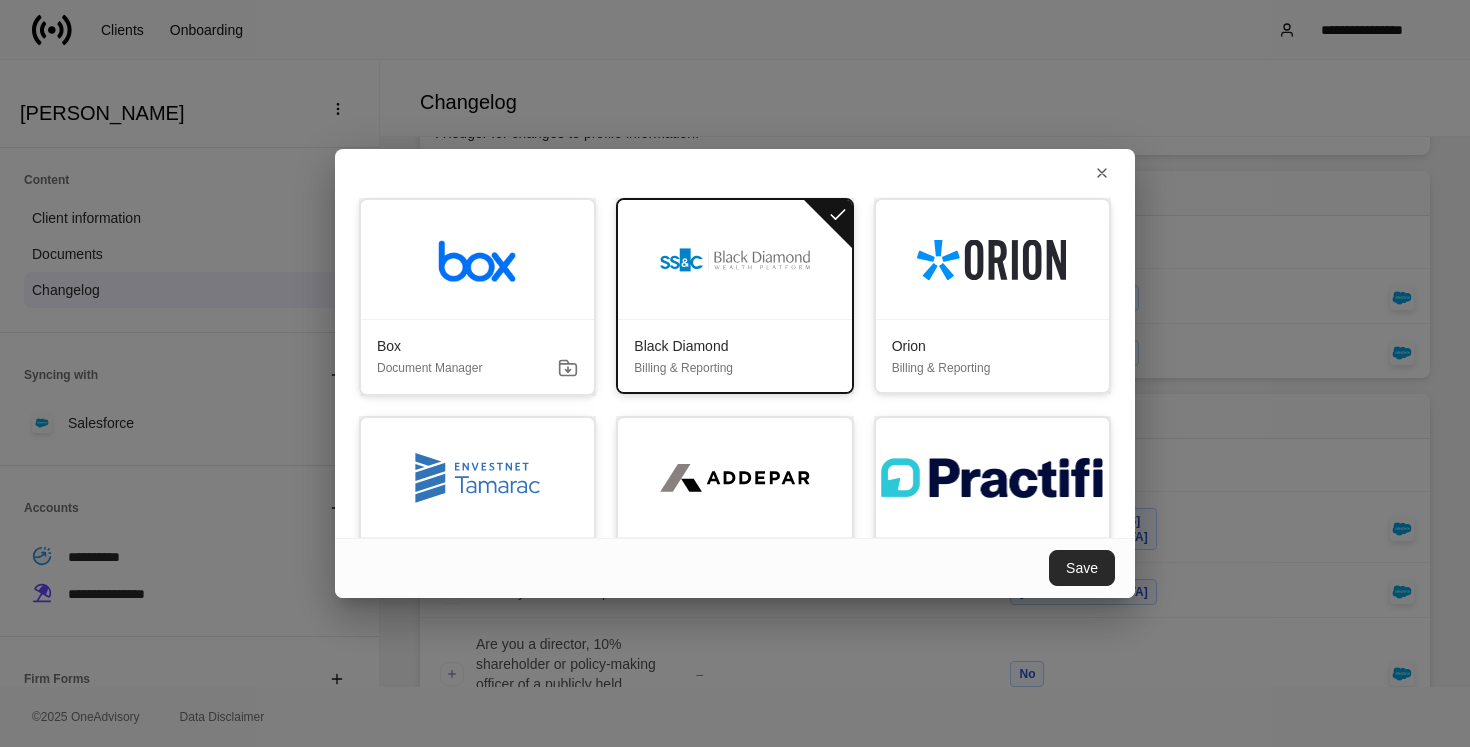 click on "Save" at bounding box center (1082, 568) 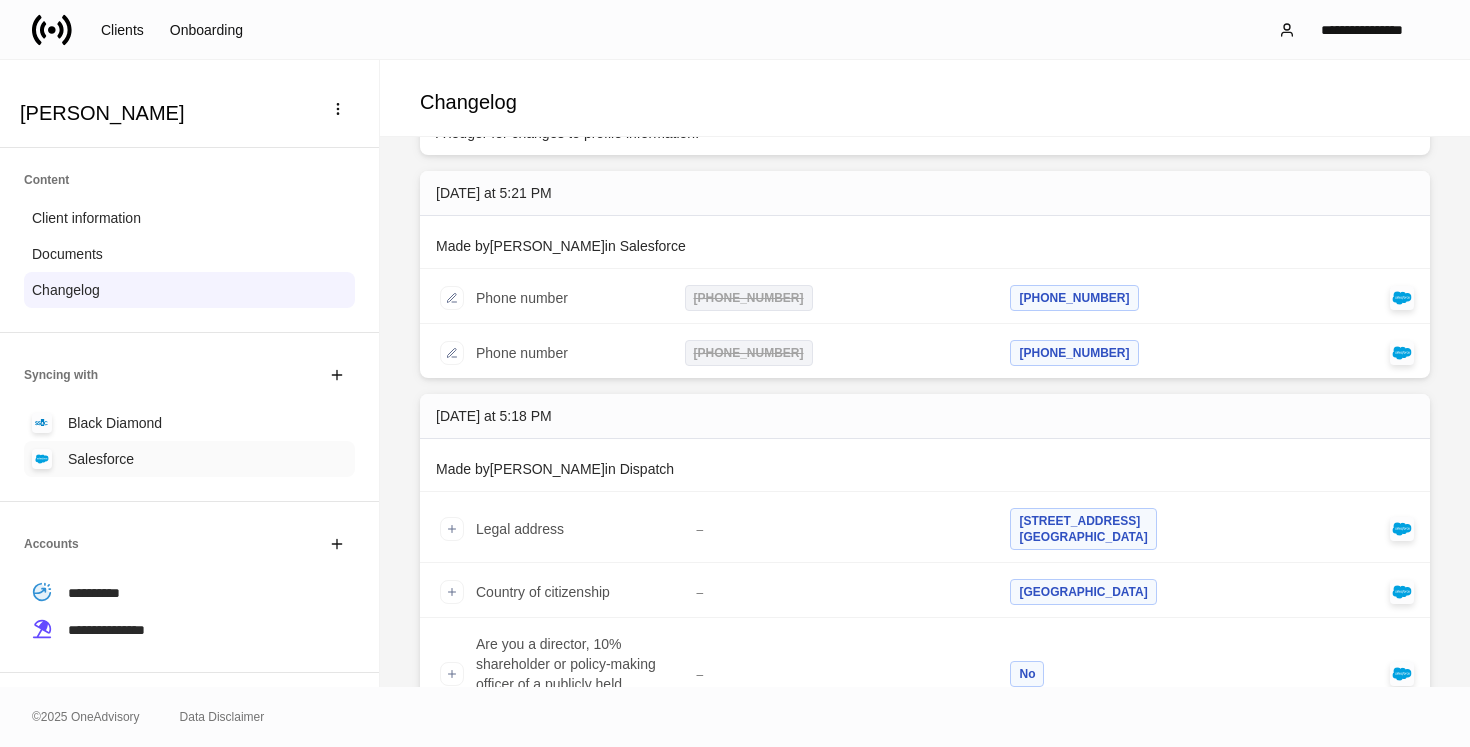 click on "Black Diamond" at bounding box center [189, 423] 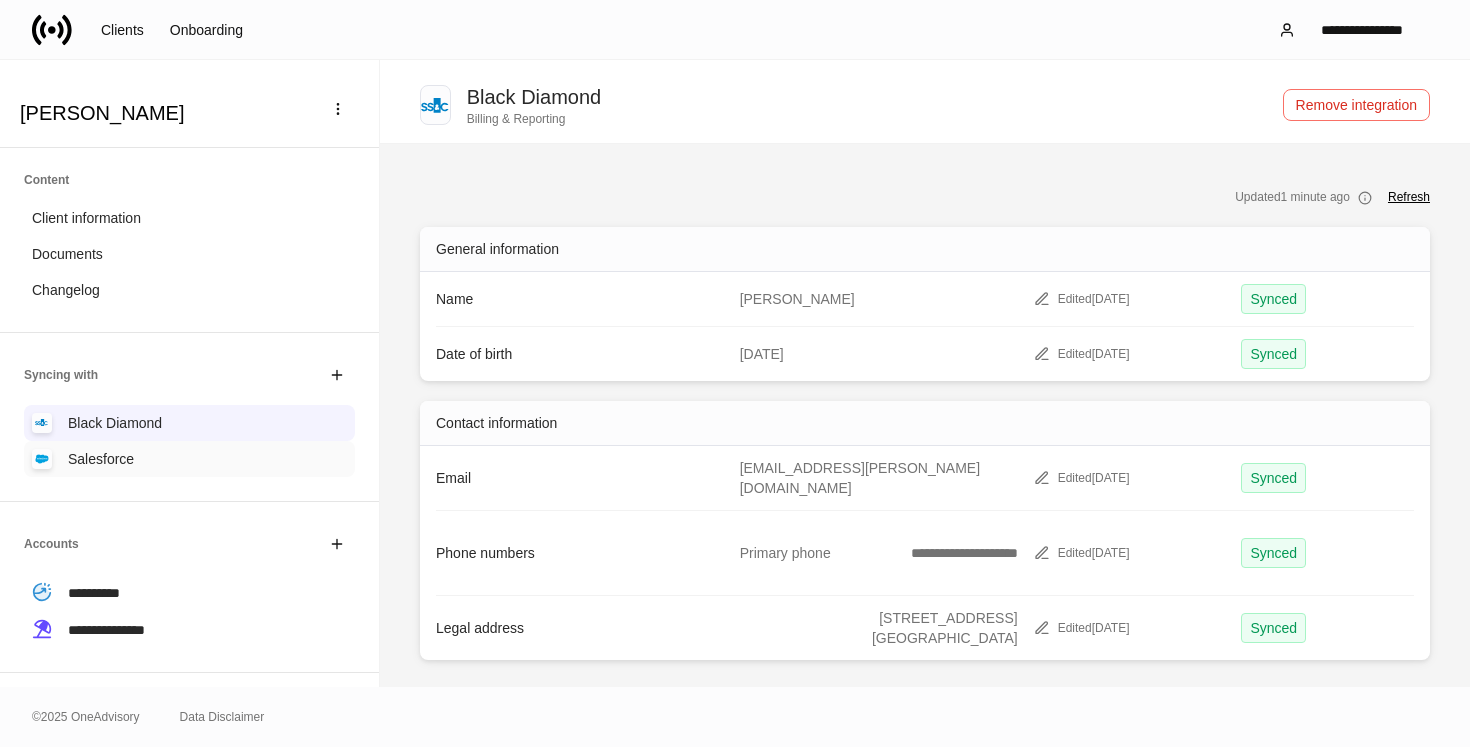 scroll, scrollTop: 0, scrollLeft: 0, axis: both 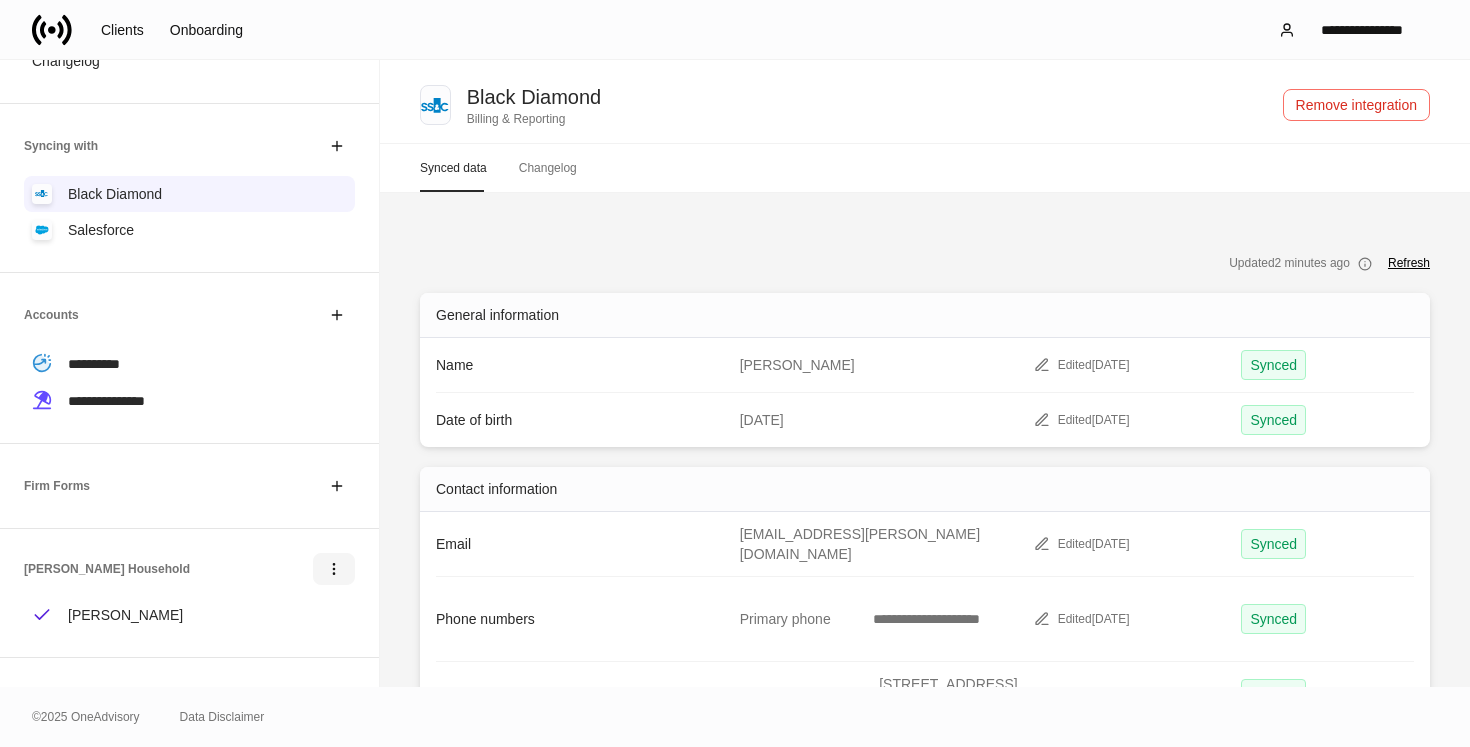click 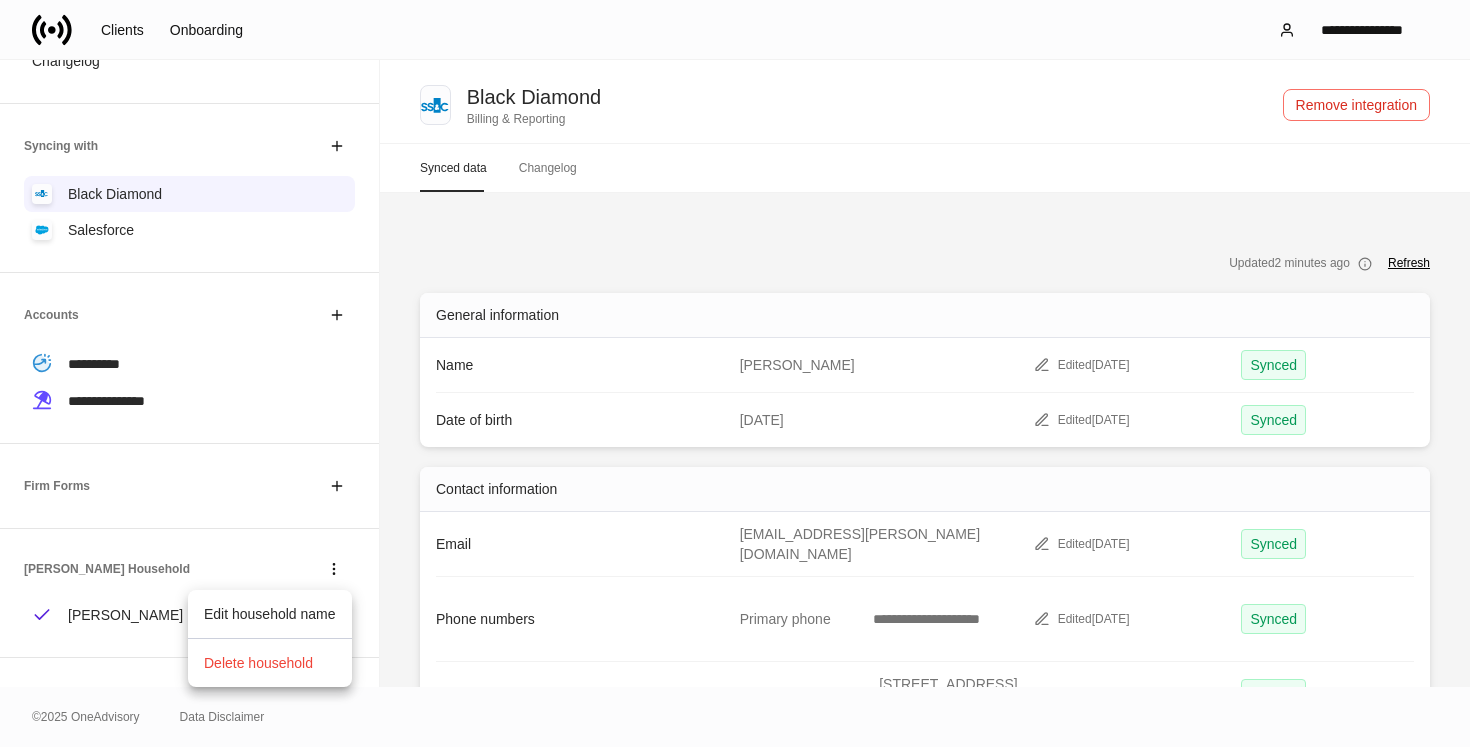 click at bounding box center [735, 373] 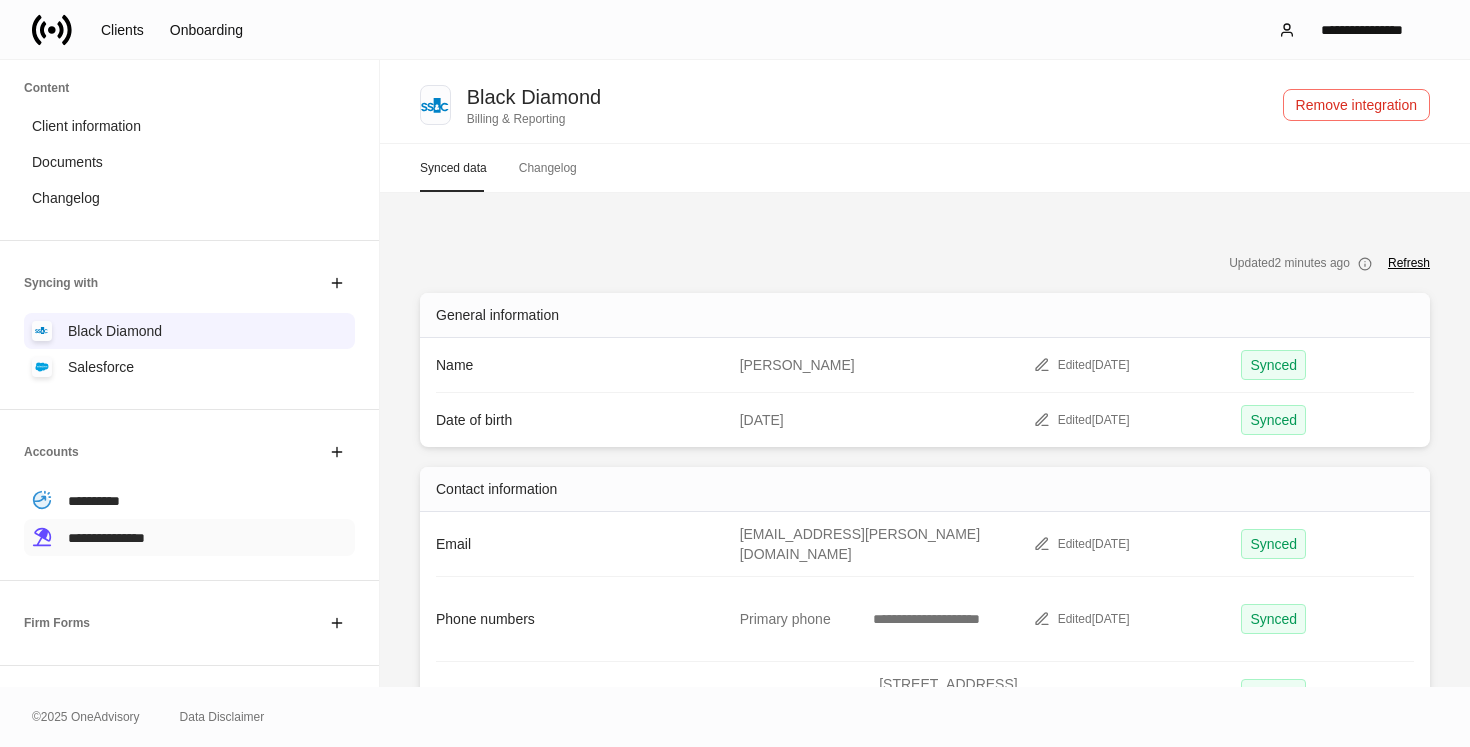 scroll, scrollTop: 62, scrollLeft: 0, axis: vertical 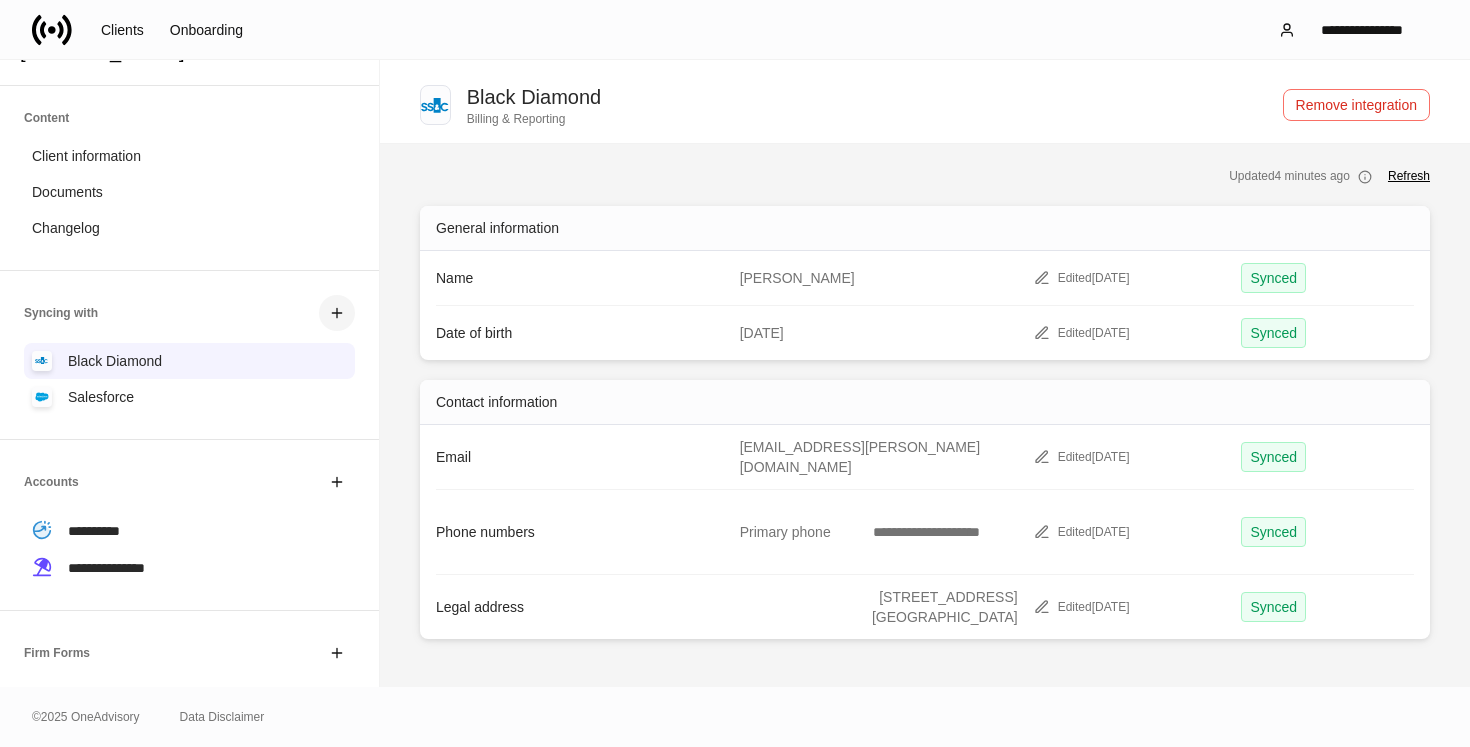 click at bounding box center [337, 313] 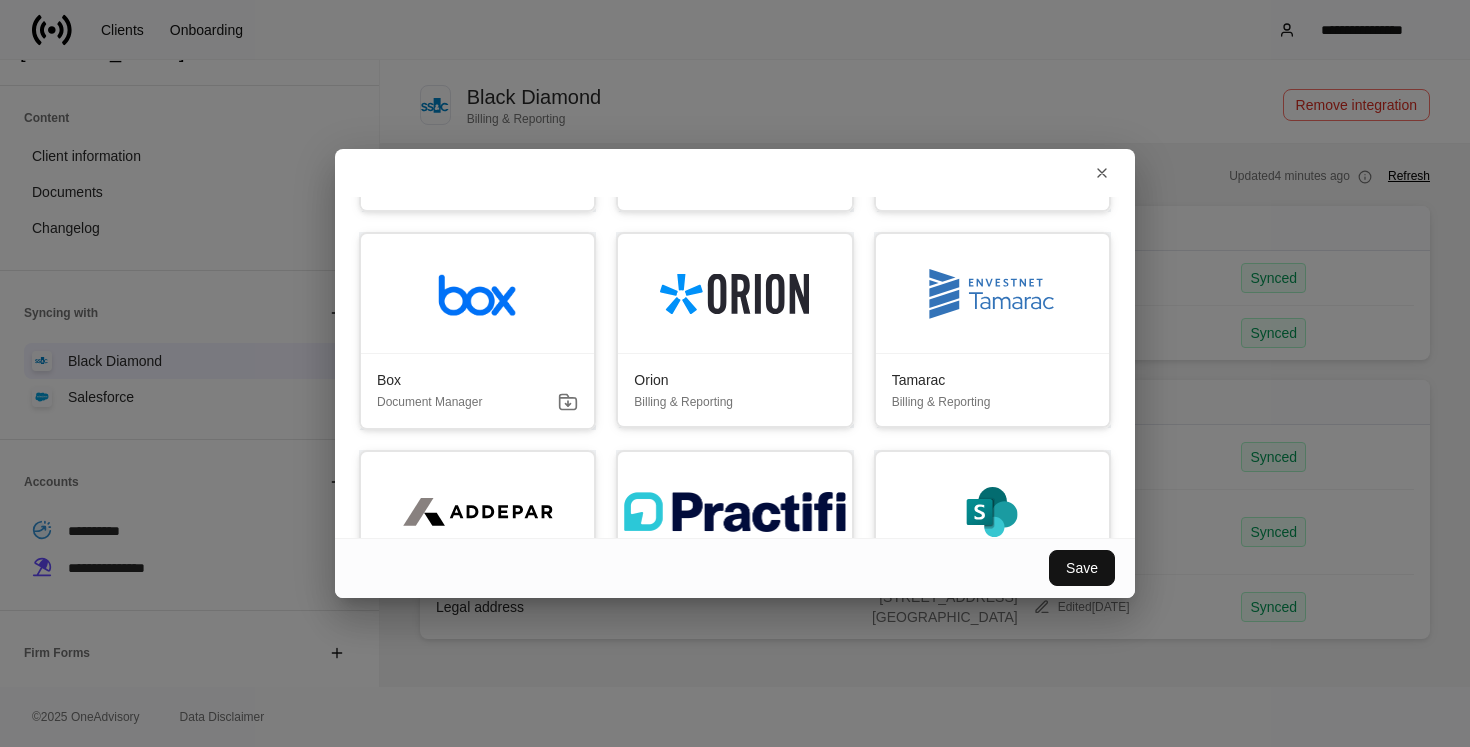 scroll, scrollTop: 447, scrollLeft: 0, axis: vertical 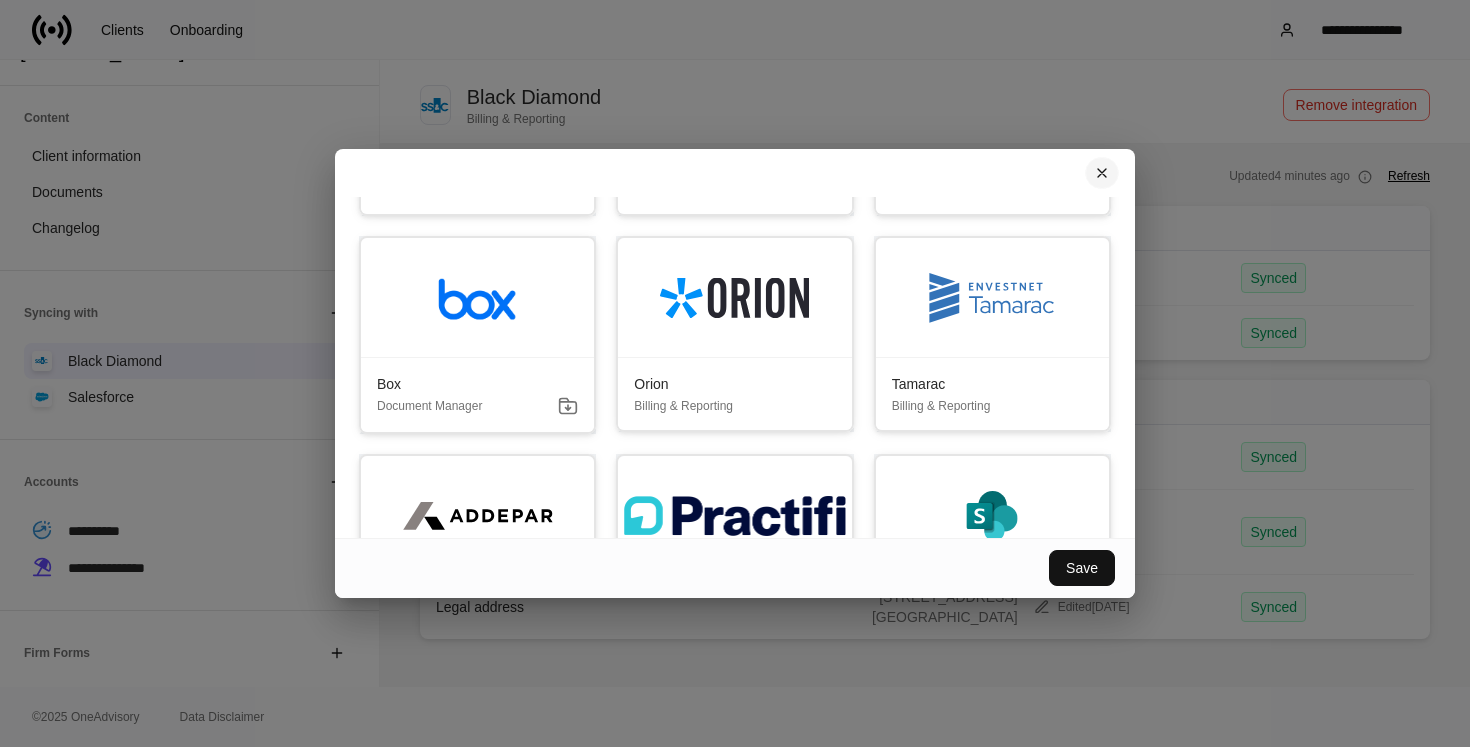 click 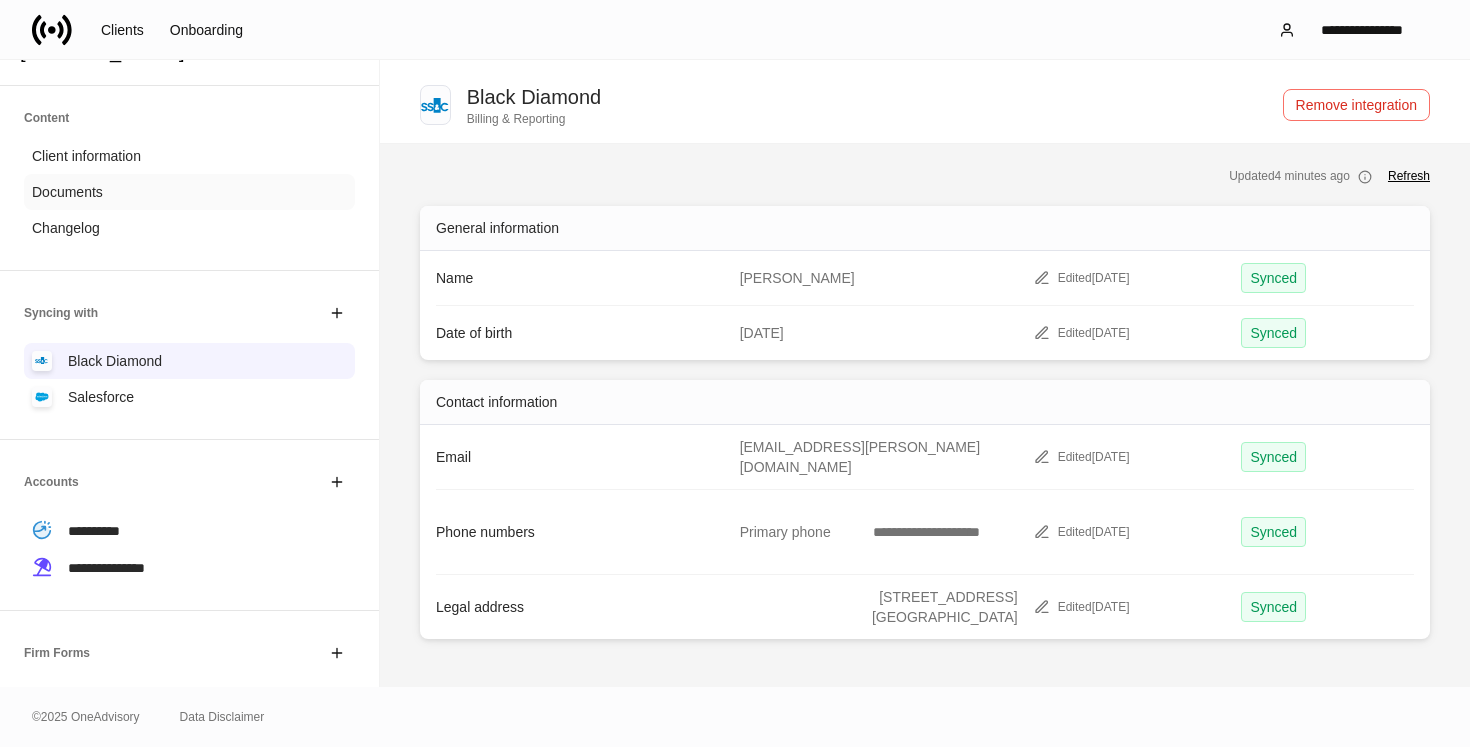 click on "Documents" at bounding box center [189, 192] 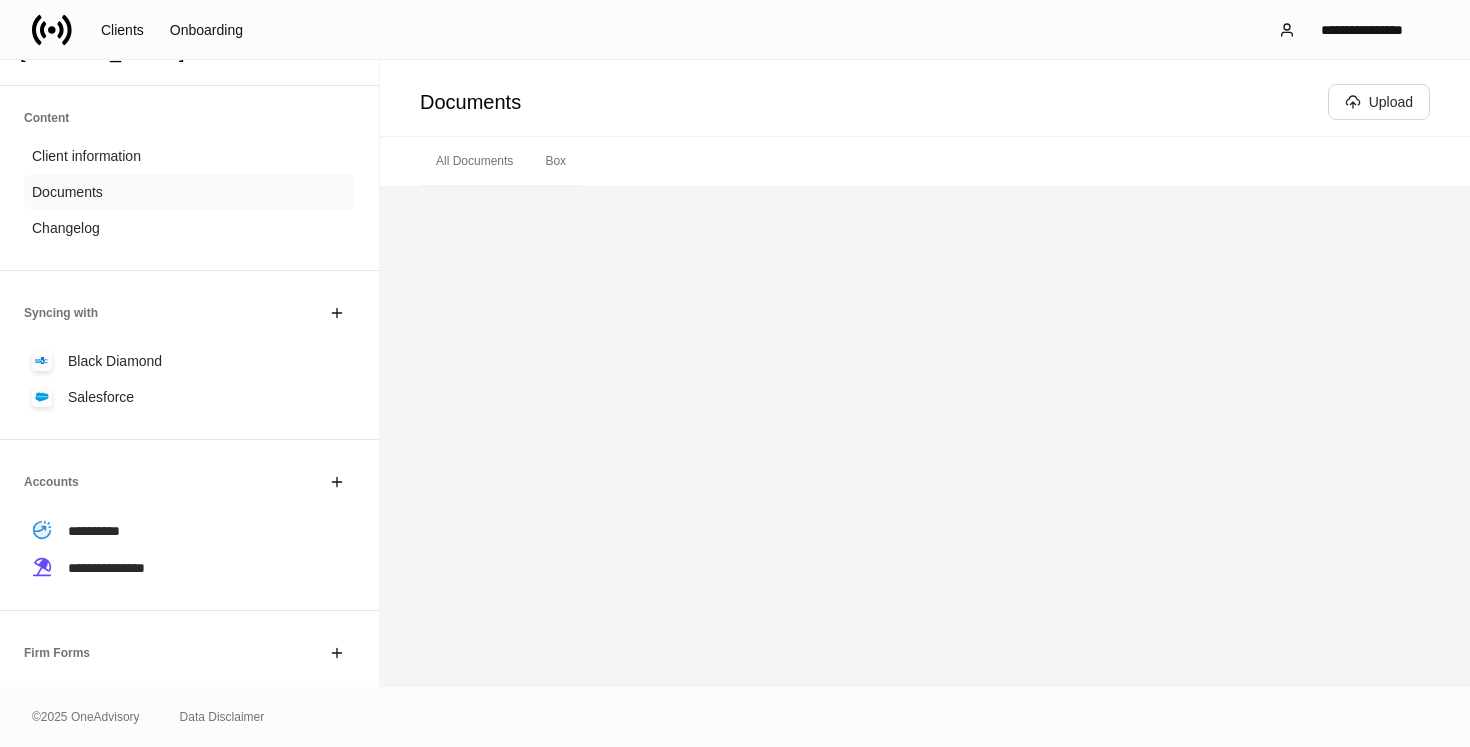 scroll, scrollTop: 0, scrollLeft: 0, axis: both 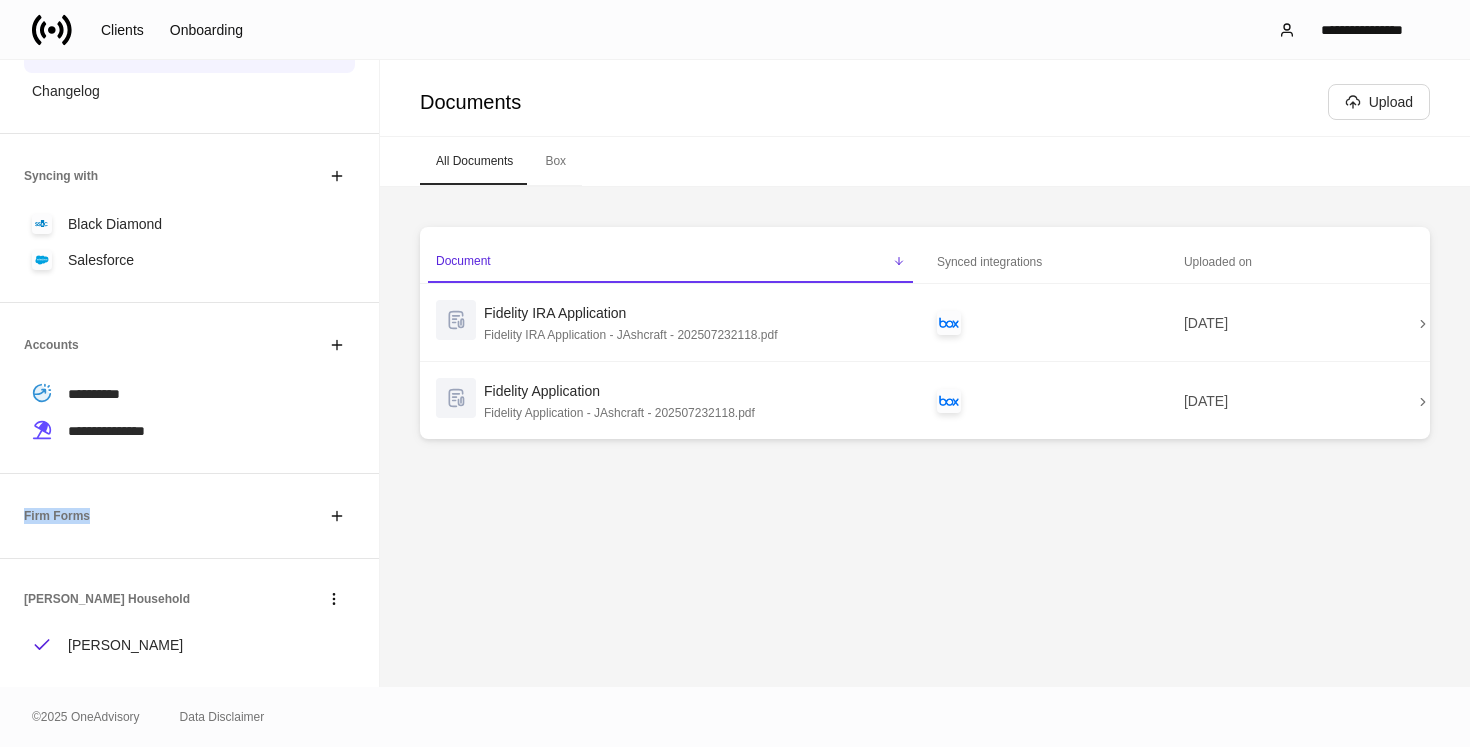 drag, startPoint x: 103, startPoint y: 517, endPoint x: 22, endPoint y: 516, distance: 81.00617 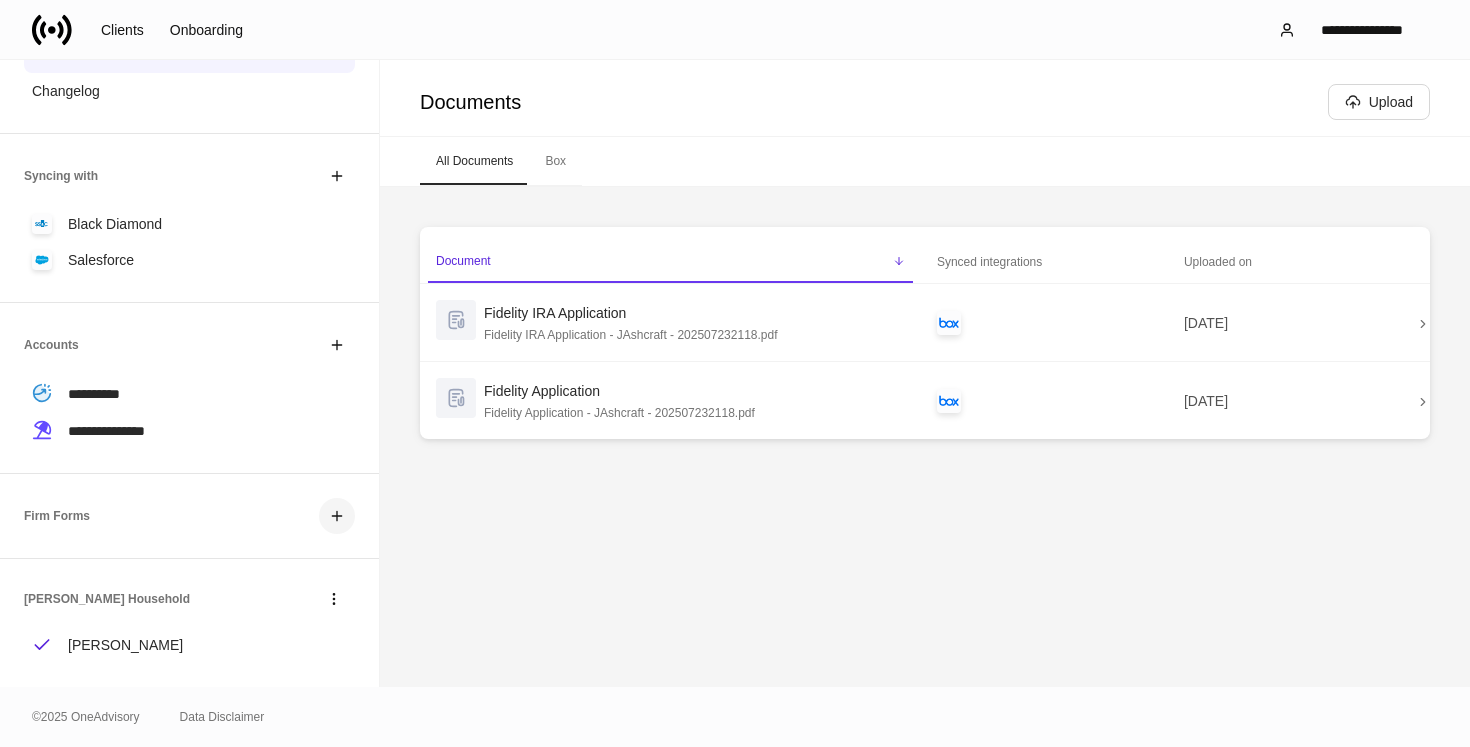 click 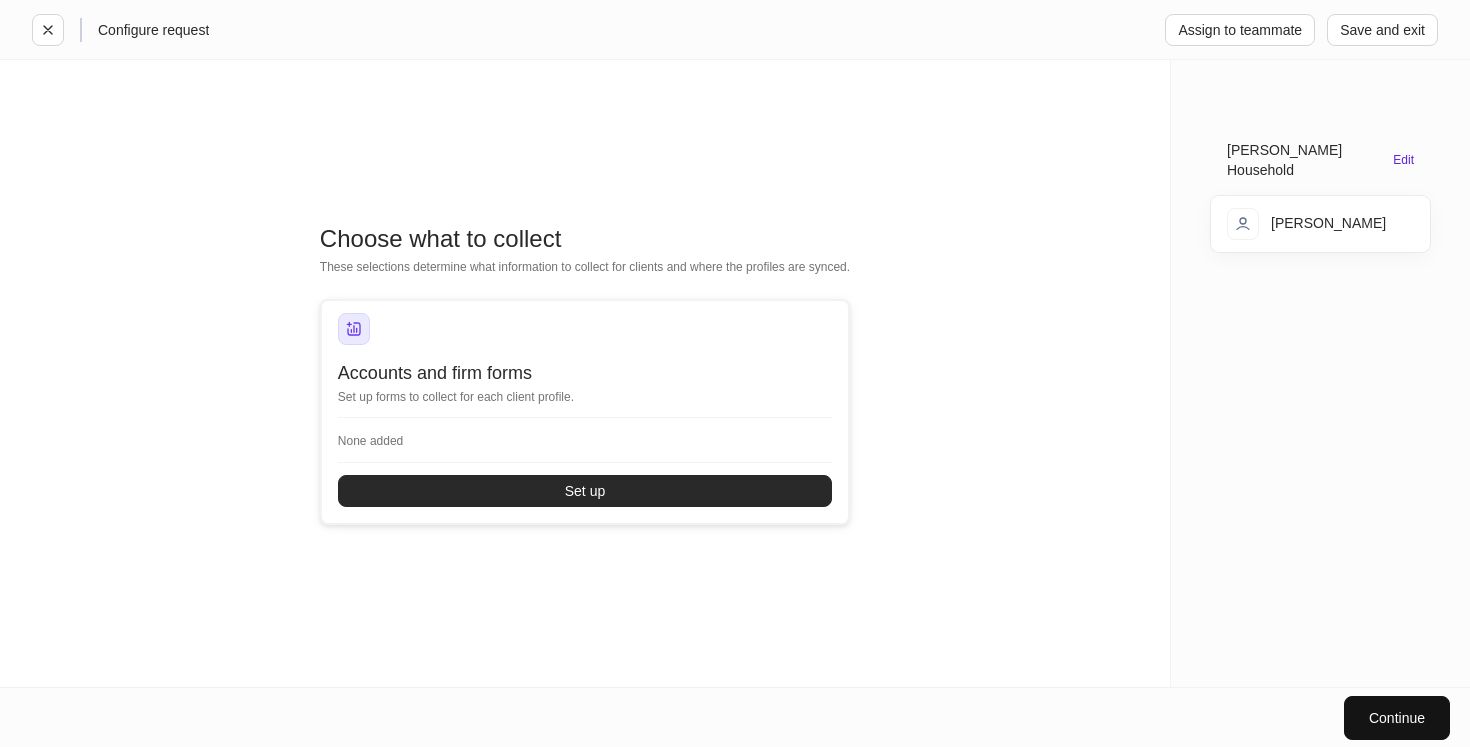 click on "Set up" at bounding box center [585, 491] 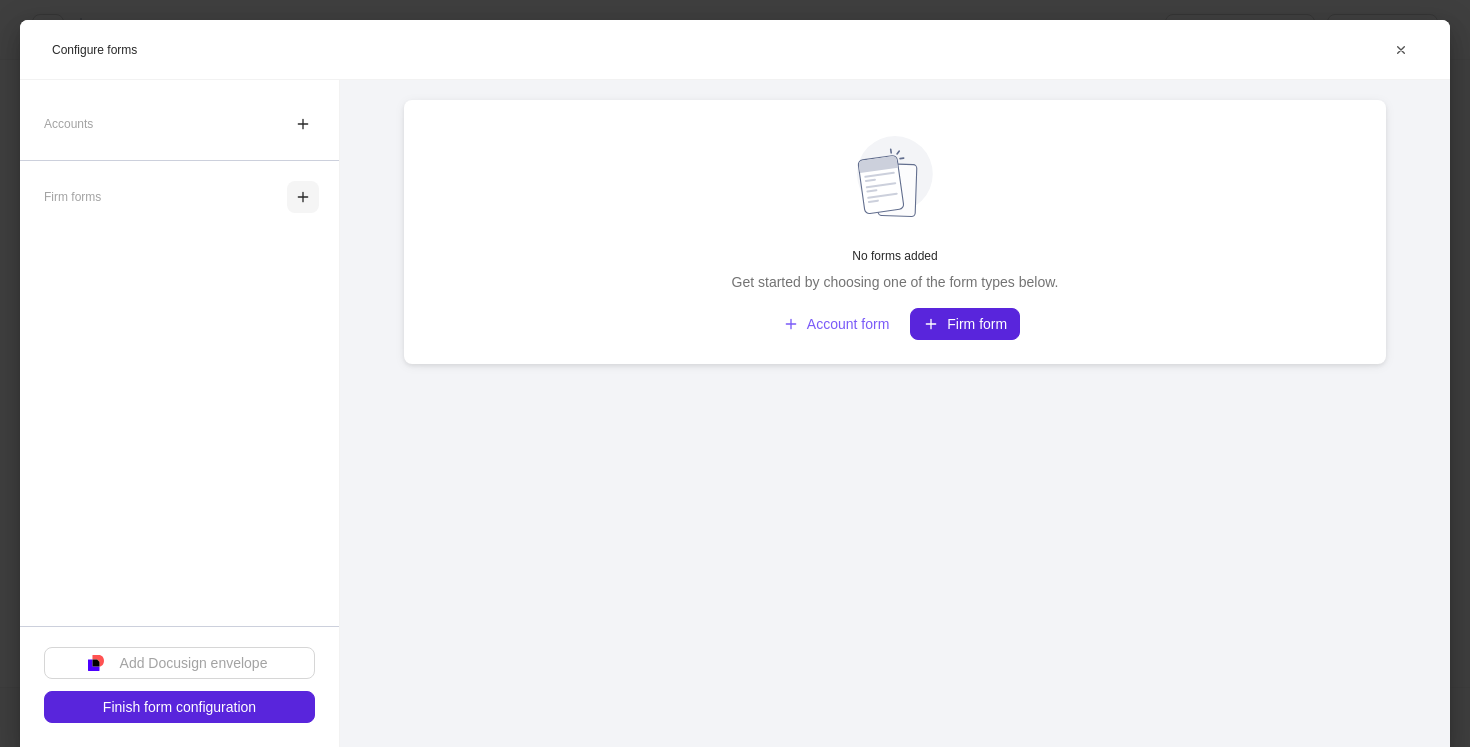 click 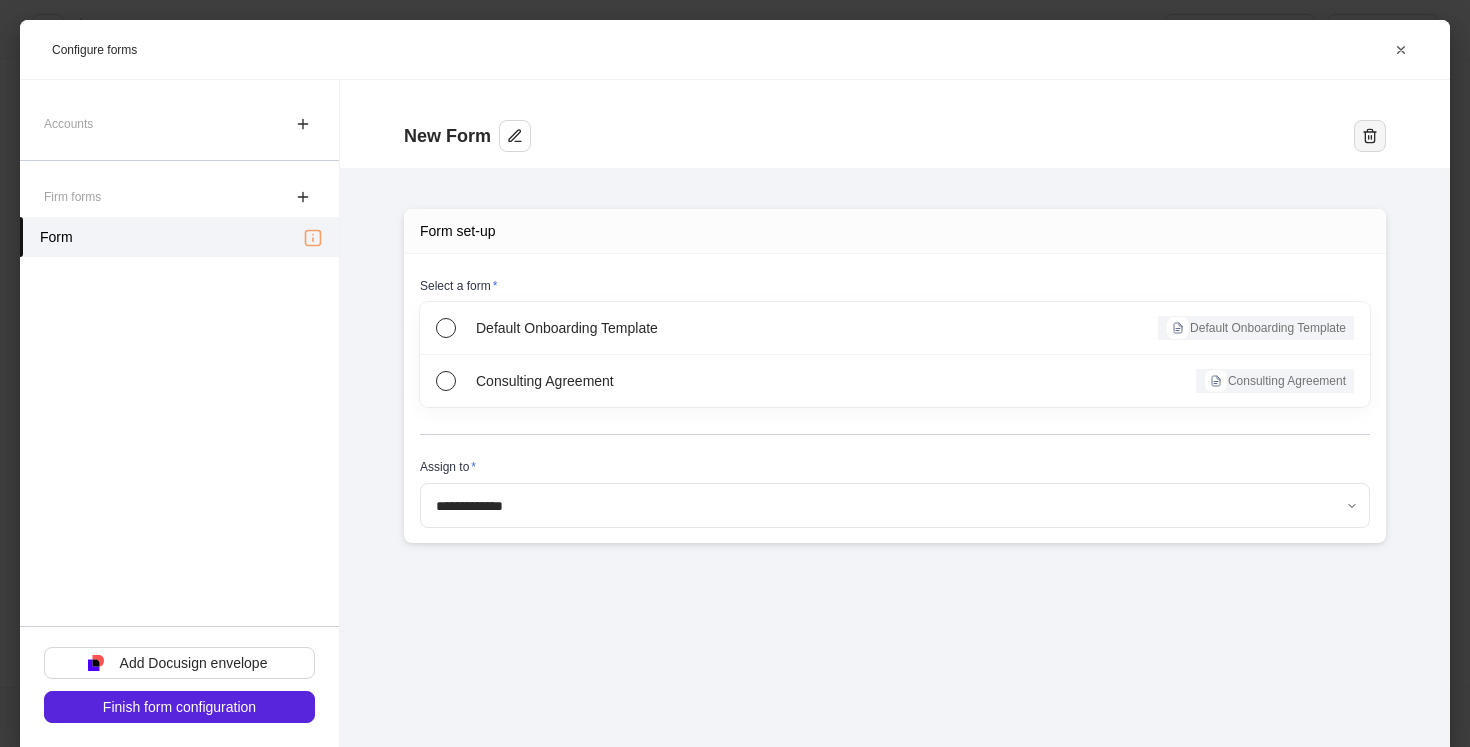 click 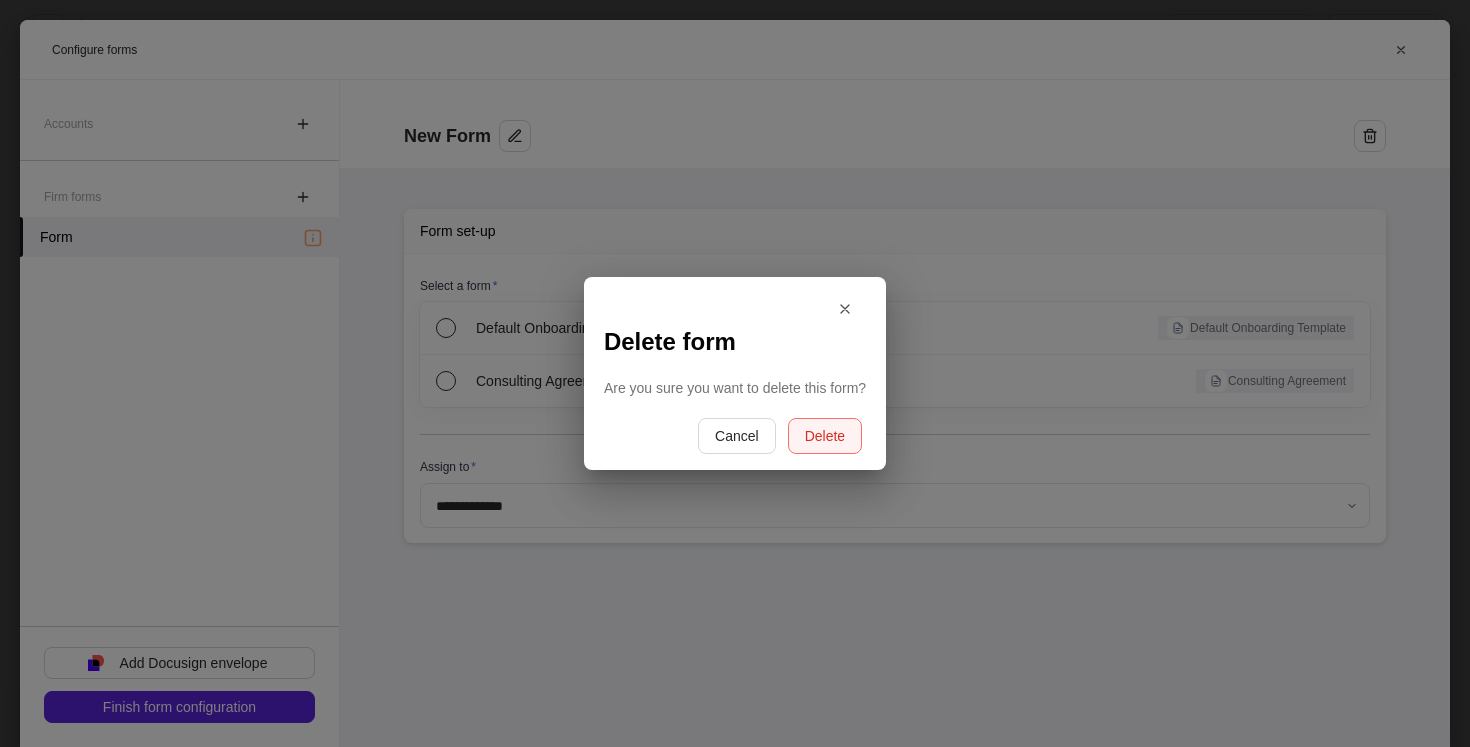 click on "Delete" at bounding box center [825, 436] 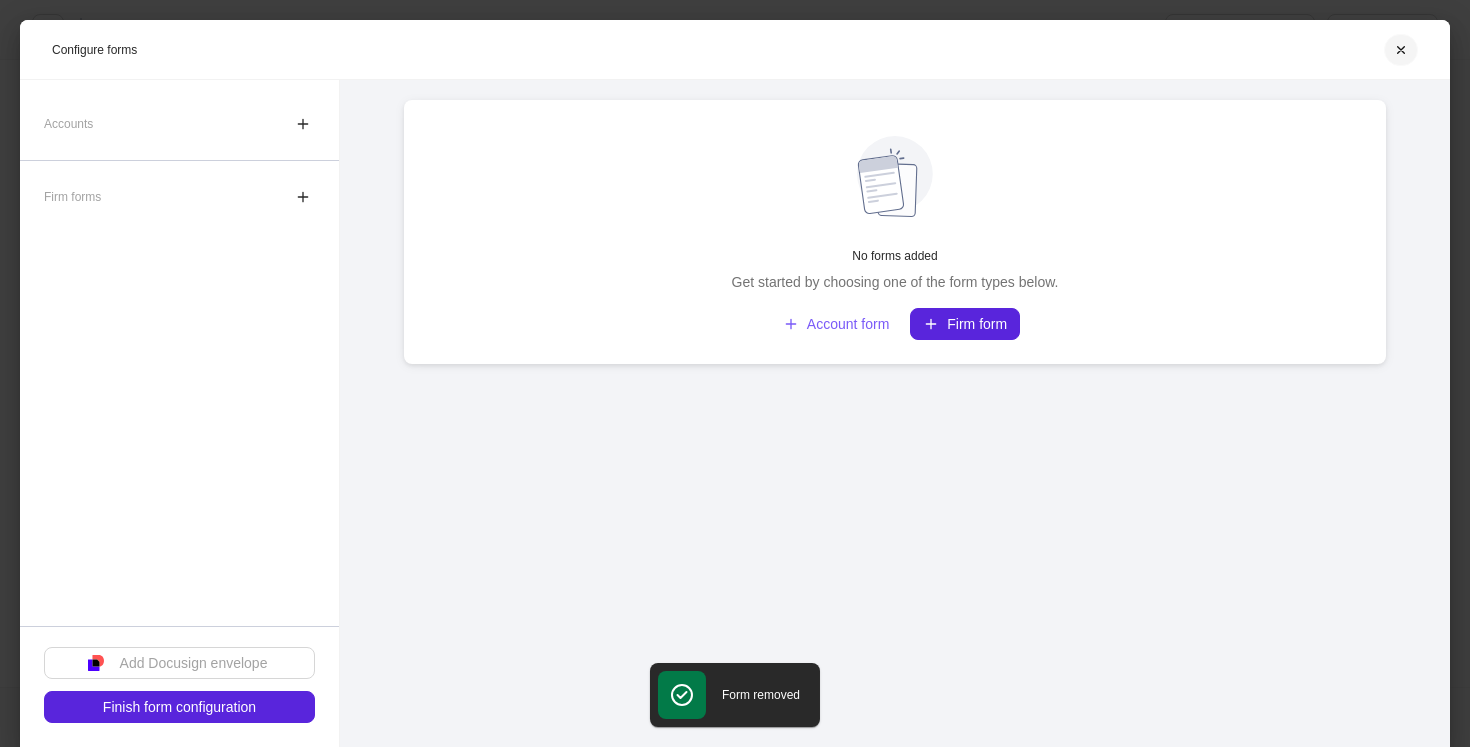 click 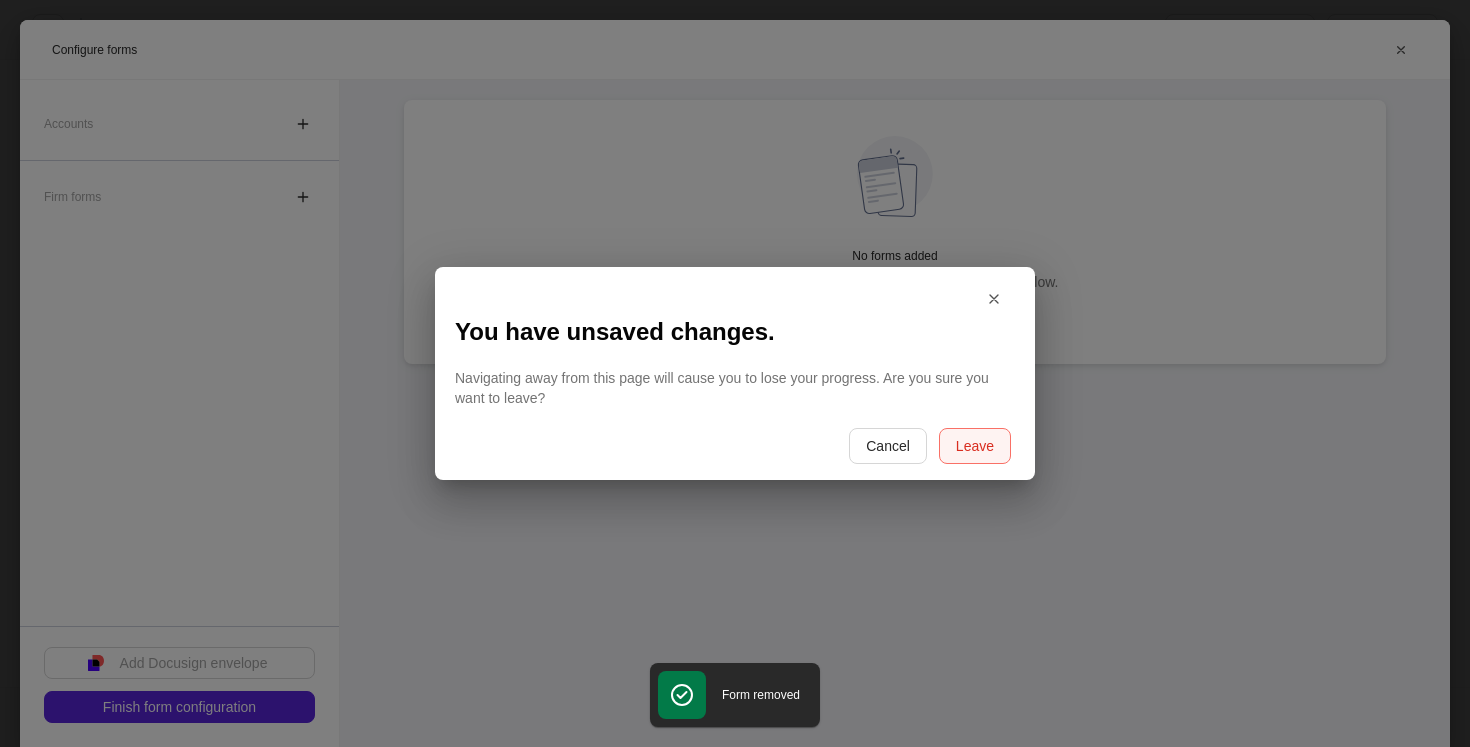 click on "Leave" at bounding box center (975, 446) 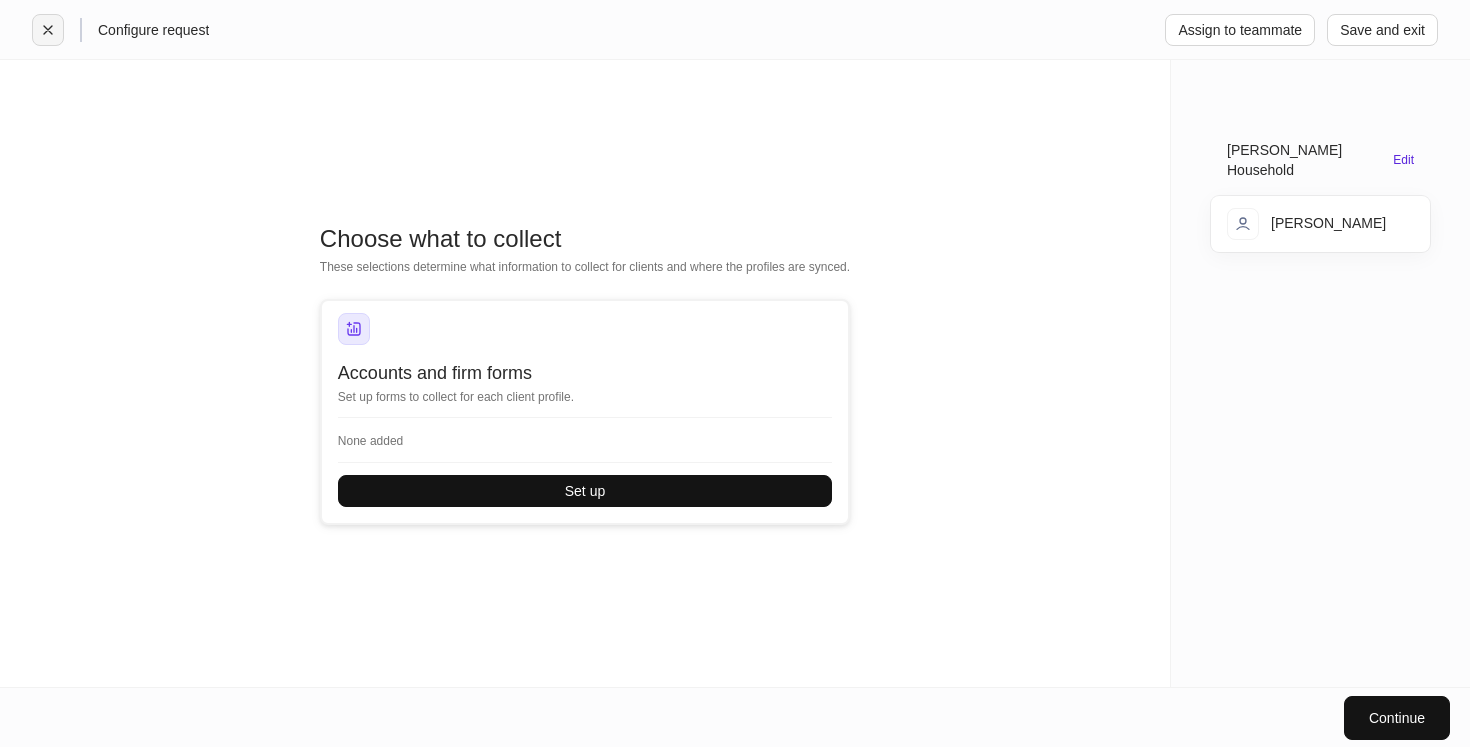 click 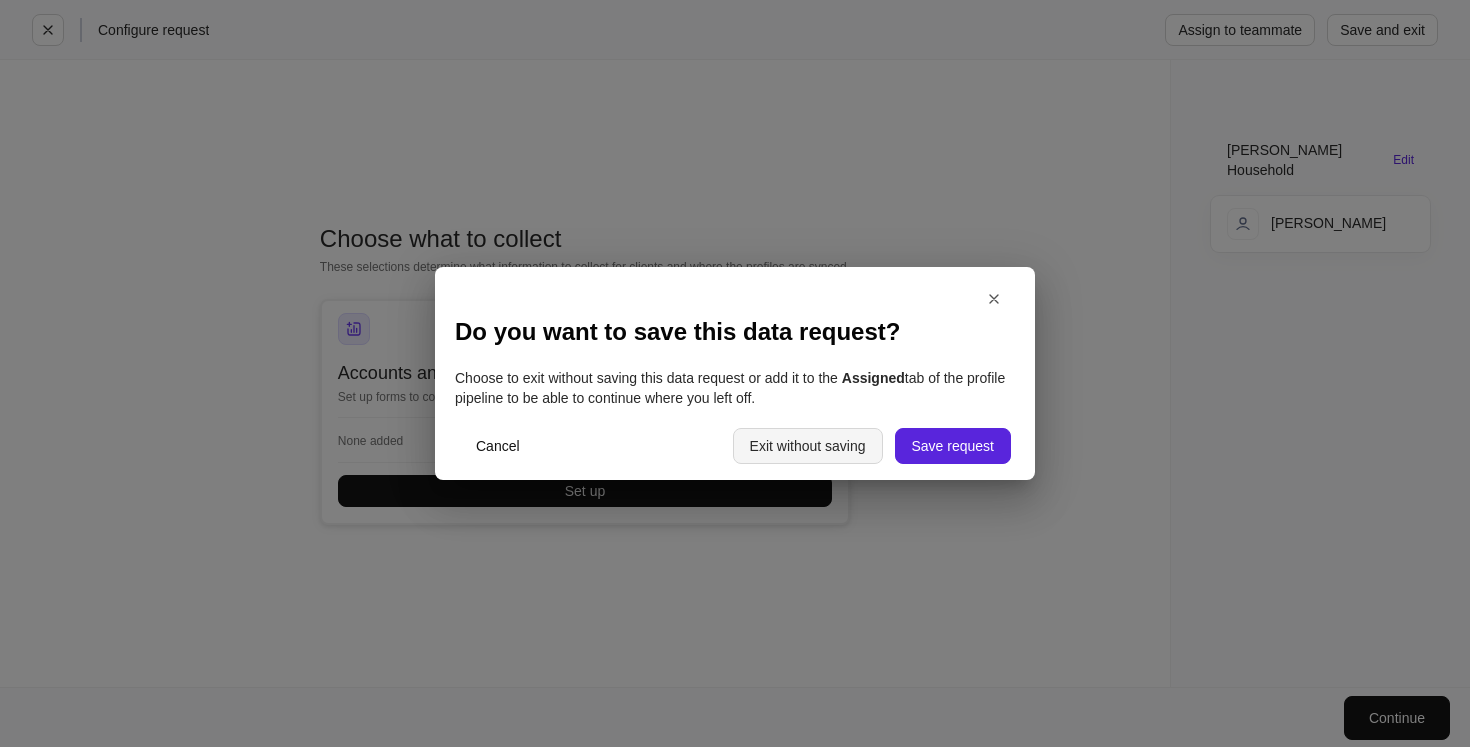 click on "Exit without saving" at bounding box center (808, 446) 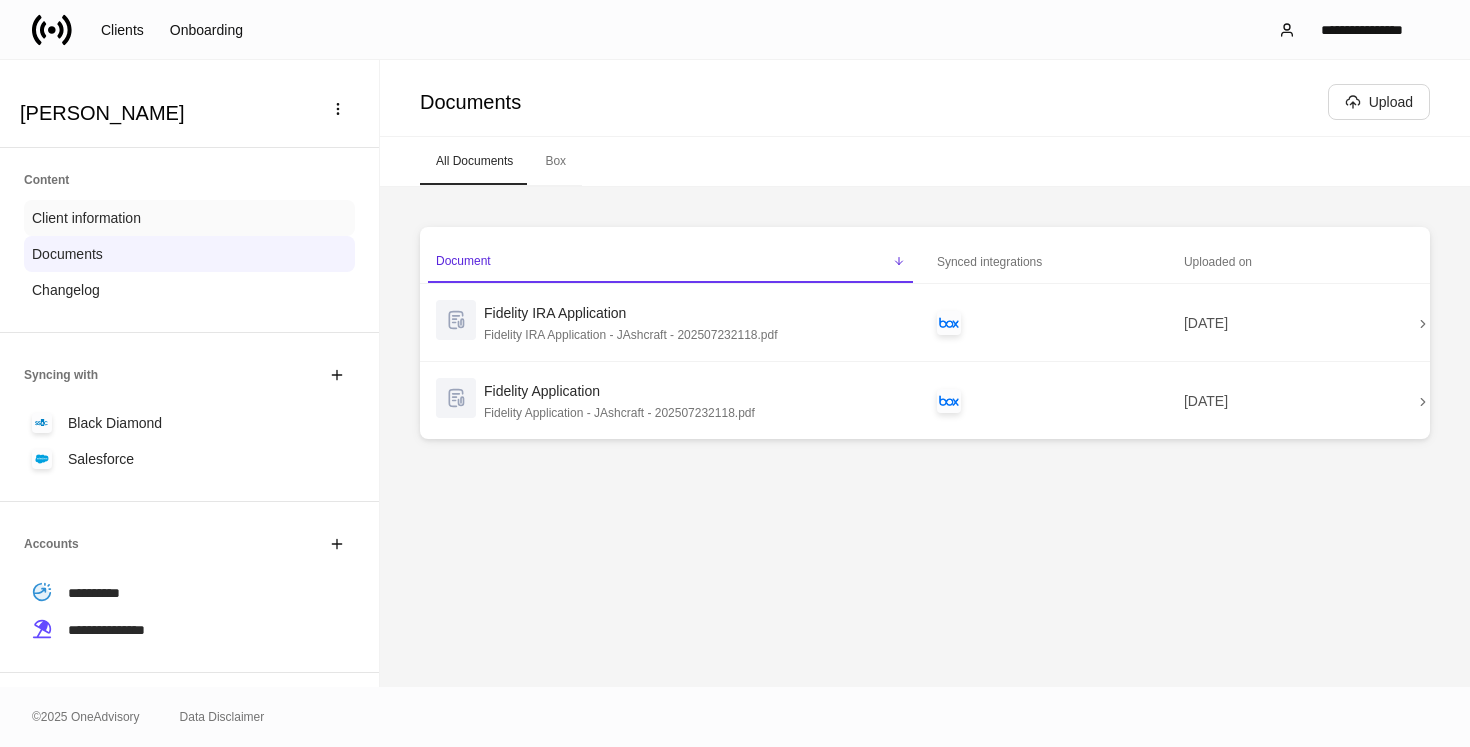 click on "Client information" at bounding box center (189, 218) 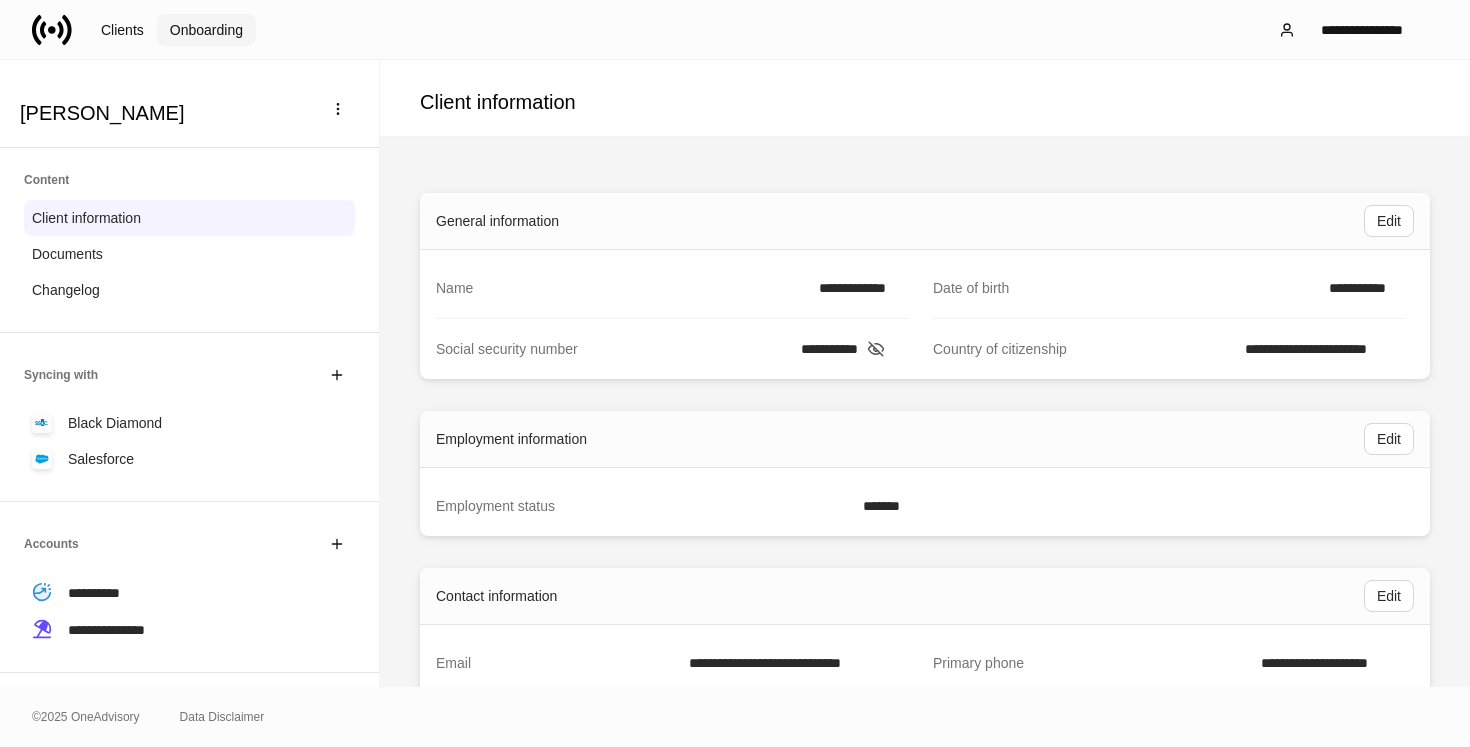 click on "Onboarding" at bounding box center (206, 30) 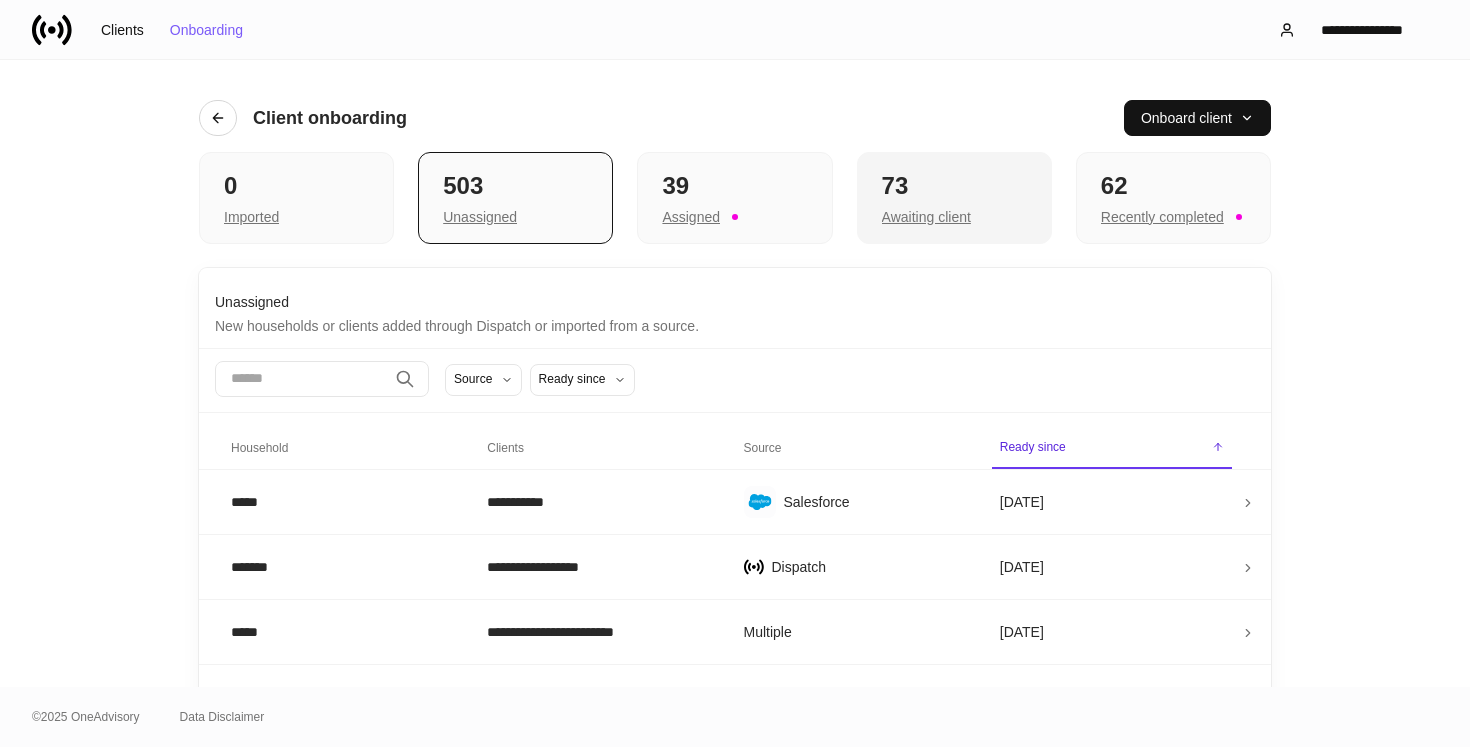 click on "73" at bounding box center (954, 186) 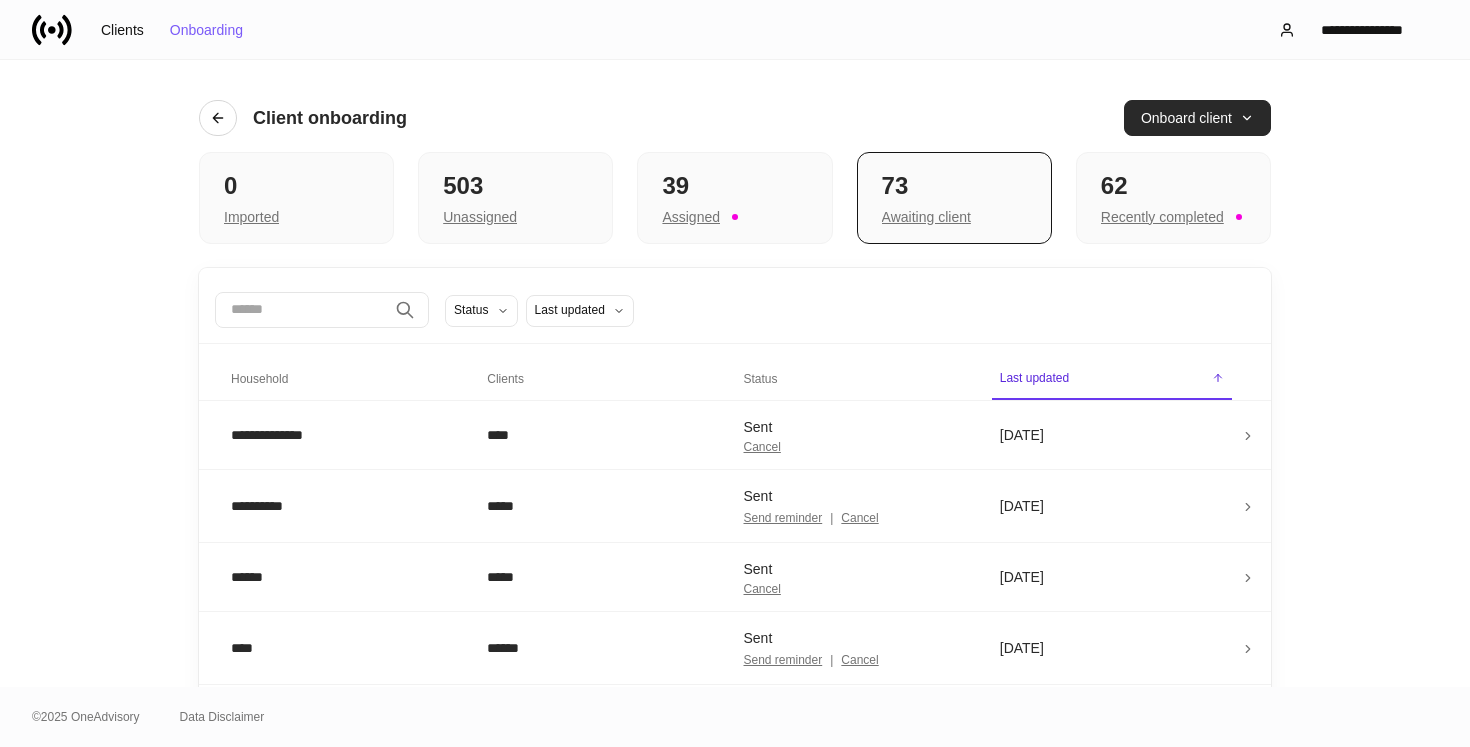 click on "Onboard client" at bounding box center (1197, 118) 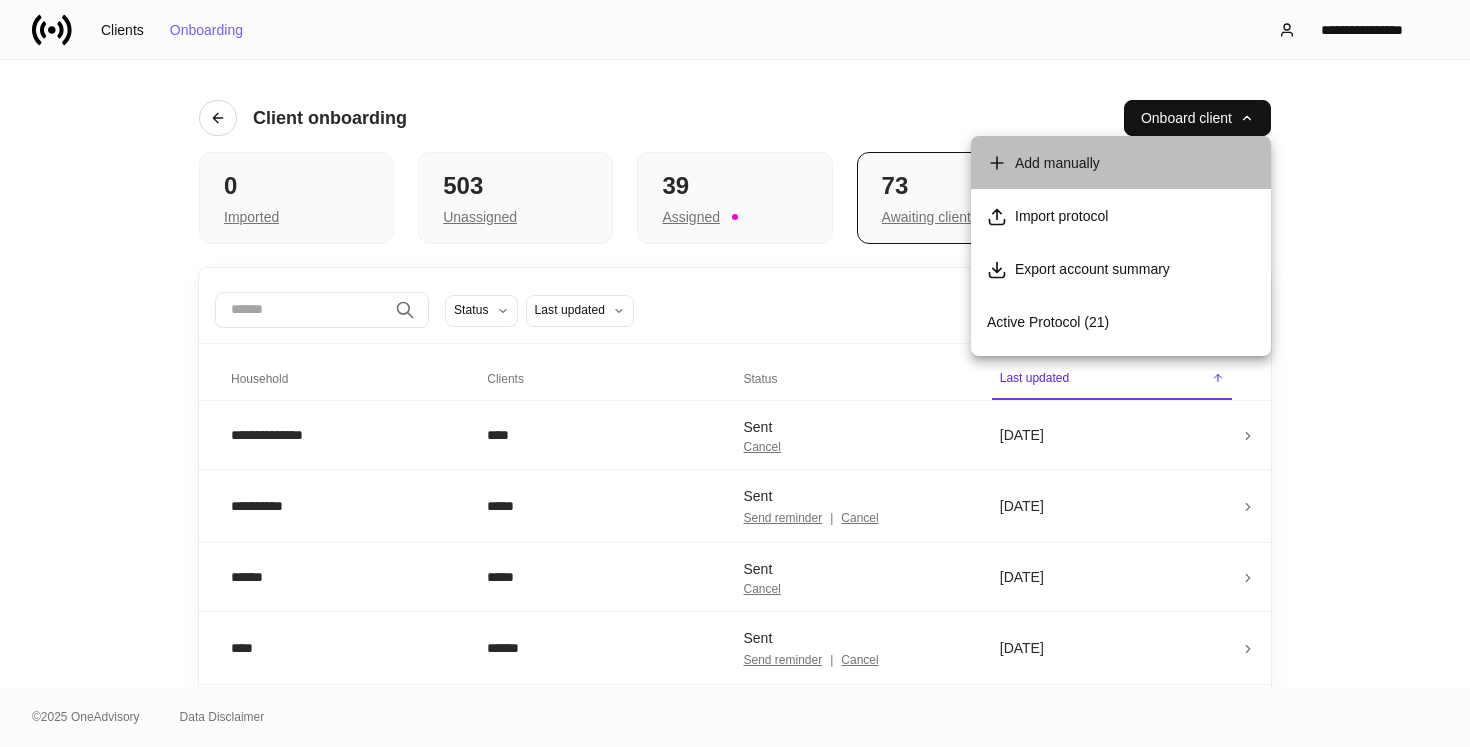click on "Add manually" at bounding box center (1121, 162) 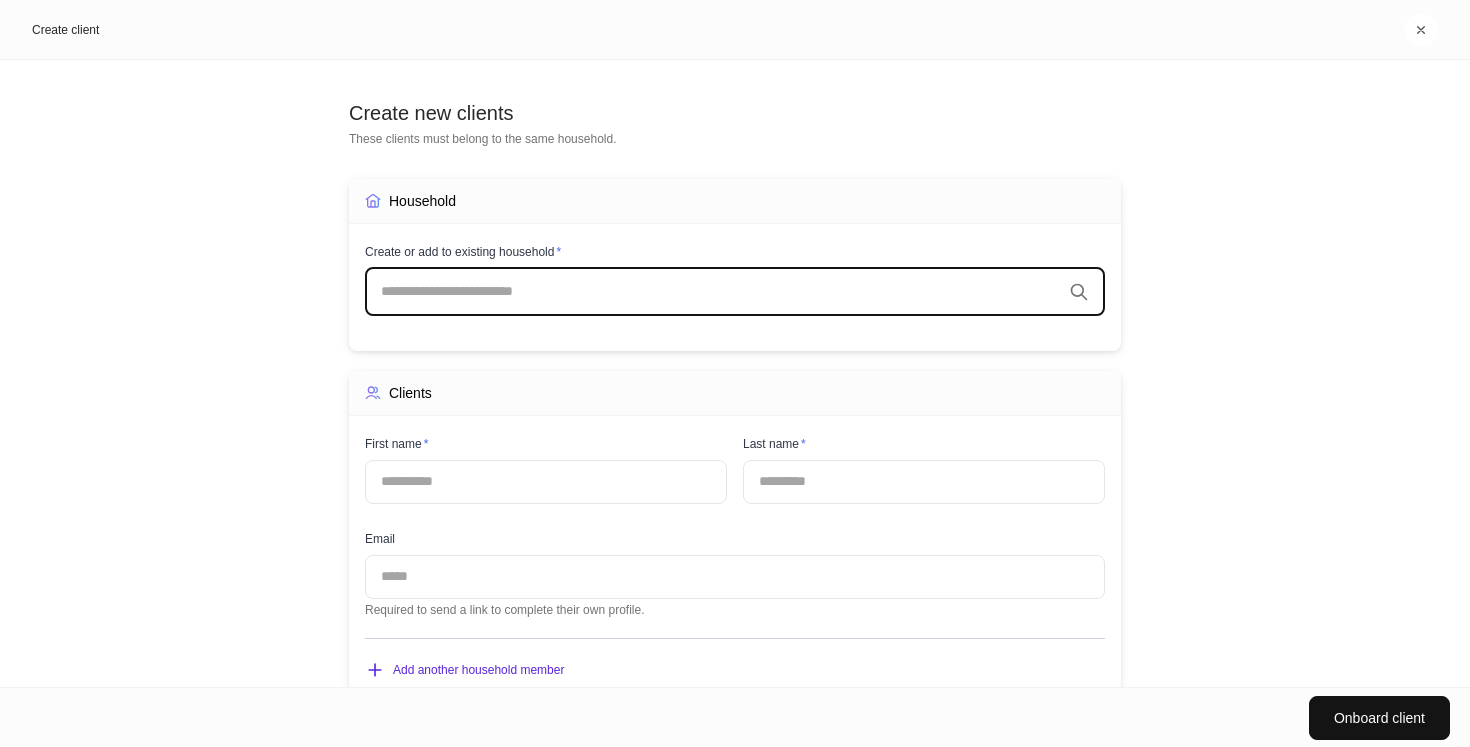 click at bounding box center [546, 482] 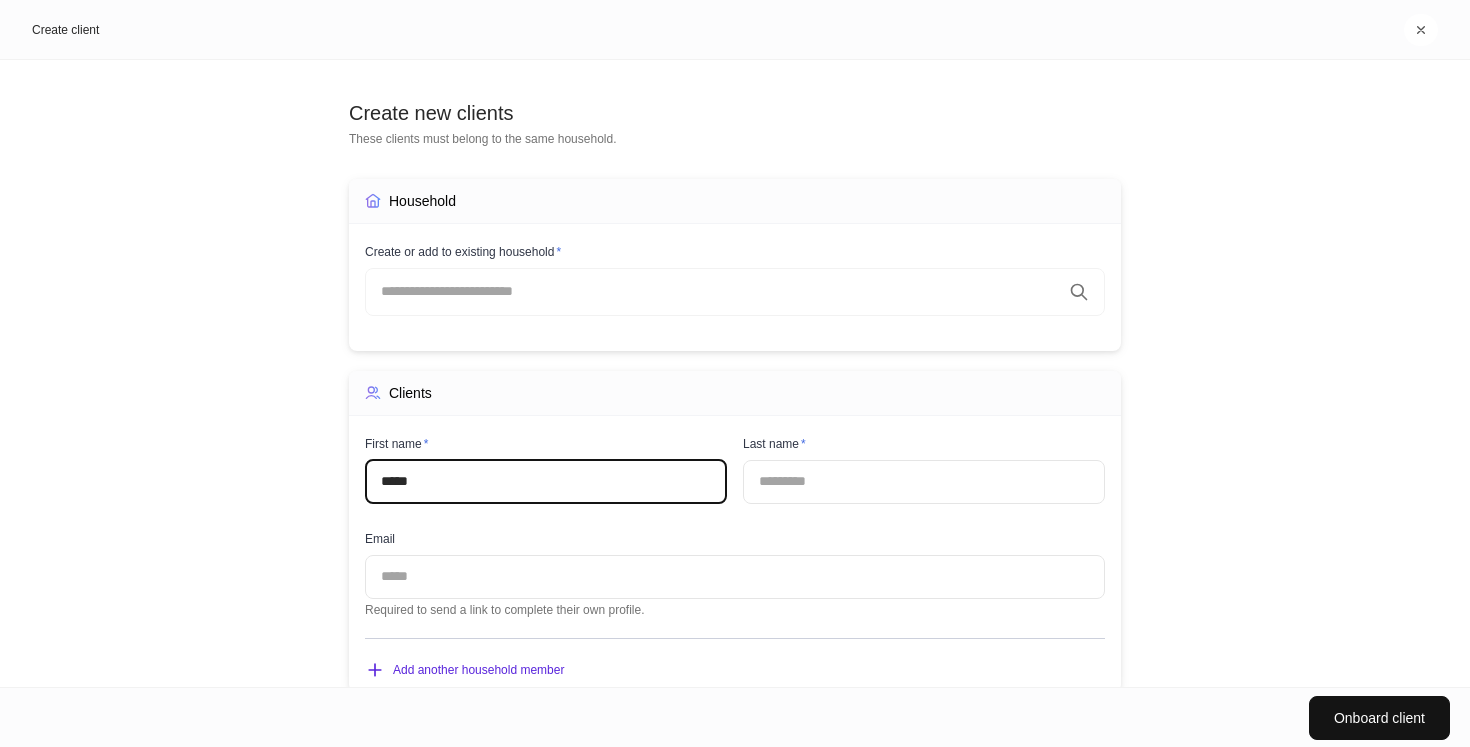 type on "*****" 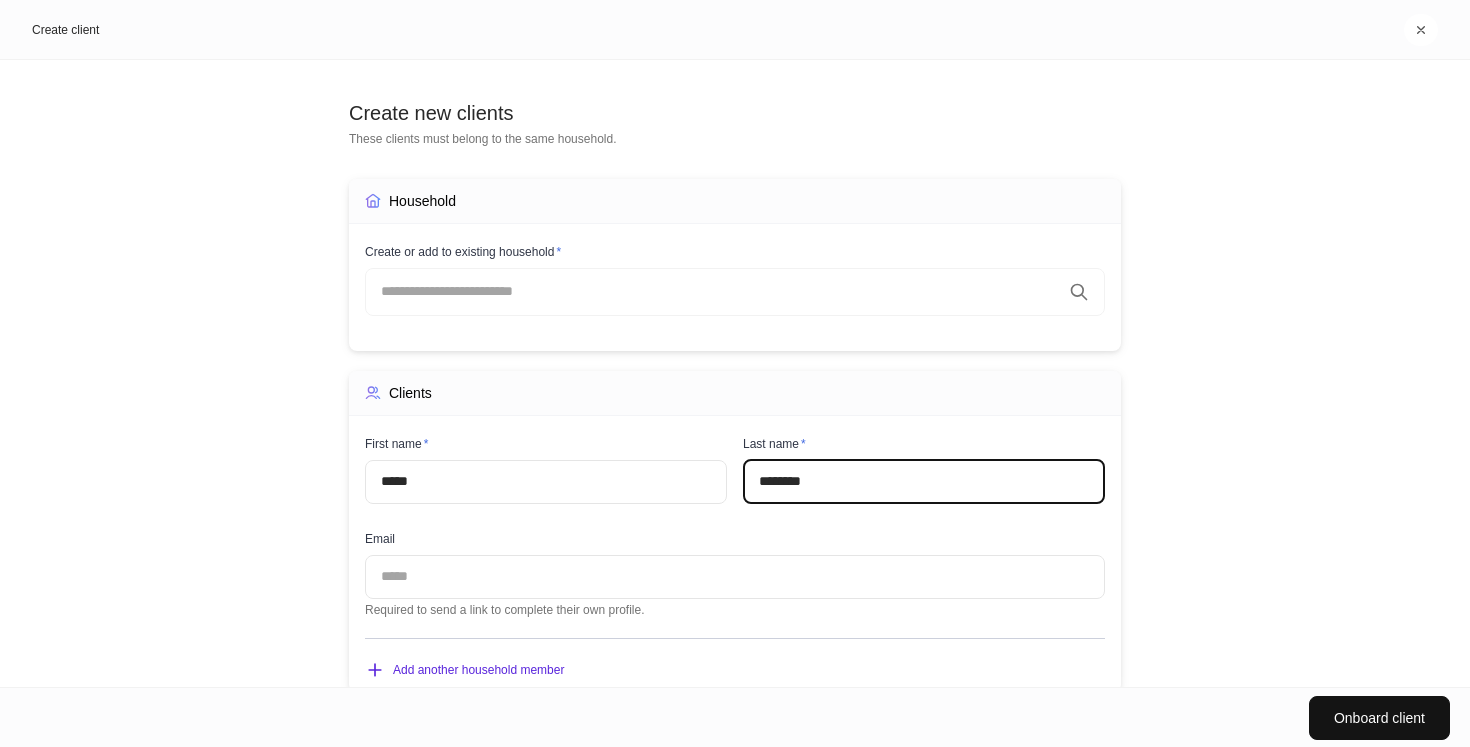 type on "*******" 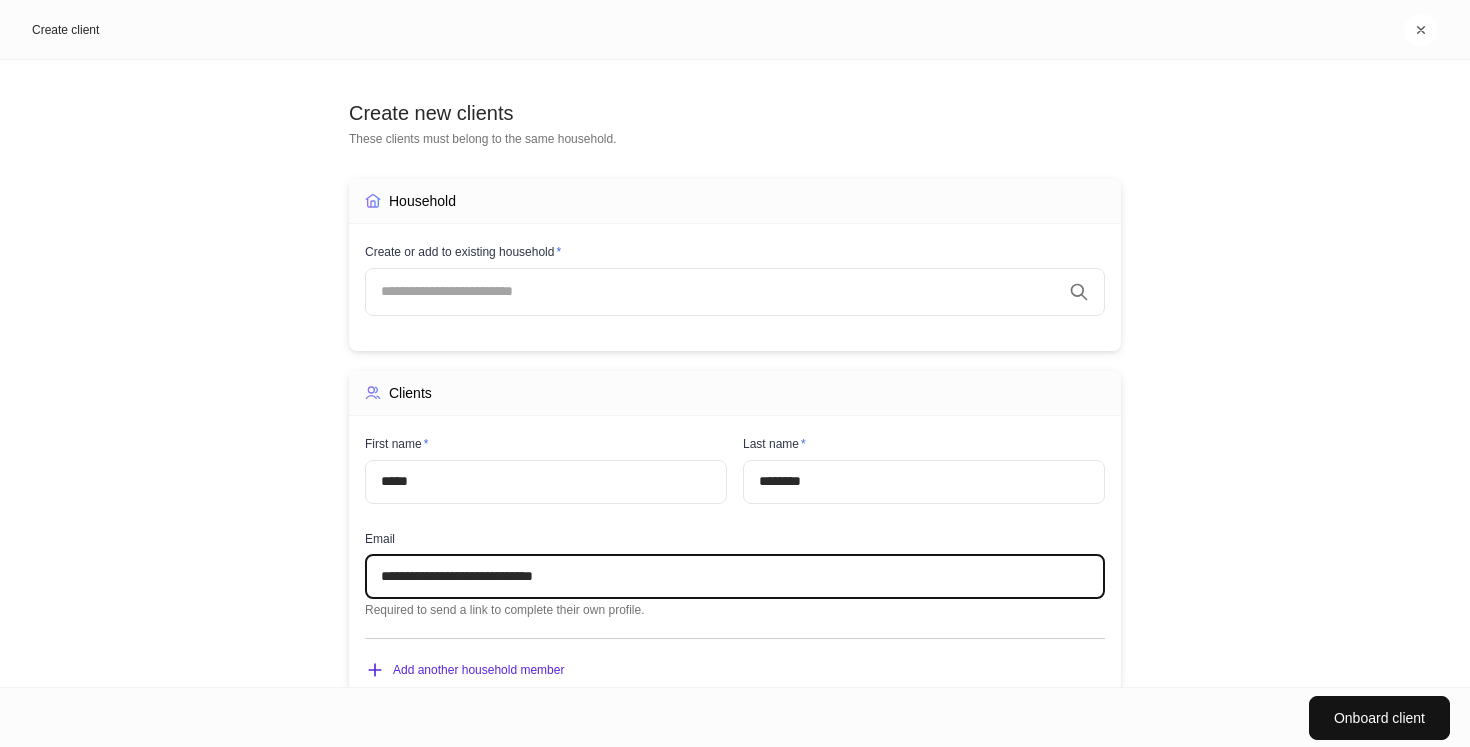 type on "**********" 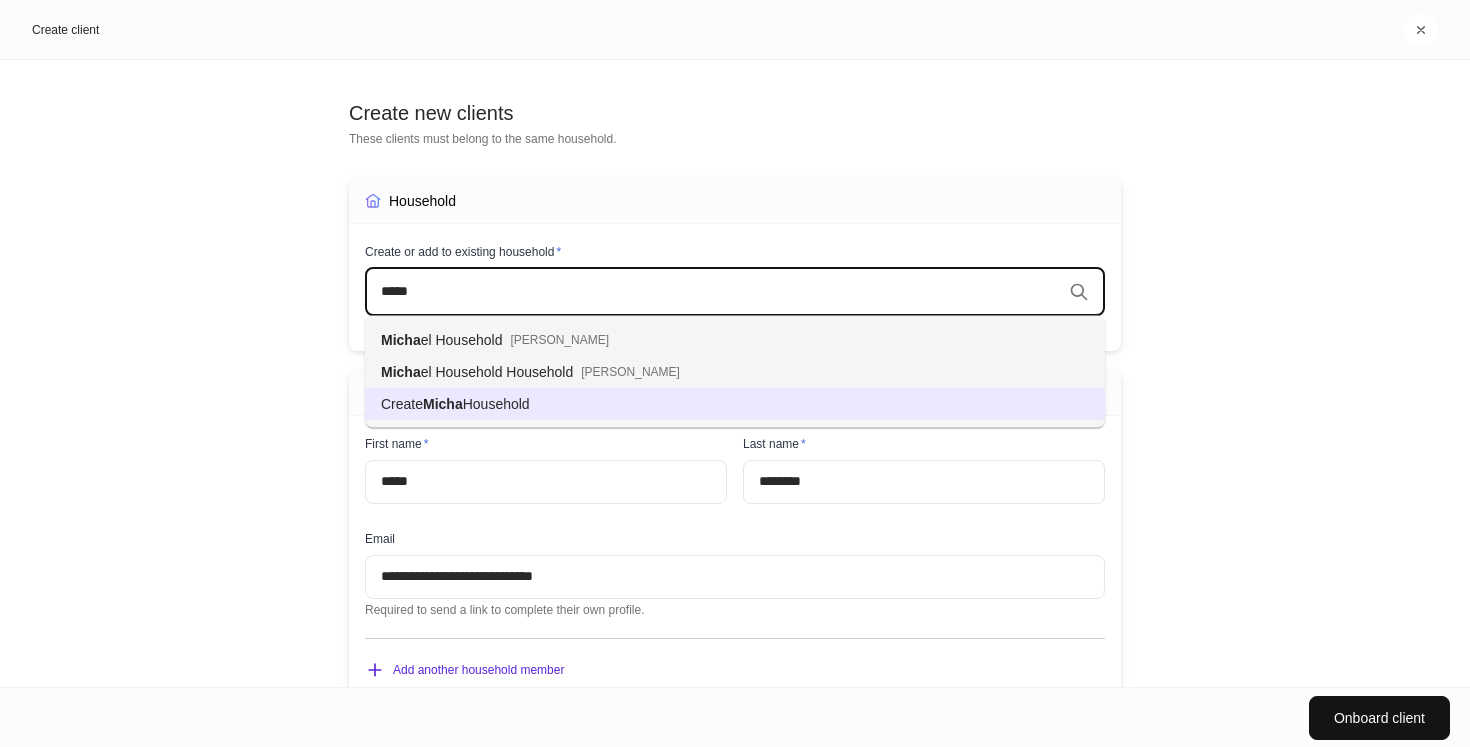 click on "Household" at bounding box center (496, 404) 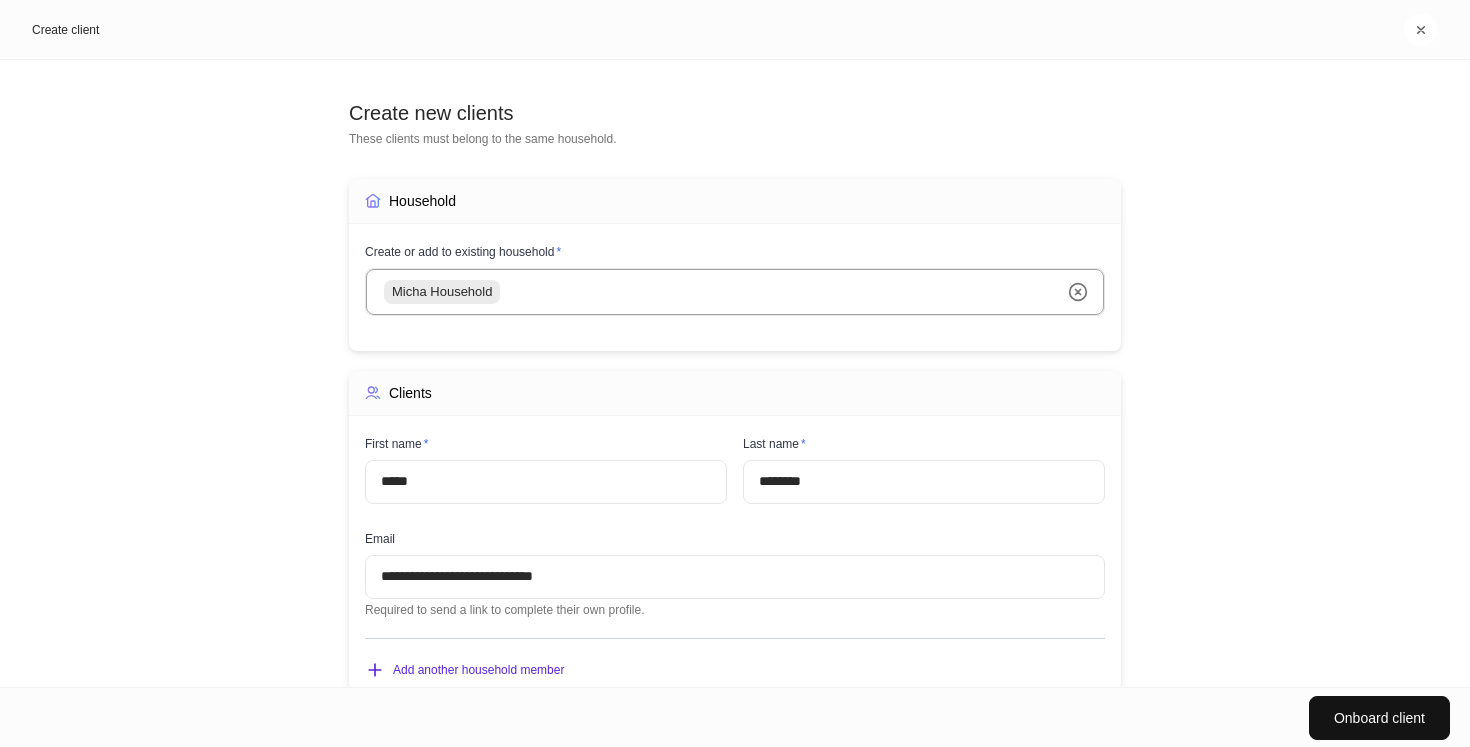 scroll, scrollTop: 45, scrollLeft: 0, axis: vertical 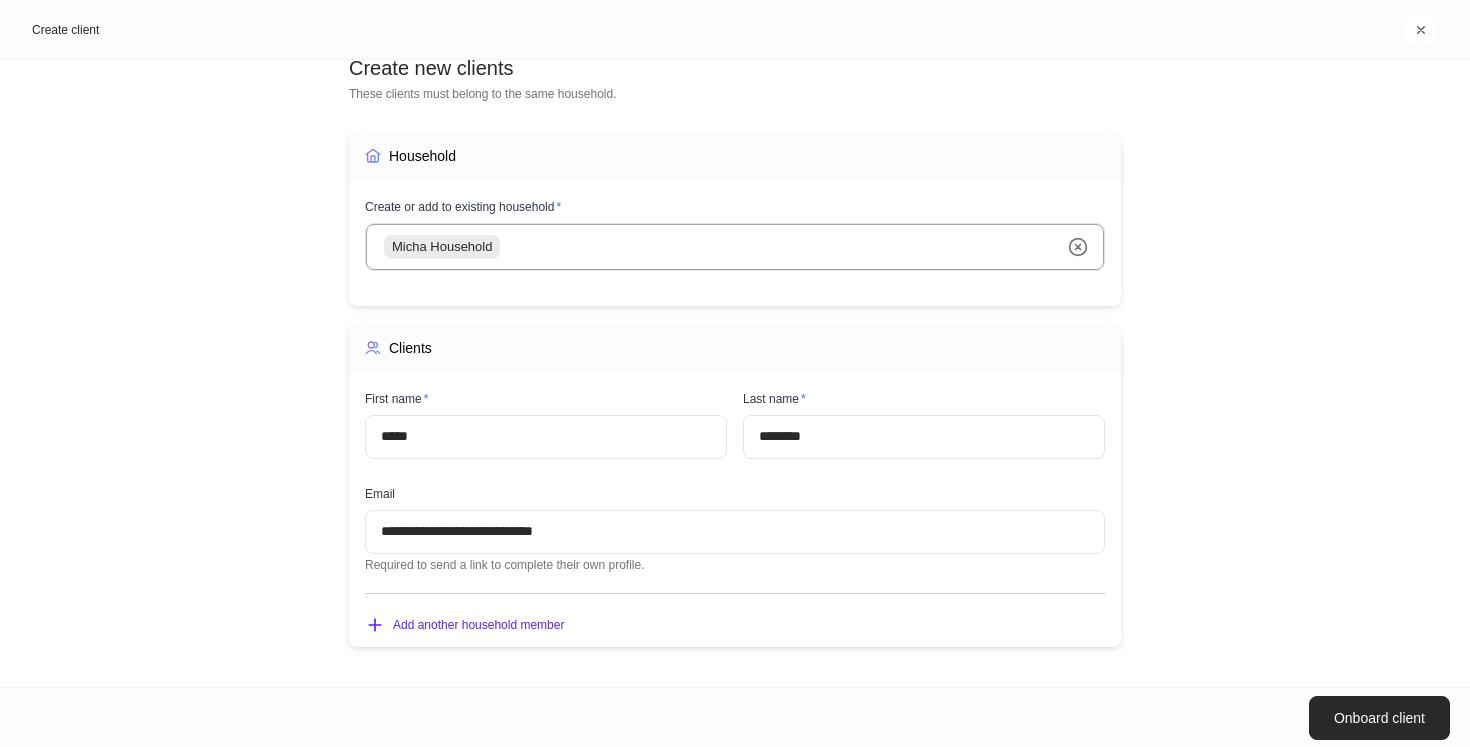 click on "Onboard client" at bounding box center [1379, 718] 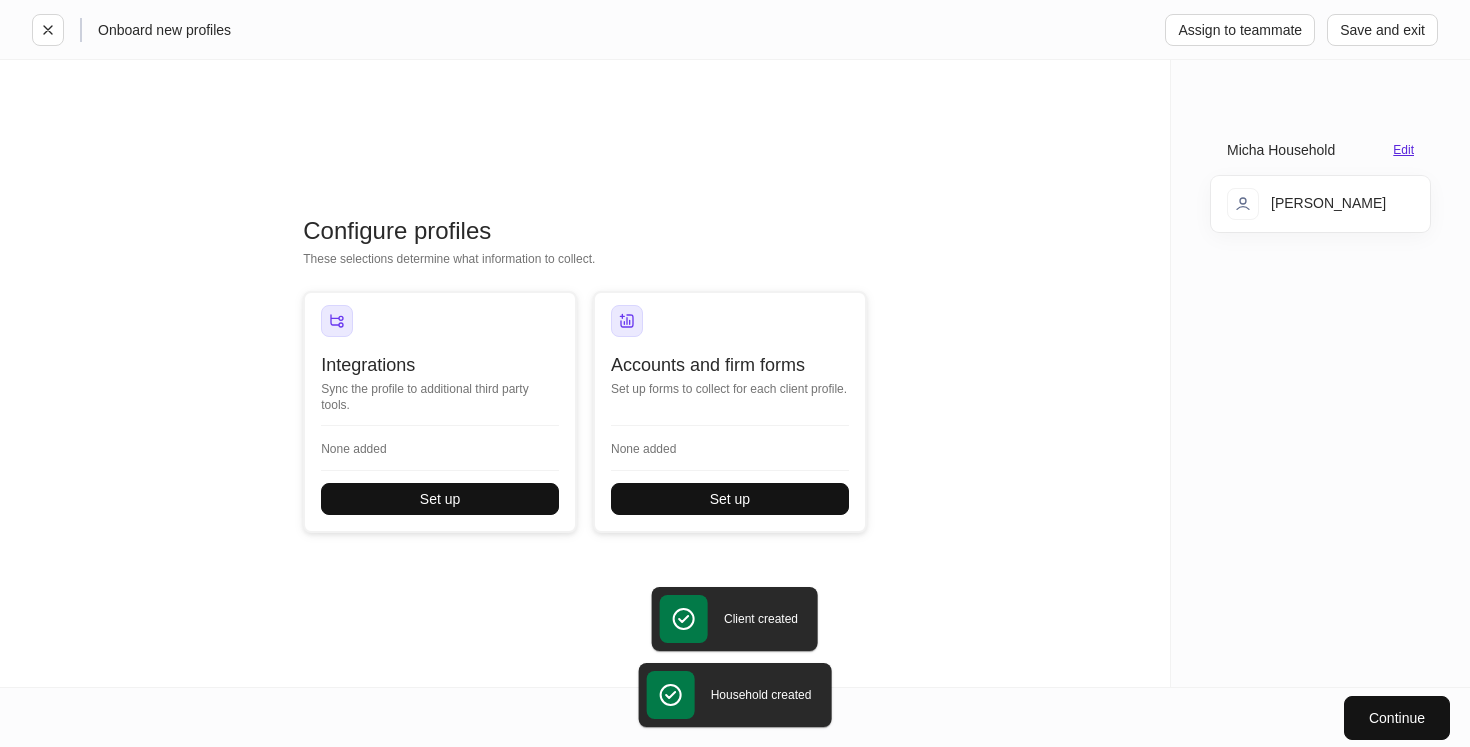 click on "Edit" at bounding box center (1403, 150) 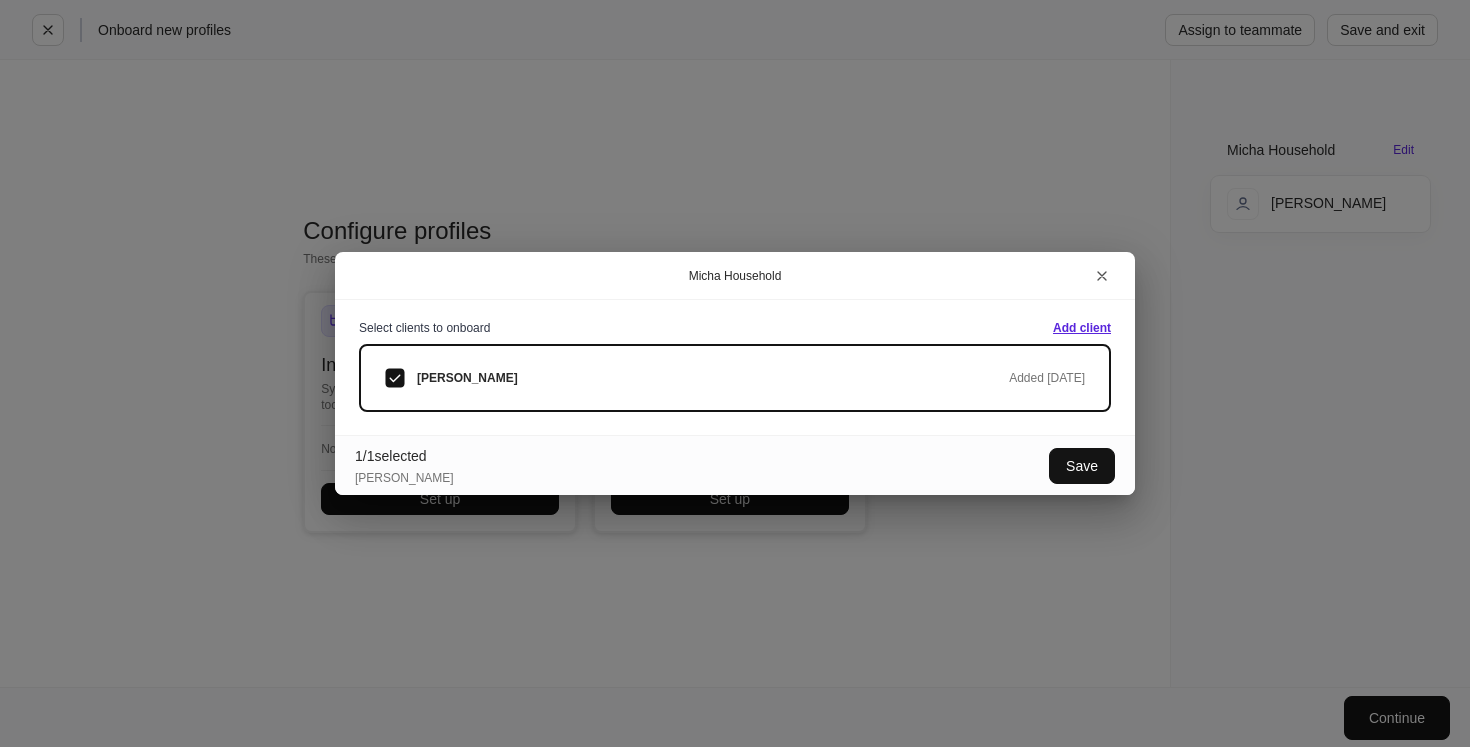 click on "Add client" at bounding box center (1082, 328) 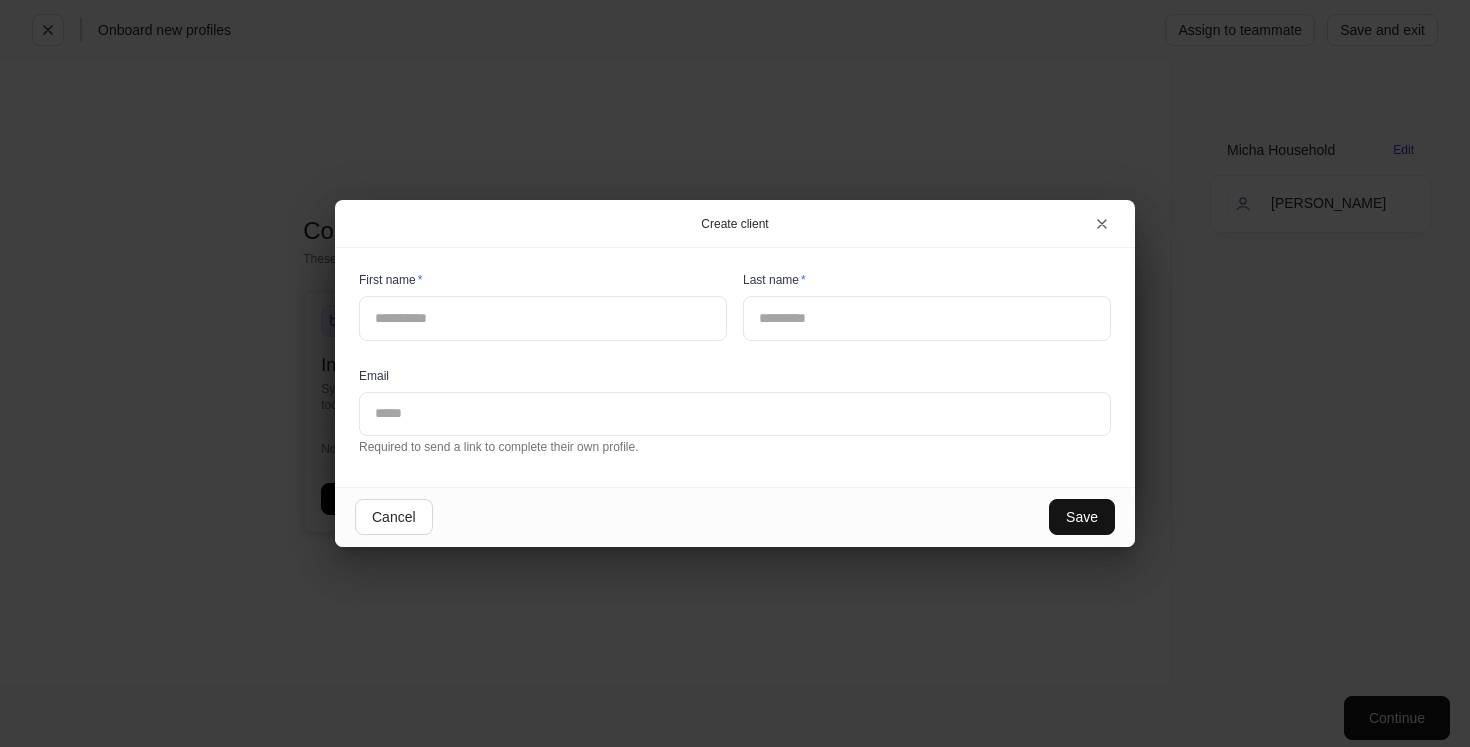click at bounding box center [543, 318] 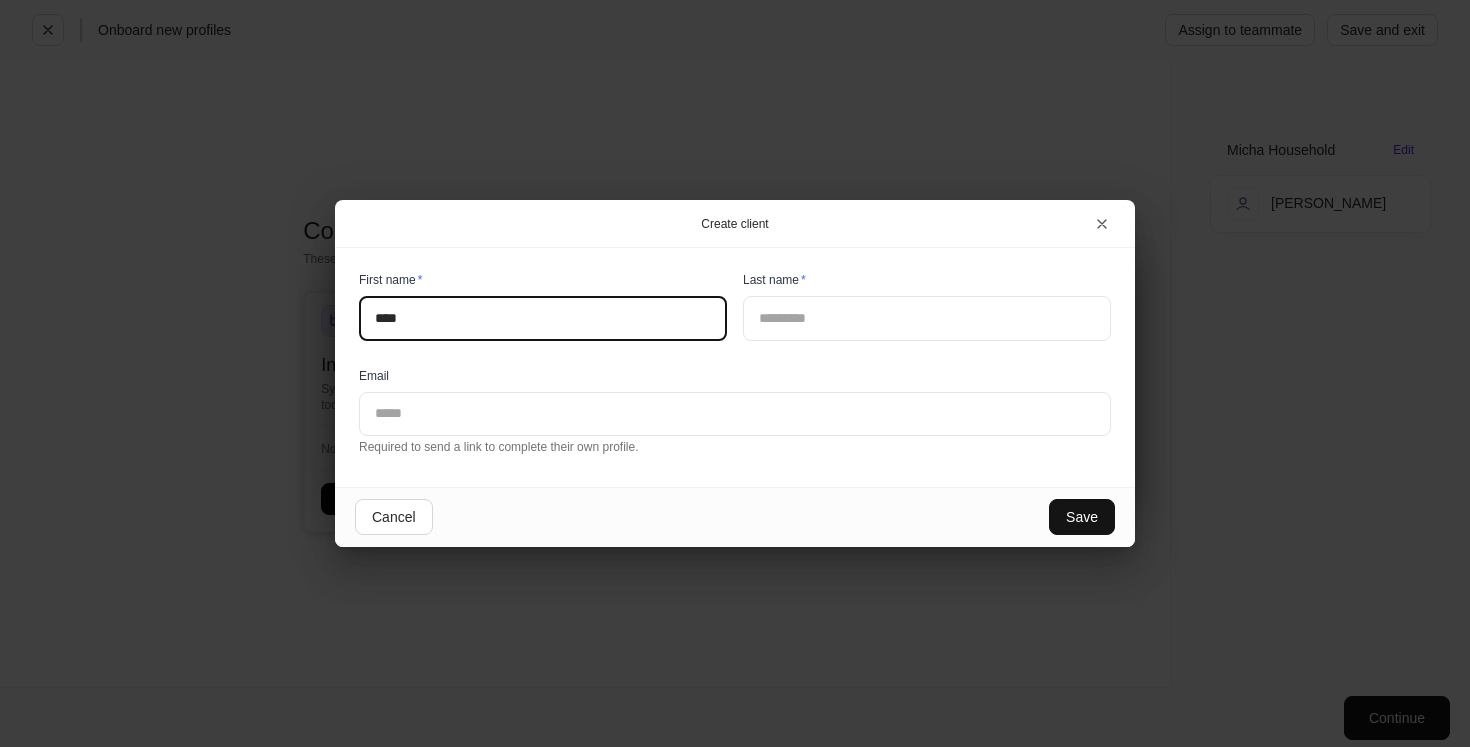 type on "****" 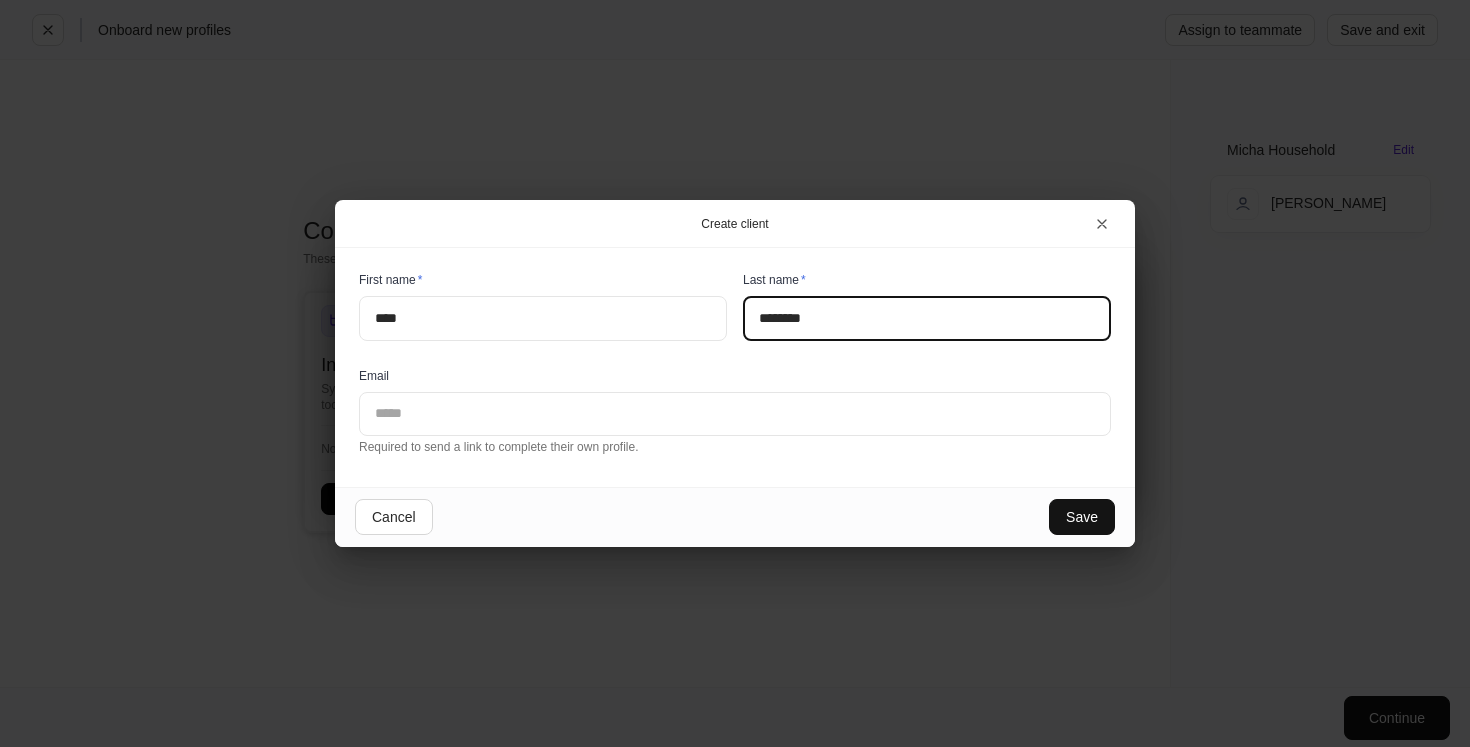 type on "*******" 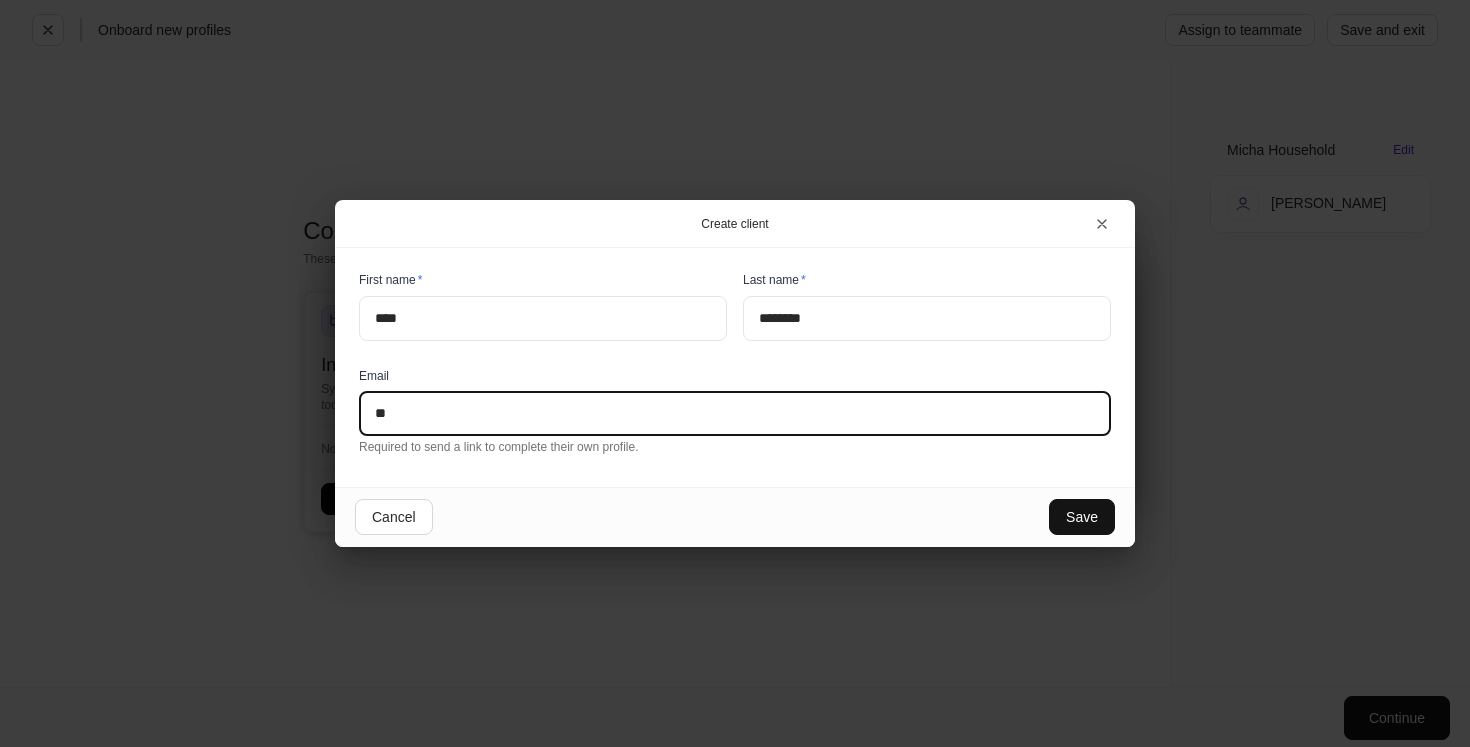 type on "*" 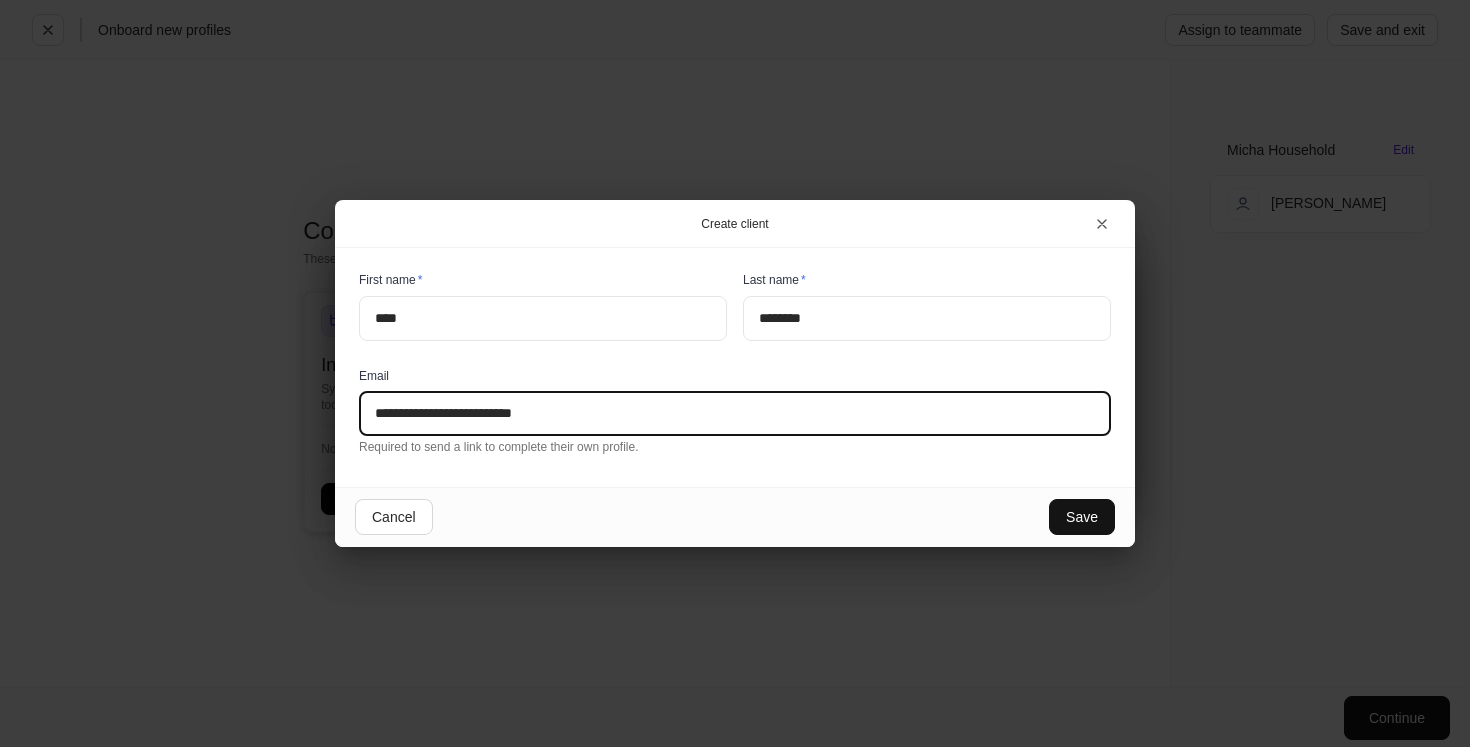 type on "**********" 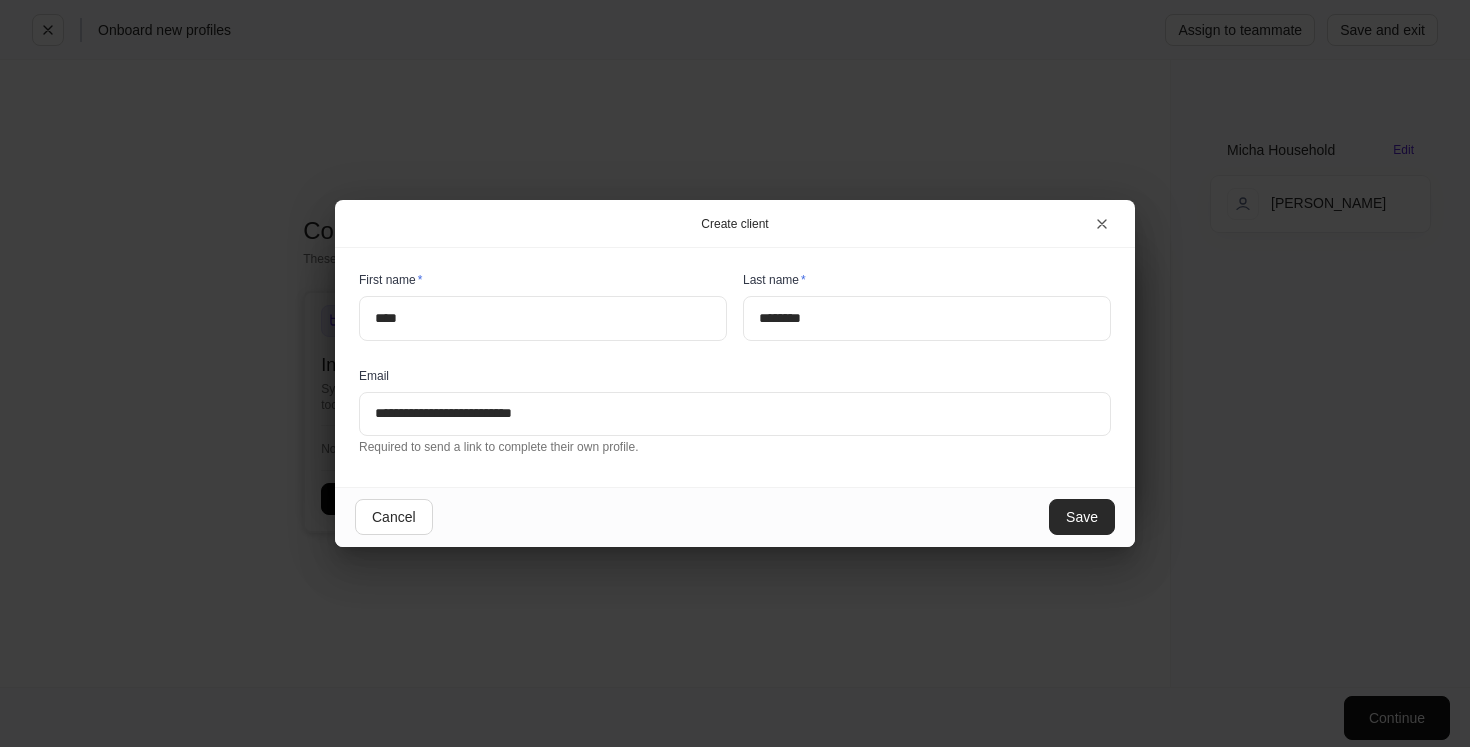 click on "Save" at bounding box center (1082, 517) 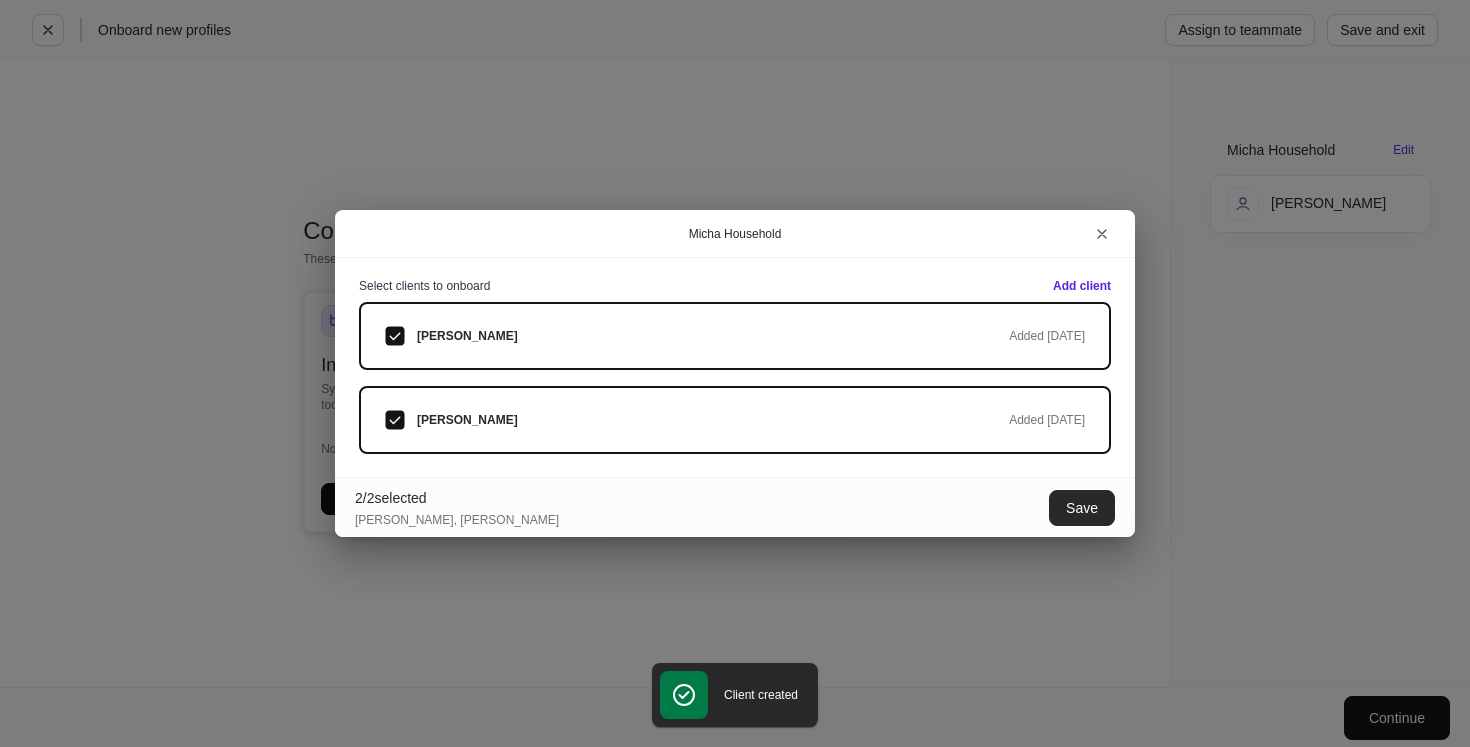 click on "Save" at bounding box center [1082, 508] 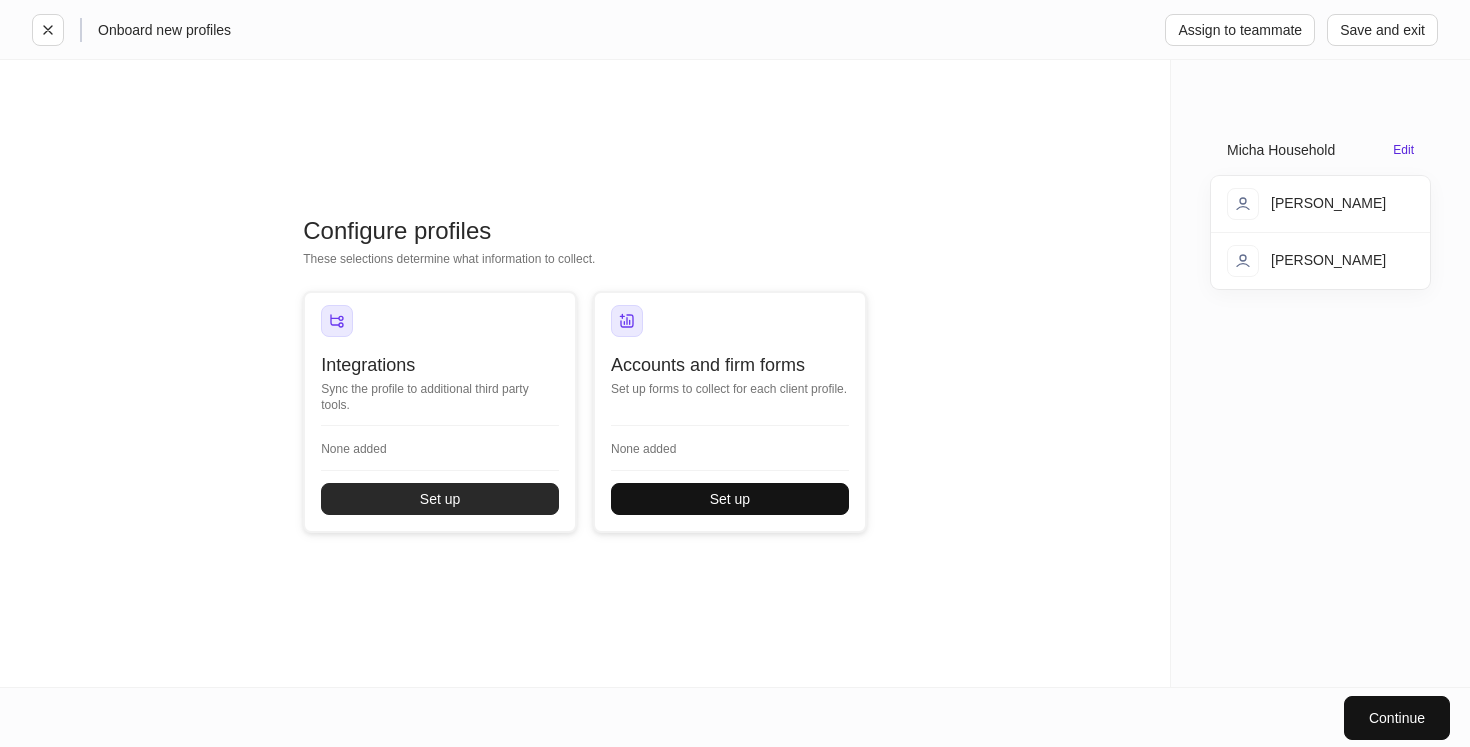 click on "Set up" at bounding box center (440, 499) 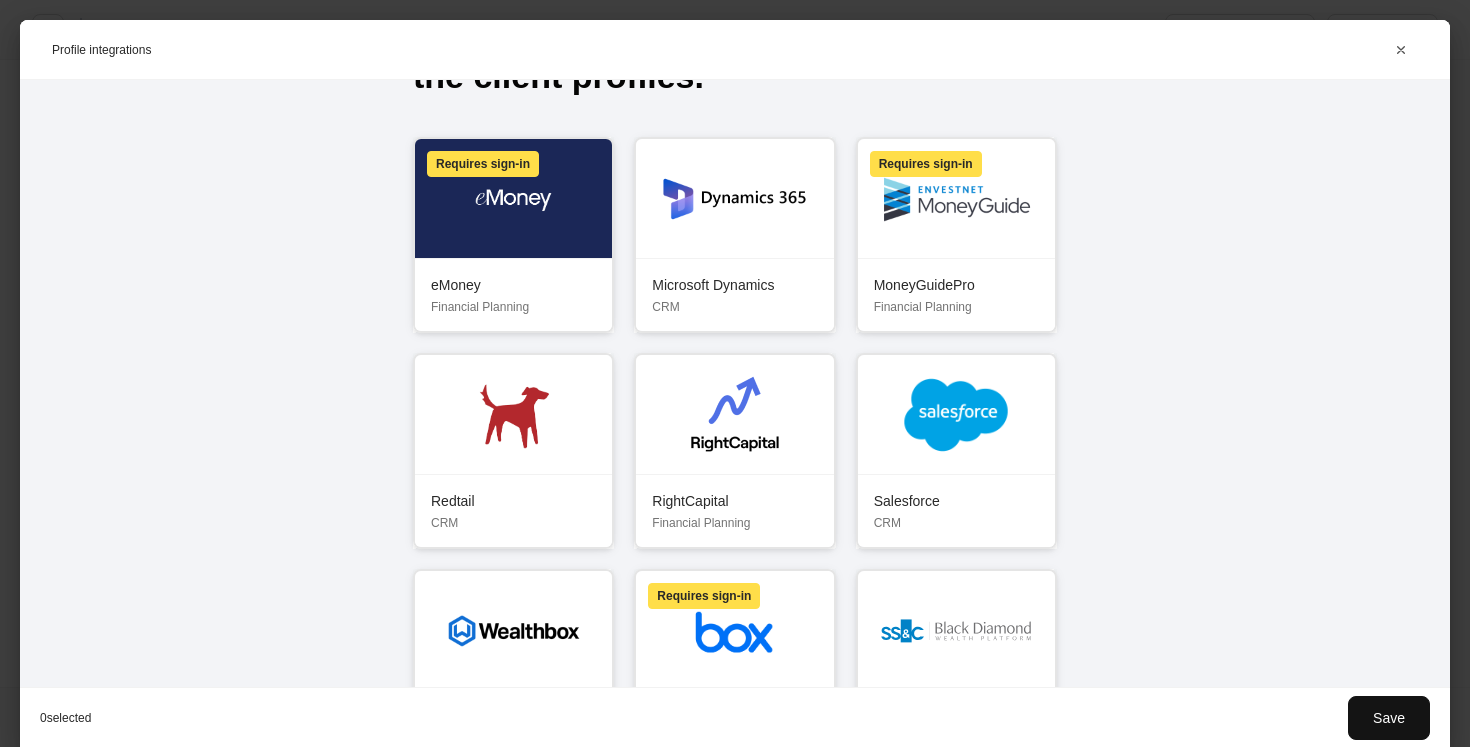 scroll, scrollTop: 96, scrollLeft: 0, axis: vertical 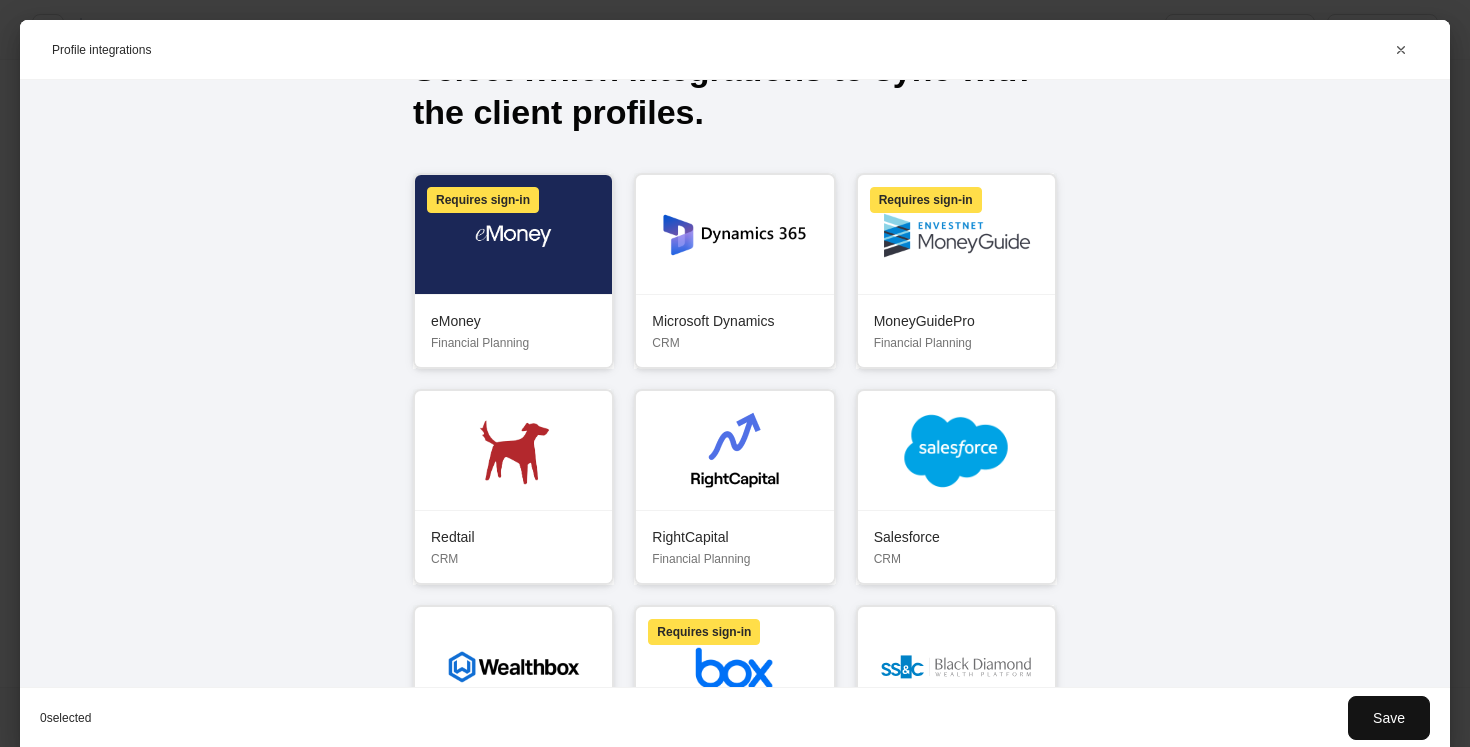 click on "Salesforce" at bounding box center (956, 537) 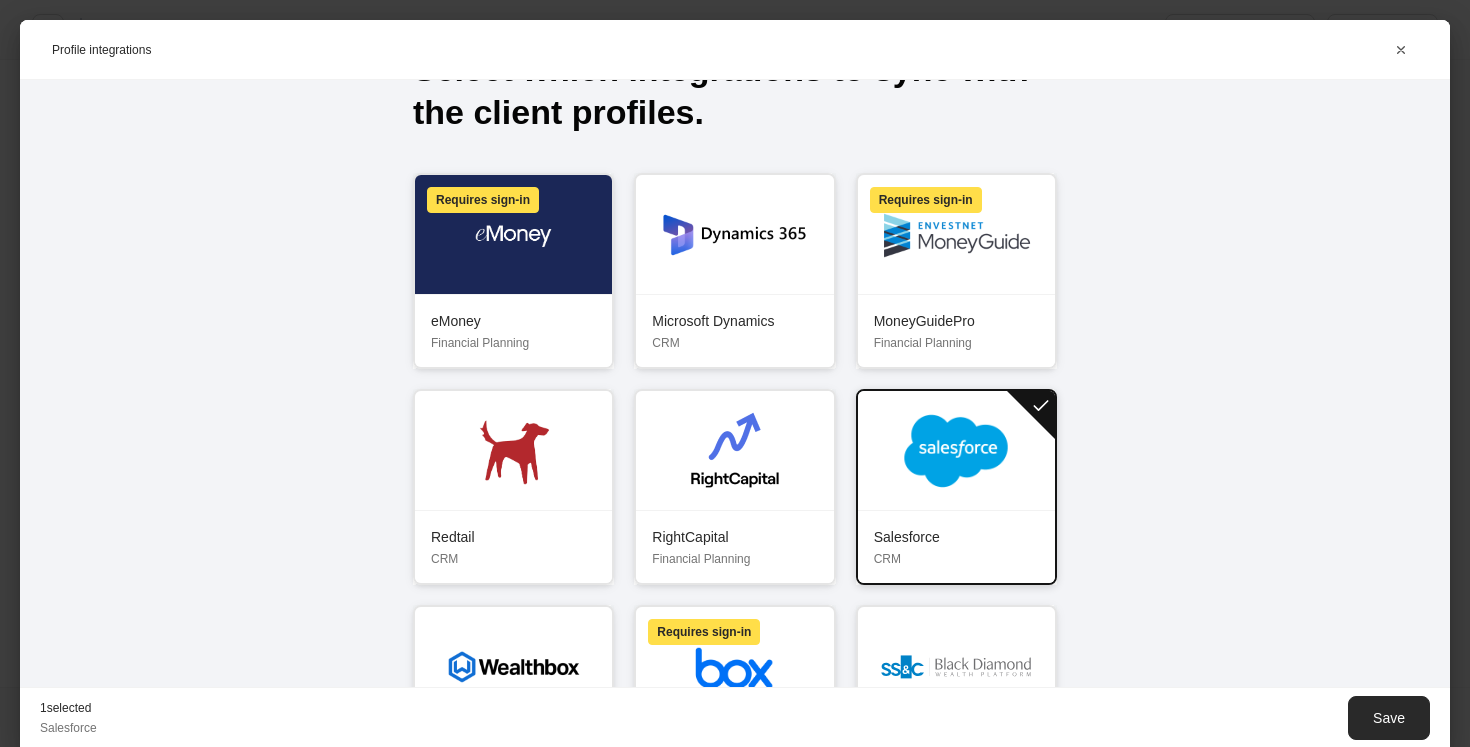 click on "Save" at bounding box center (1389, 718) 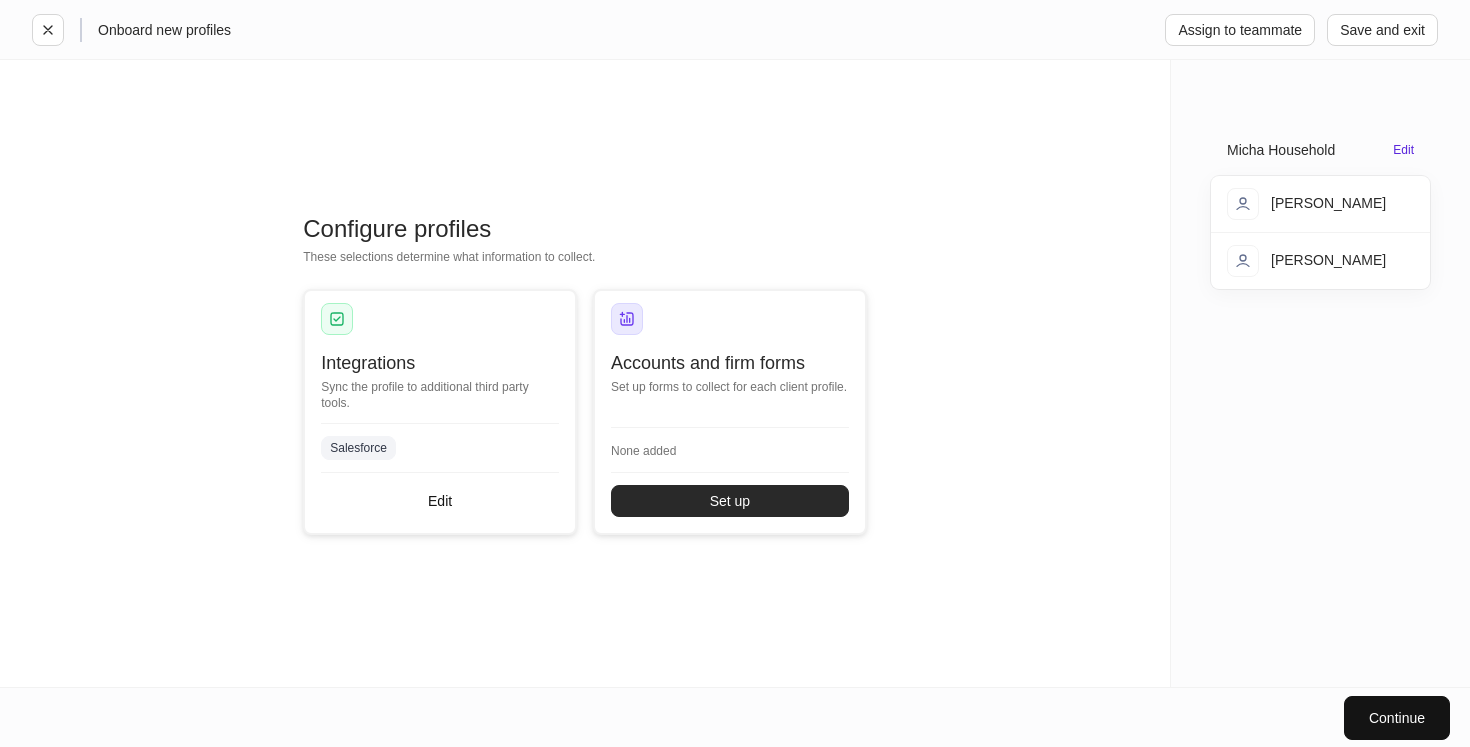 click on "Set up" at bounding box center [730, 501] 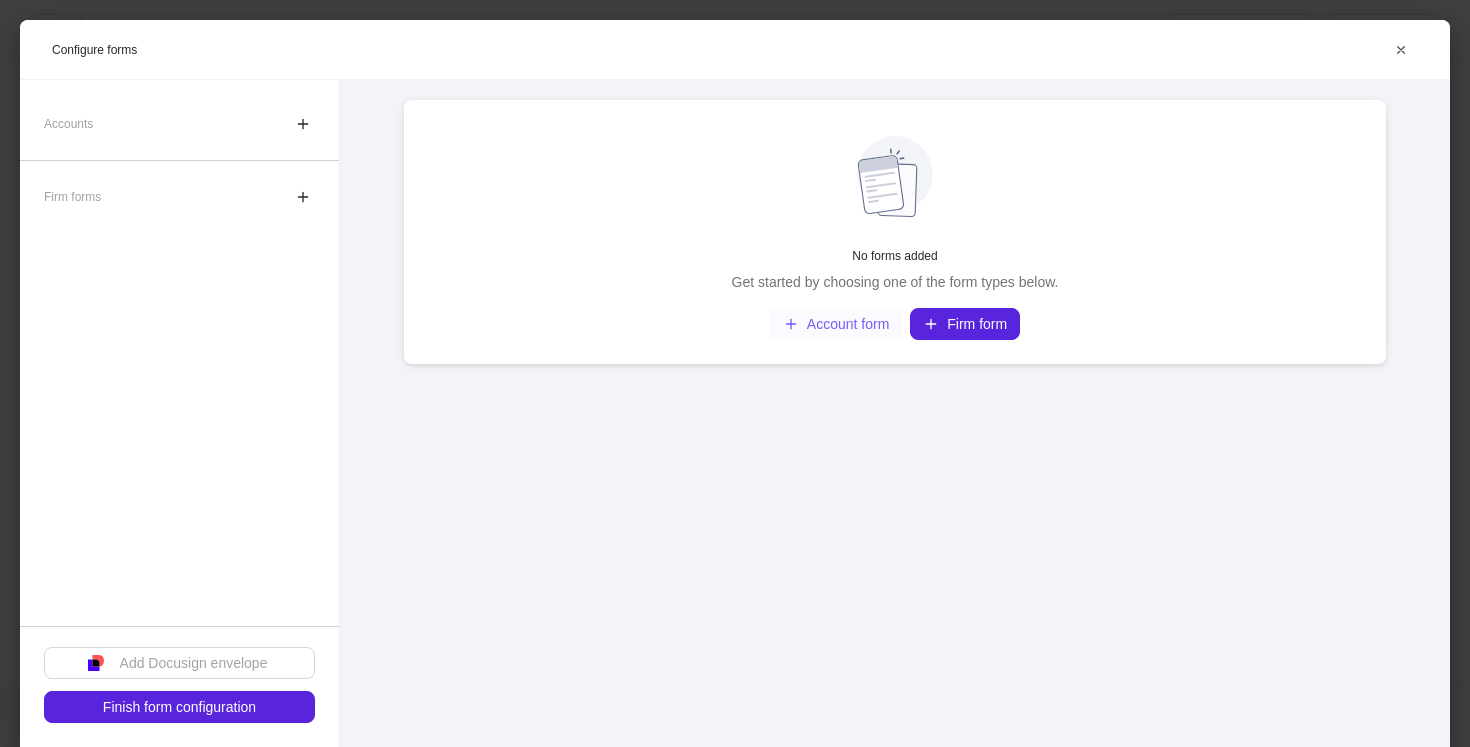 click 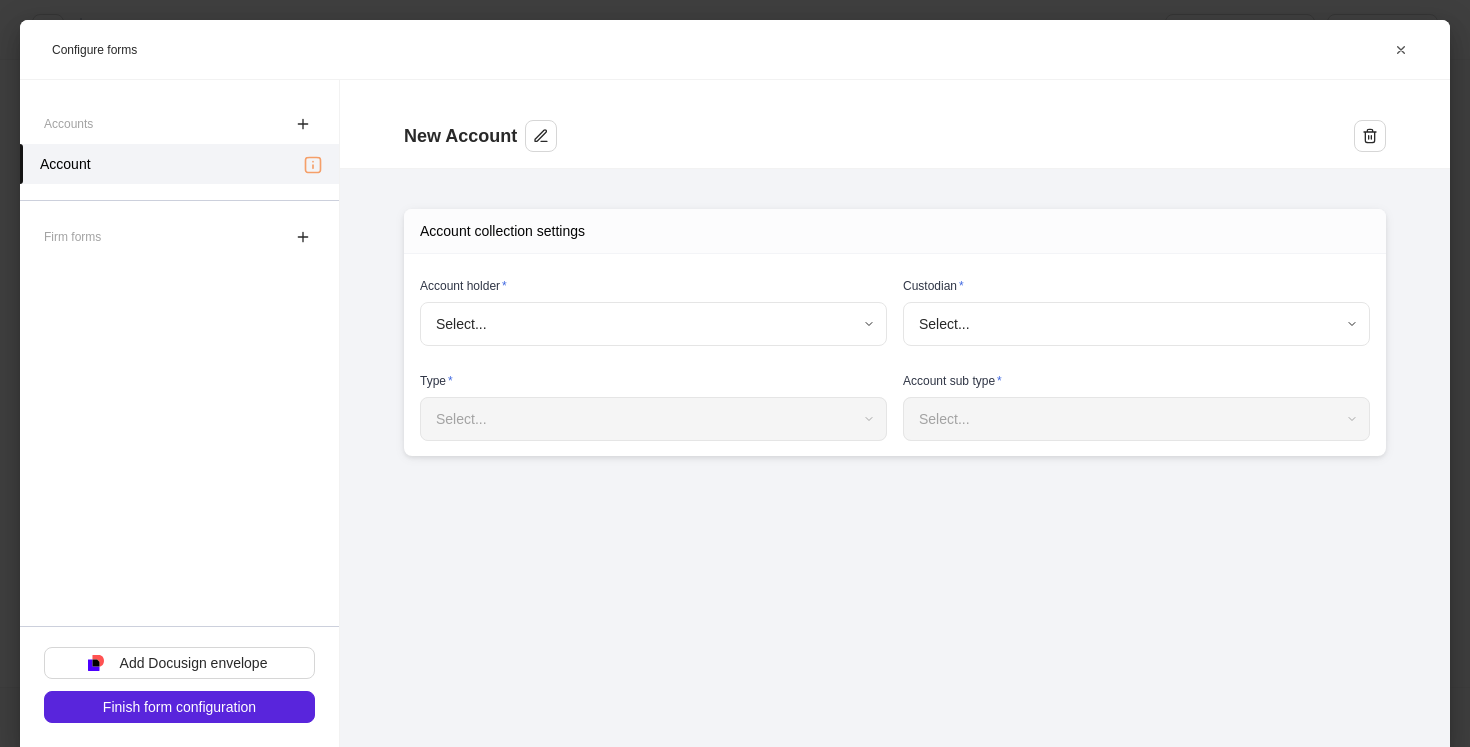click on "Onboard new profiles Assign to teammate Save and exit Configure profiles These selections determine what information to collect. Integrations Sync the profile to additional third party tools. Salesforce Edit Accounts and firm forms Set up forms to collect for each client profile. None added Set up Micha Household Edit [PERSON_NAME] [PERSON_NAME] Continue
Configure forms New Account Account collection settings Account holder * Select... ​ Custodian * Select... ​ Type * Select... ​ Account sub type * Select... ​ Accounts Account Firm forms Add Docusign envelope Finish form configuration" at bounding box center (735, 373) 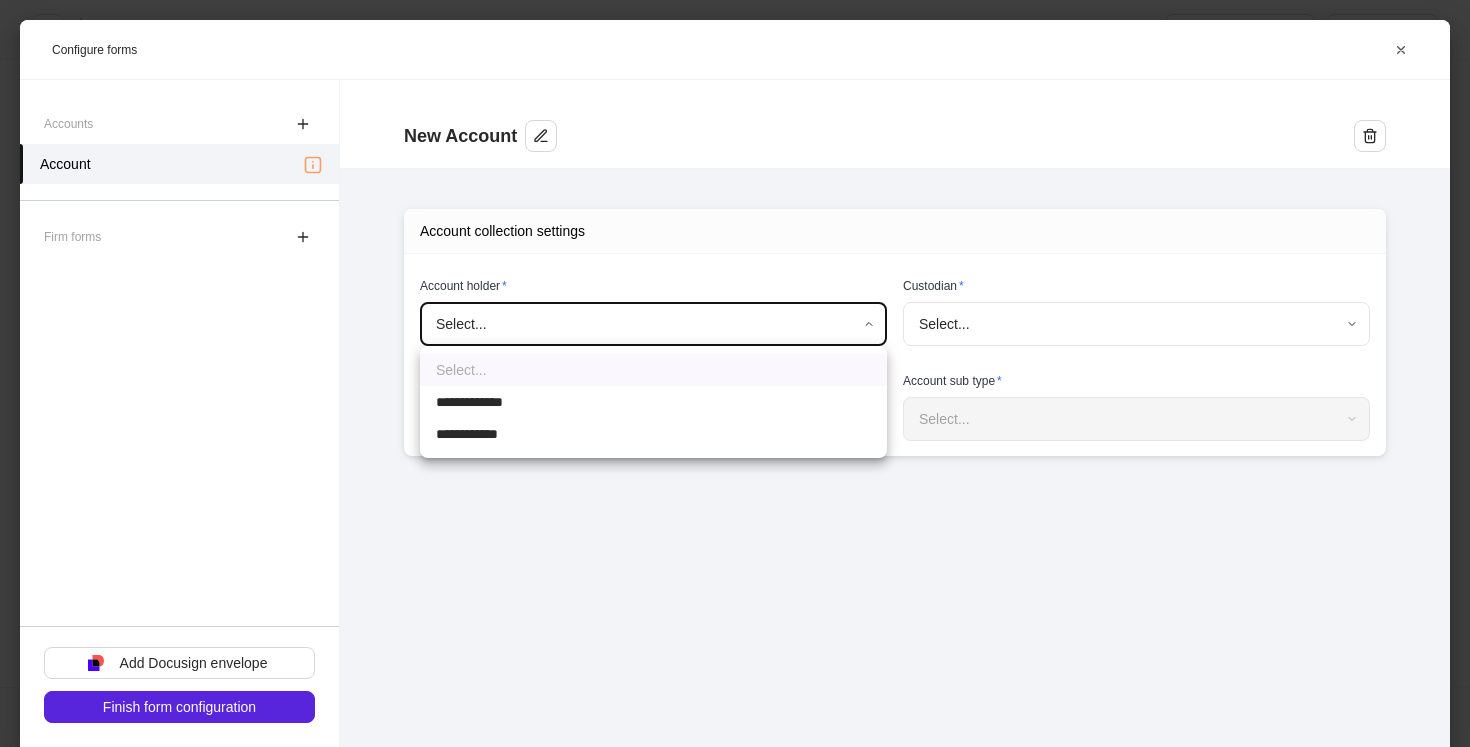 click at bounding box center [735, 373] 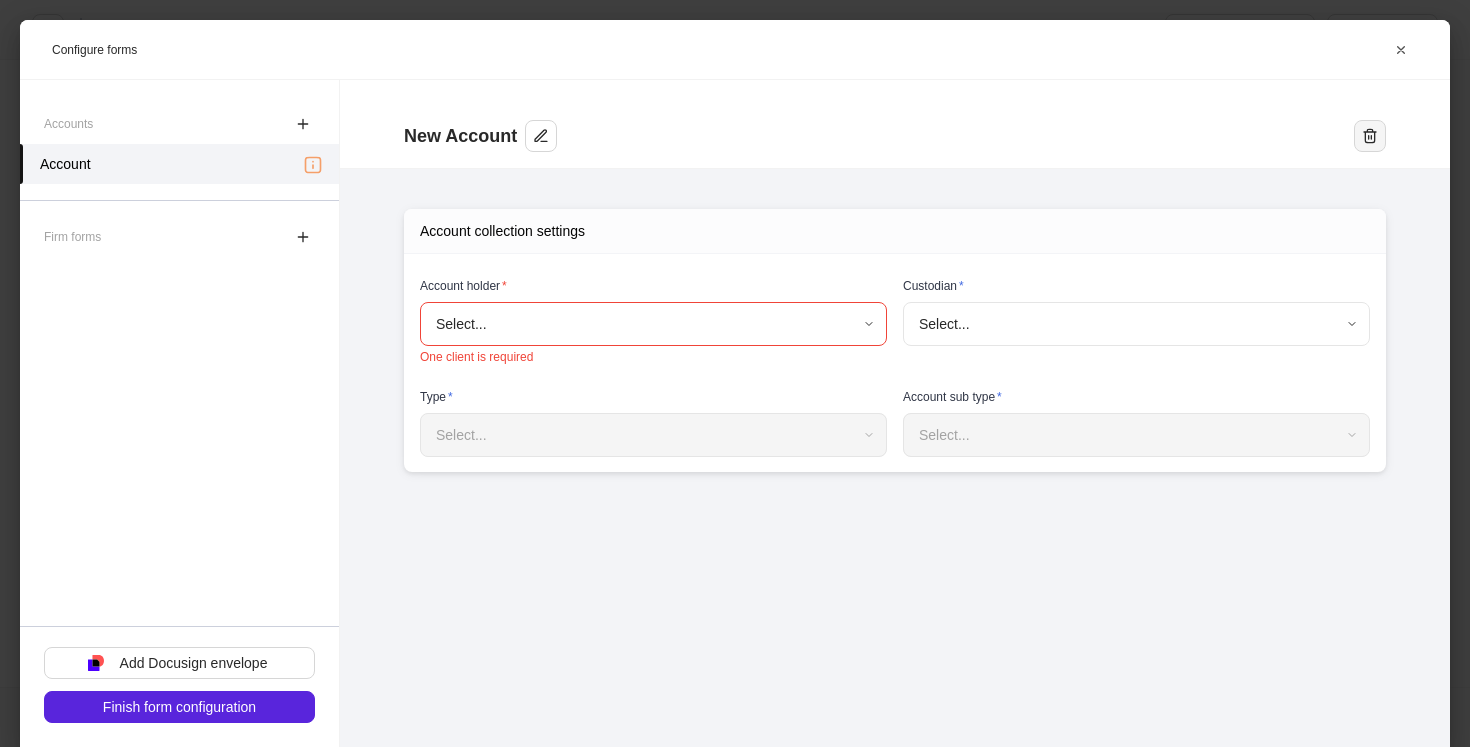 click 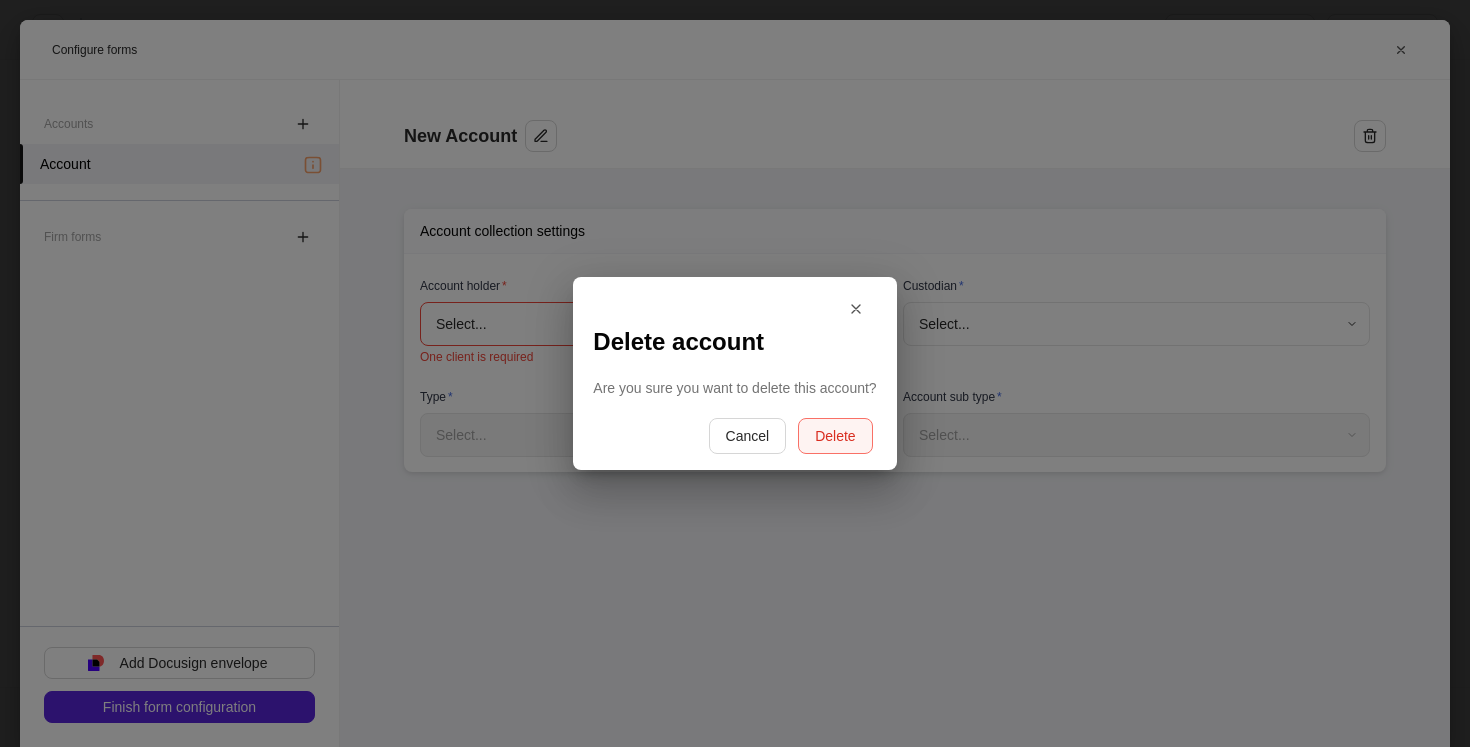 click on "Delete" at bounding box center (835, 436) 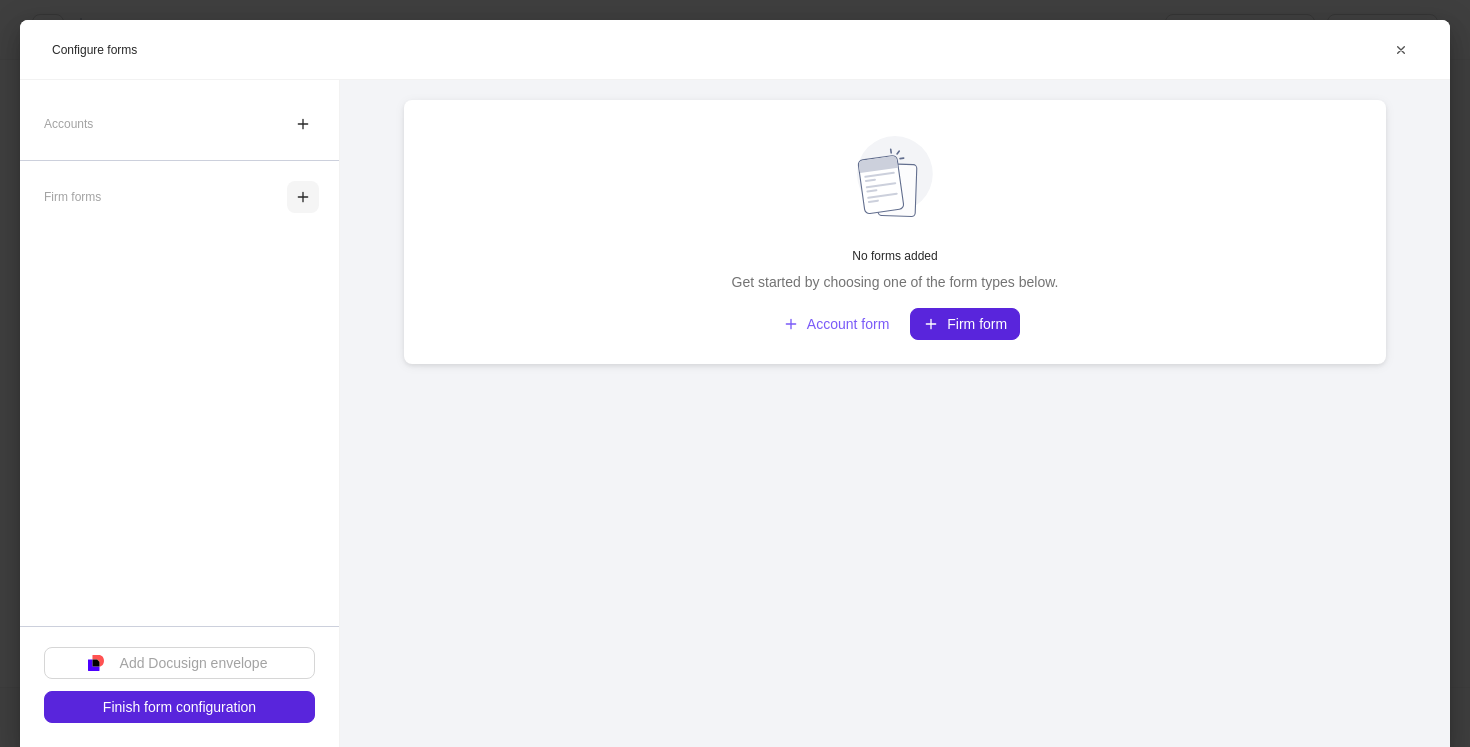 click 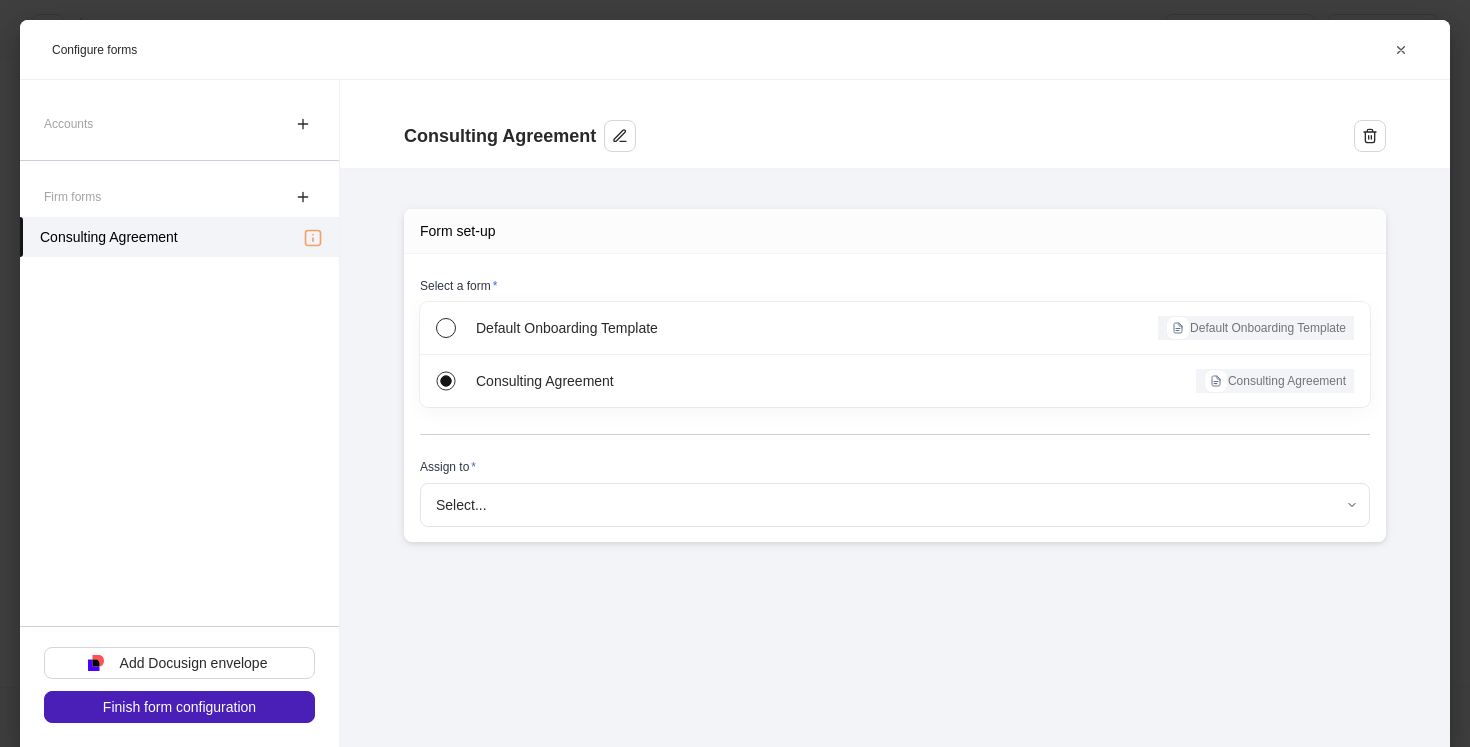 click on "Finish form configuration" at bounding box center [179, 707] 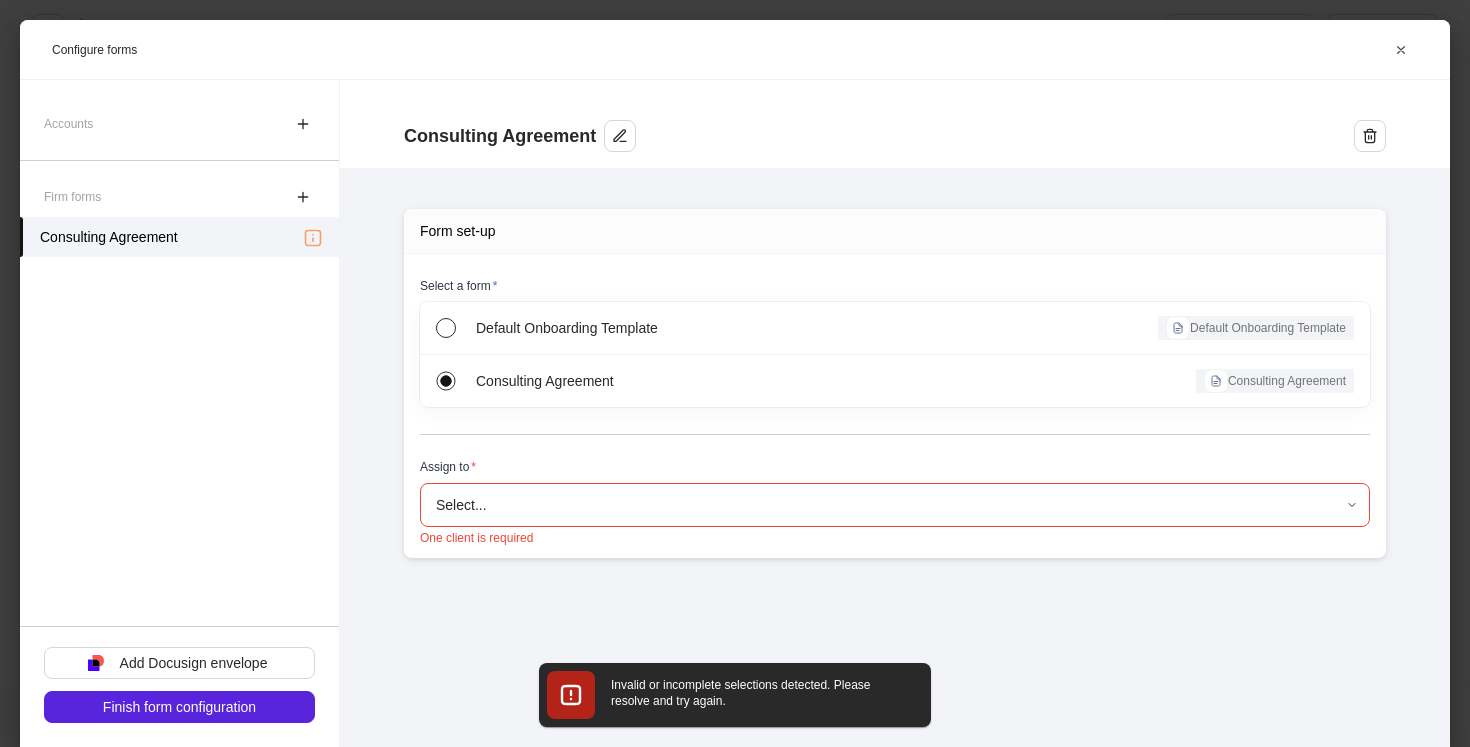 click on "Onboard new profiles Assign to teammate Save and exit Configure profiles These selections determine what information to collect. Integrations Sync the profile to additional third party tools. Salesforce Edit Accounts and firm forms Set up forms to collect for each client profile. None added Set up Micha Household Edit [PERSON_NAME] [PERSON_NAME] Continue Invalid or incomplete selections detected. Please resolve and try again.
Configure forms Consulting Agreement Form set-up Select a form * Default Onboarding Template Default Onboarding Template Consulting Agreement Consulting Agreement Assign to * Select... ​ One client is required Accounts Firm forms Consulting Agreement Add Docusign envelope Finish form configuration" at bounding box center (735, 373) 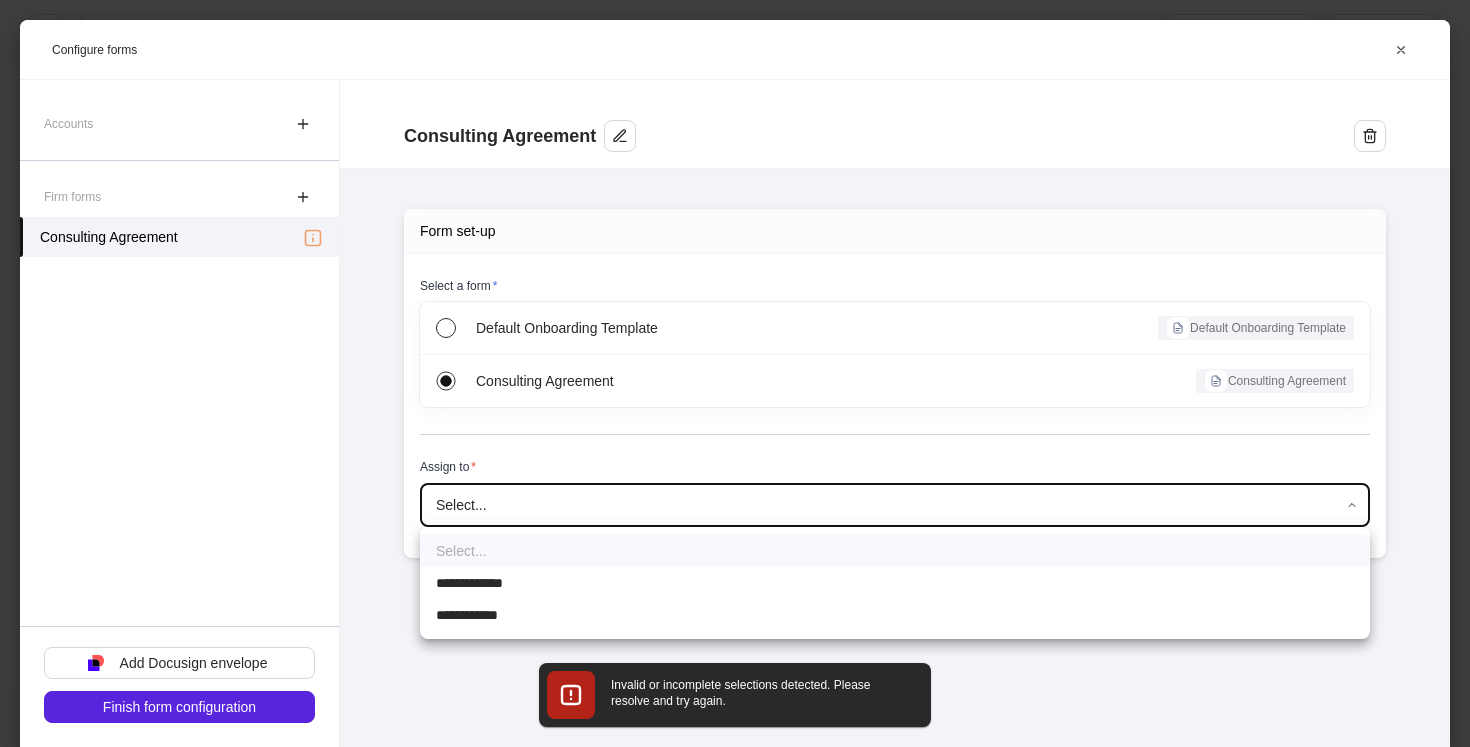 click on "**********" at bounding box center (895, 583) 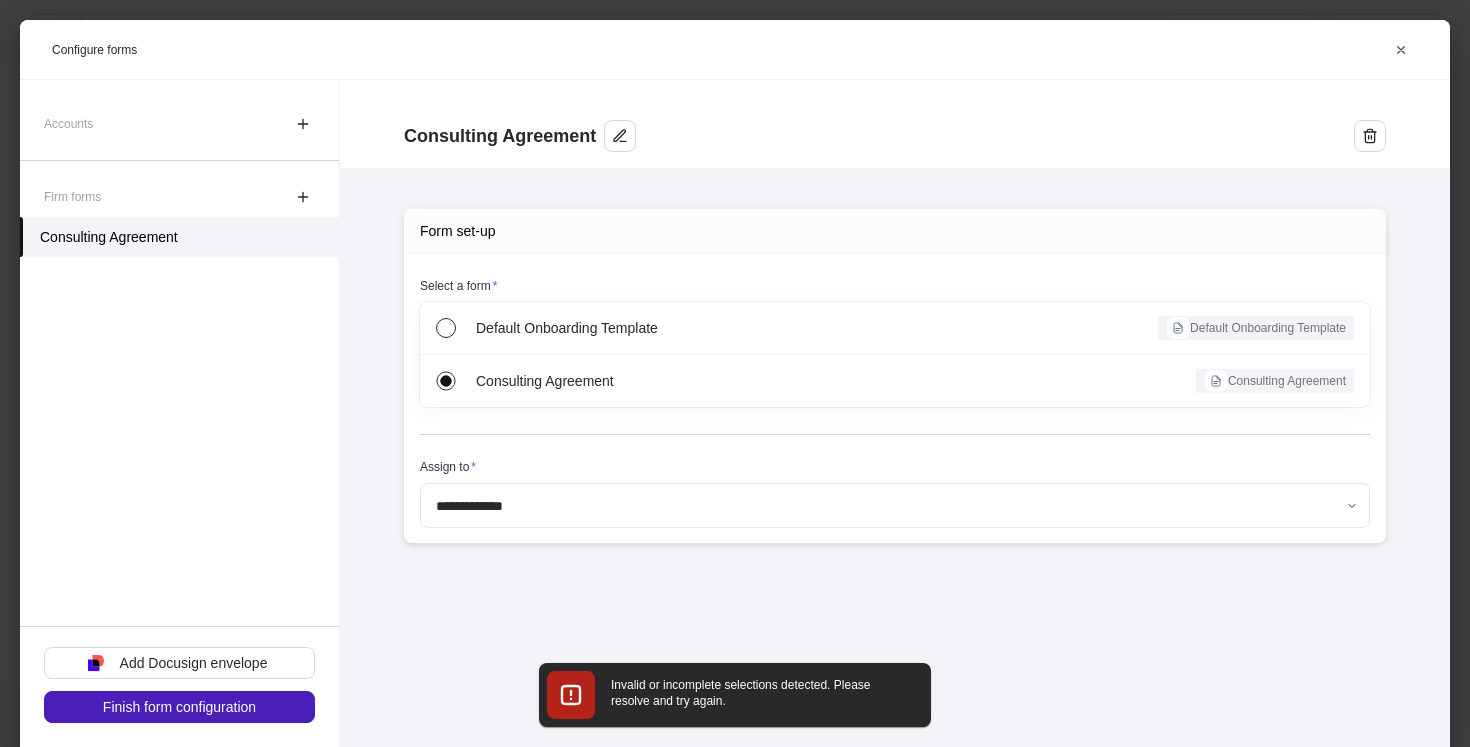 click on "Finish form configuration" at bounding box center [179, 707] 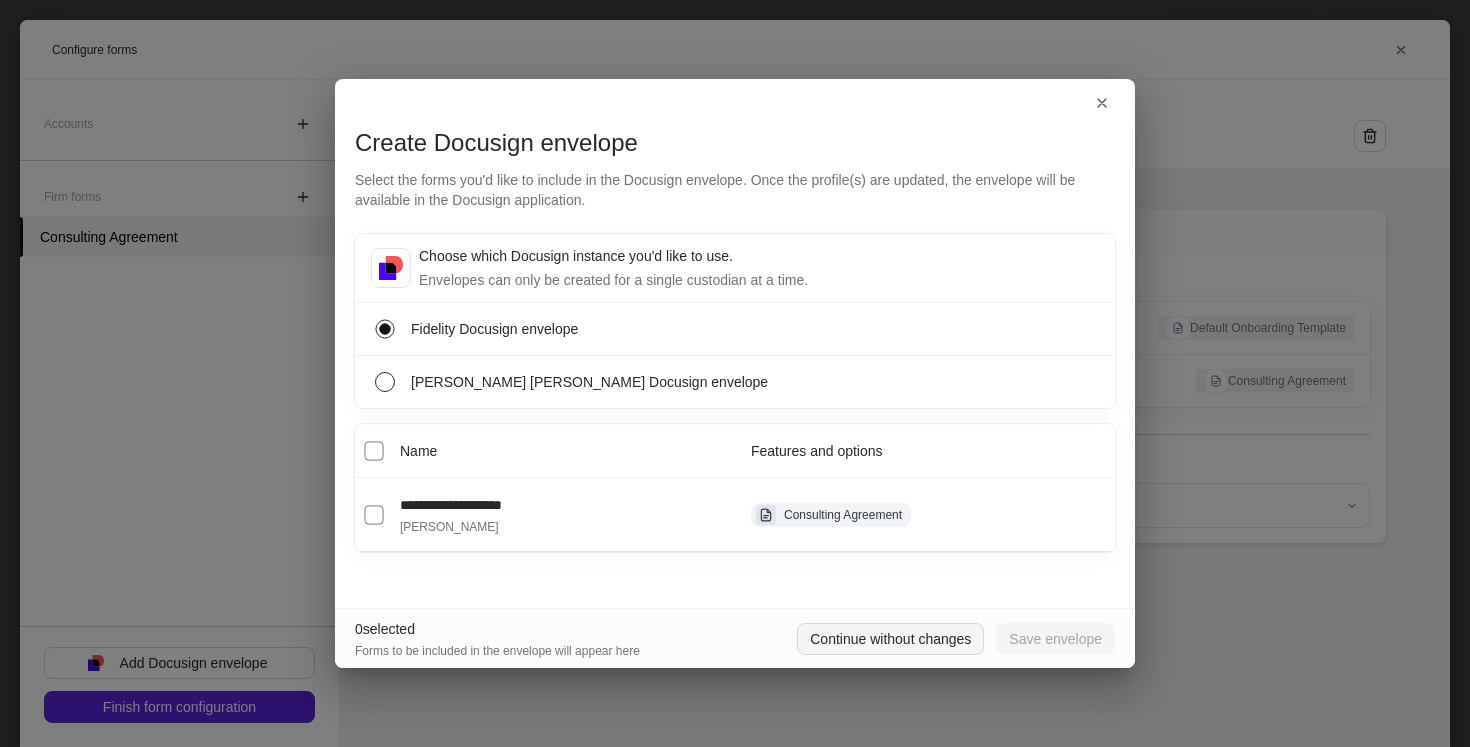 click on "Continue without changes" at bounding box center [890, 639] 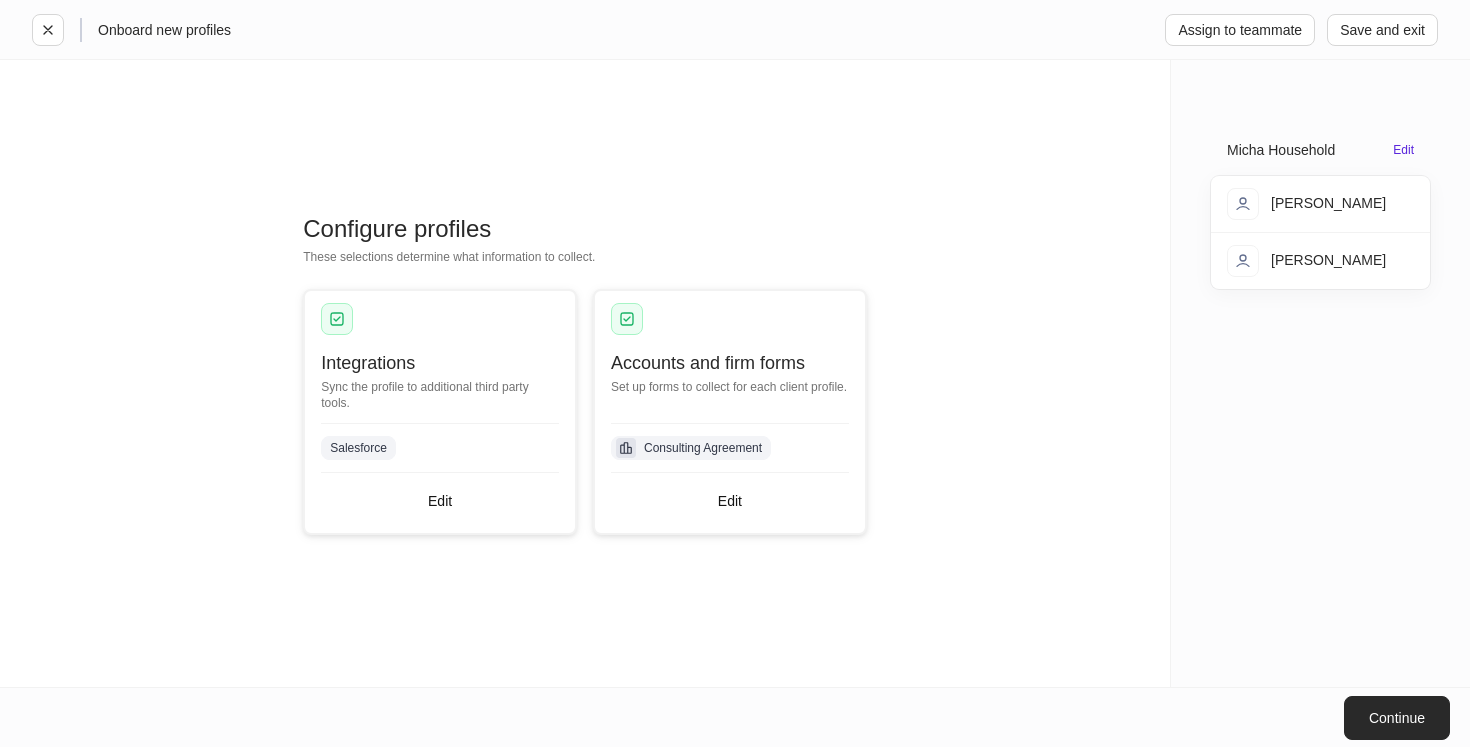 click on "Continue" at bounding box center [1397, 718] 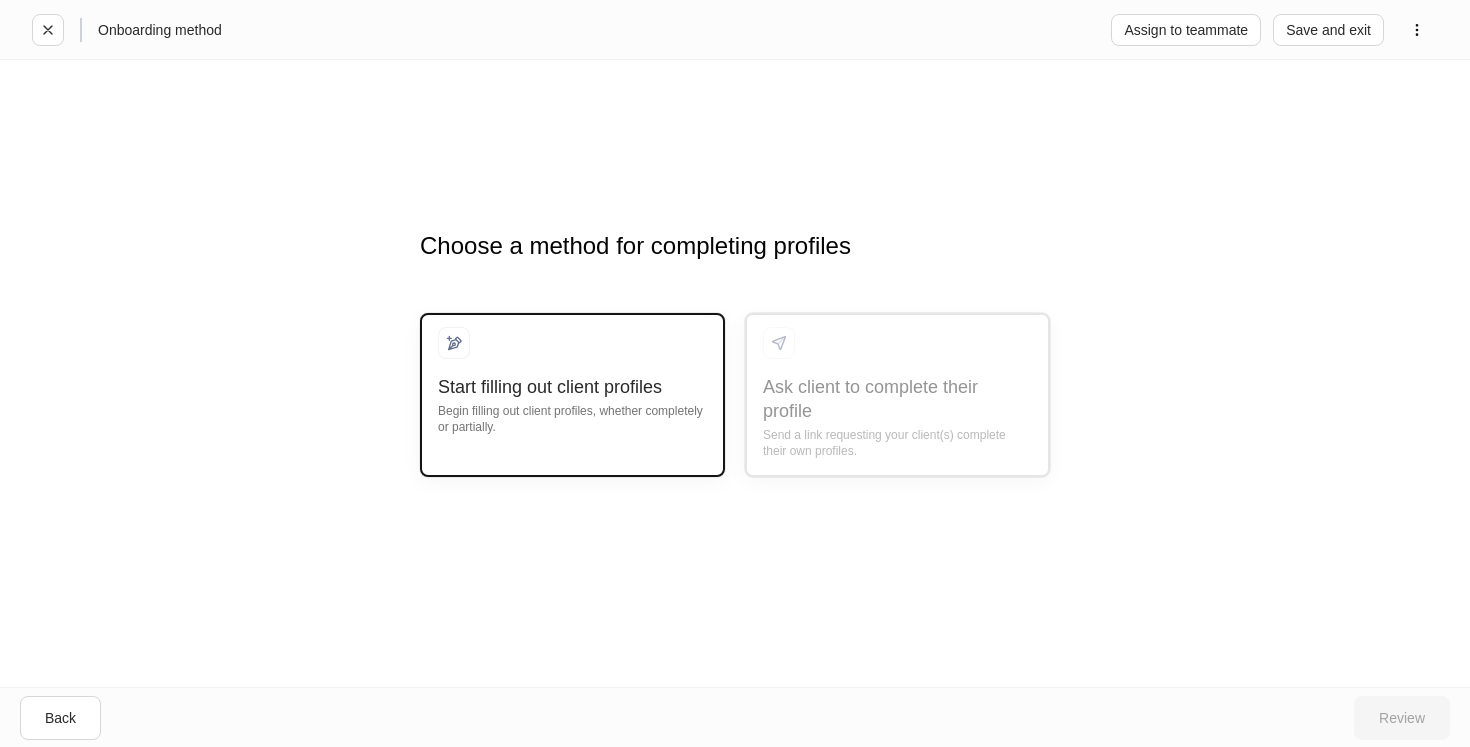 click on "Start filling out client profiles Begin filling out client profiles, whether completely or partially." at bounding box center (572, 417) 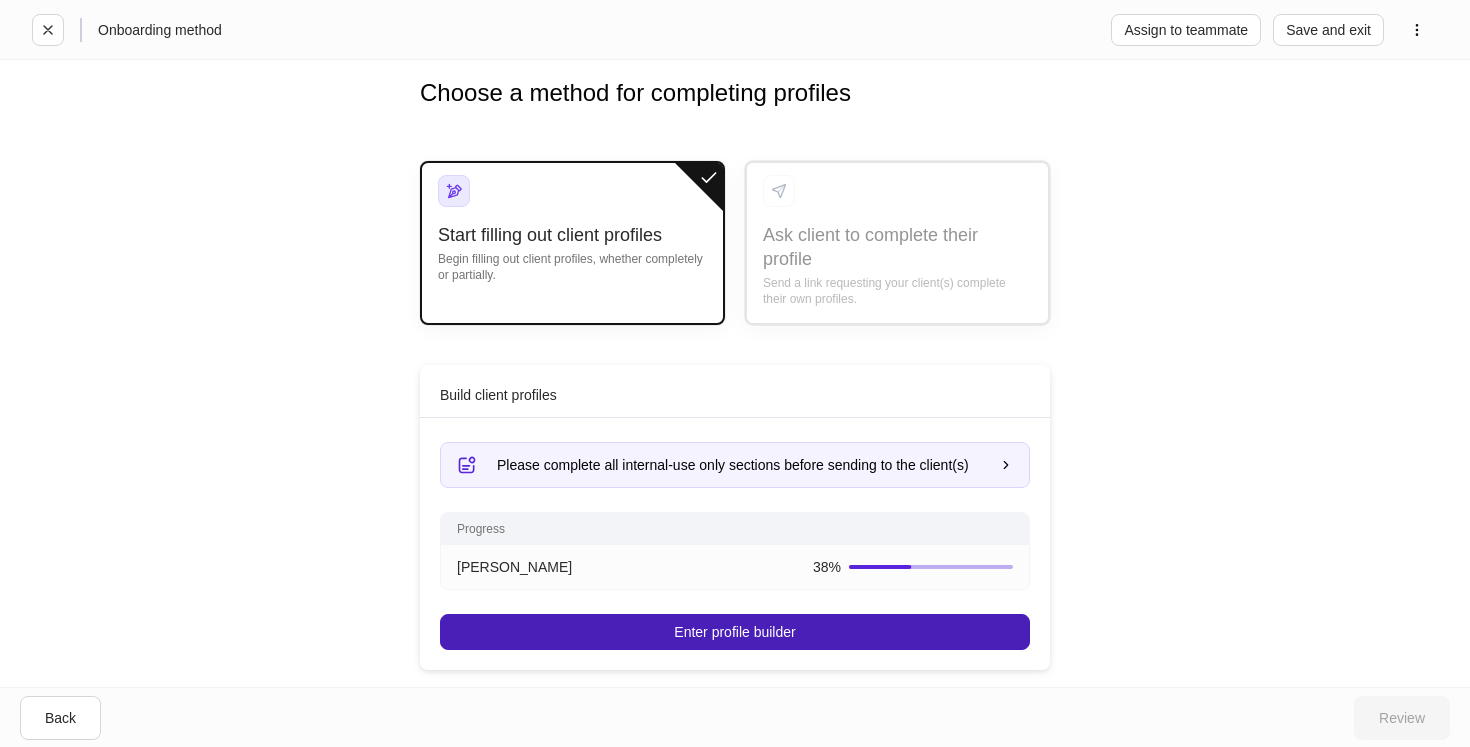 click on "Enter profile builder" at bounding box center [734, 632] 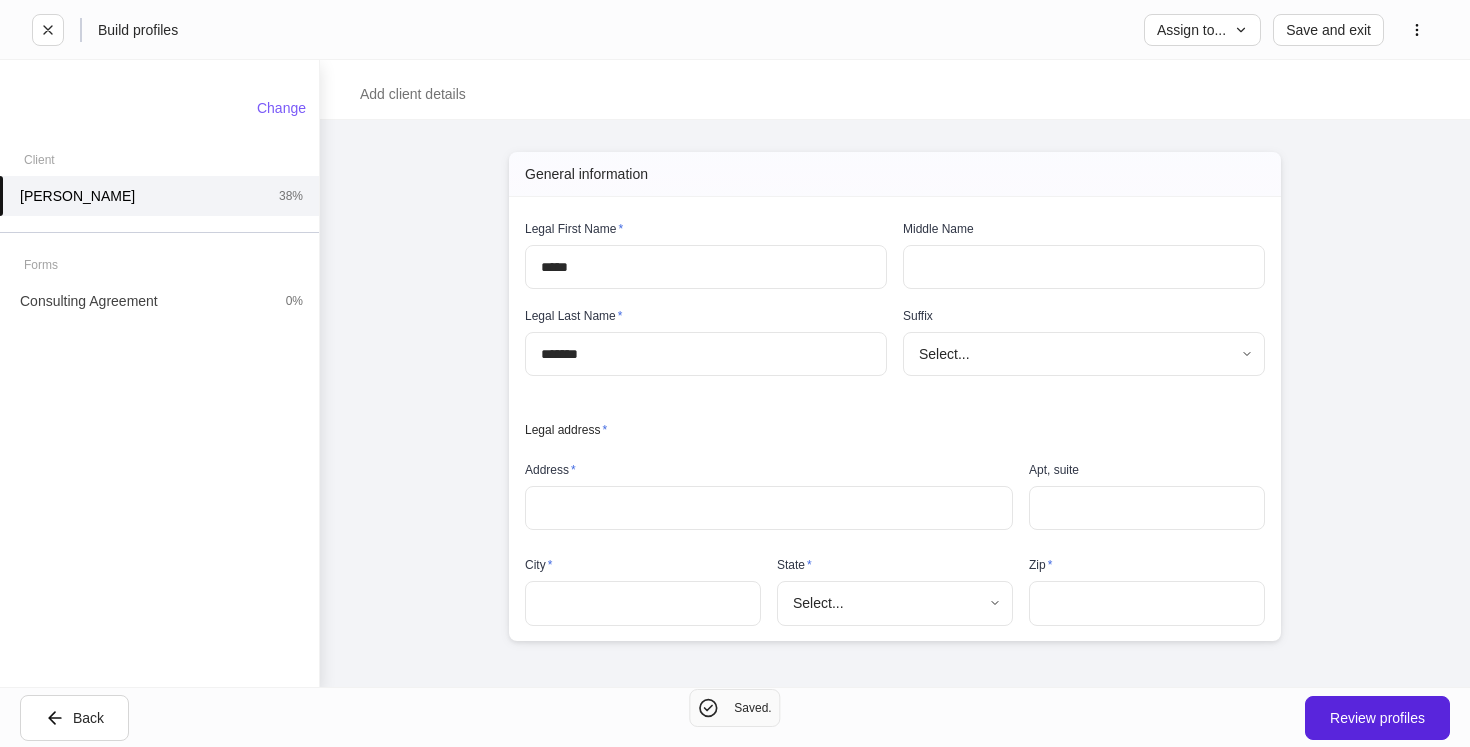 scroll, scrollTop: 145, scrollLeft: 0, axis: vertical 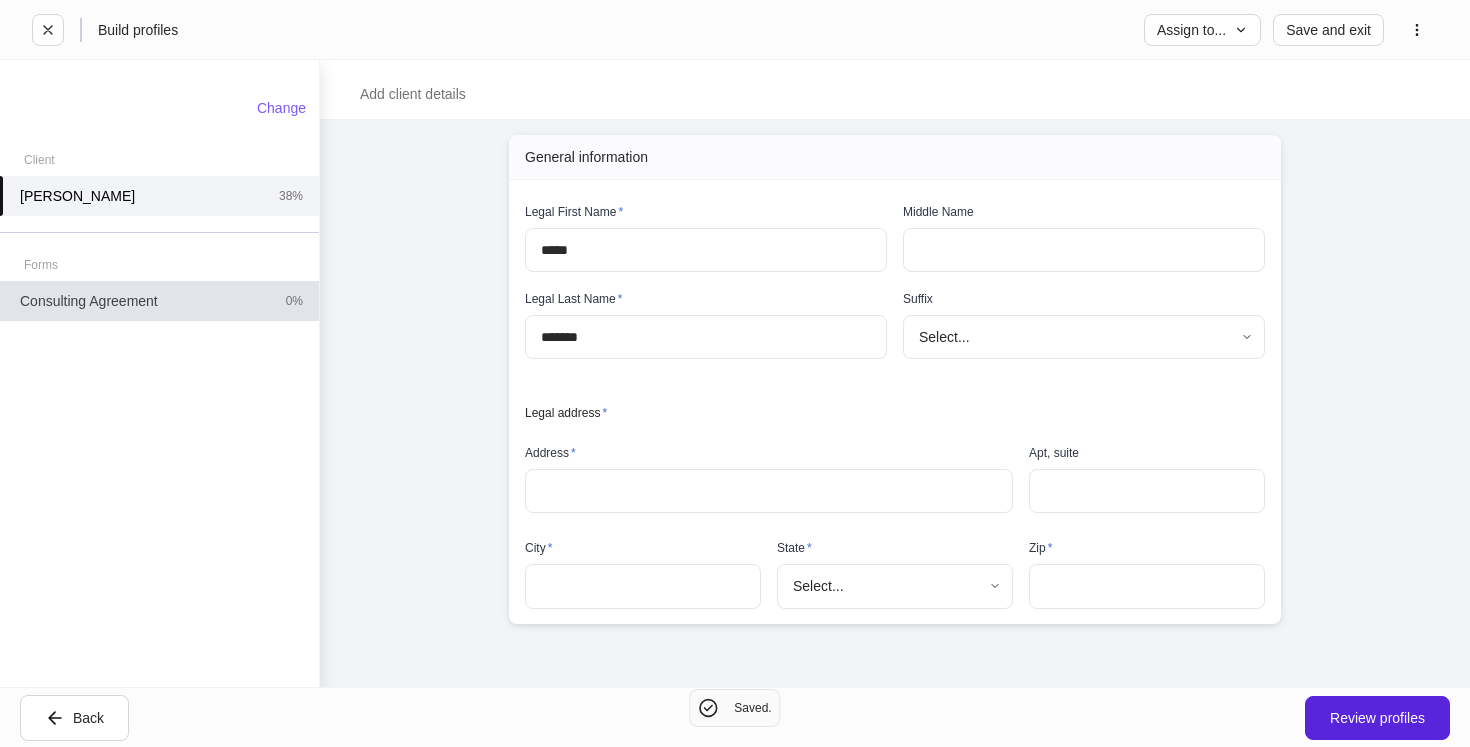 click on "Consulting Agreement 0%" at bounding box center [159, 301] 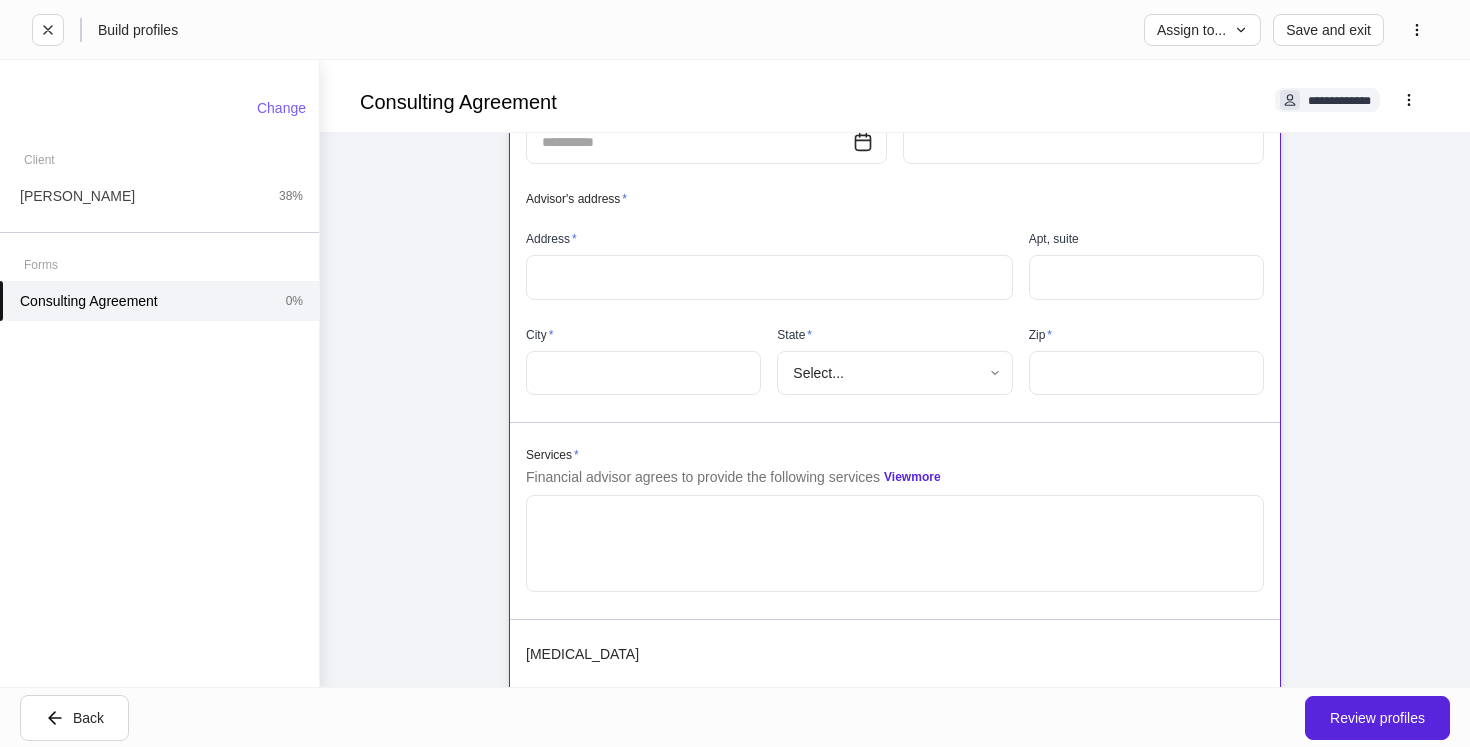 scroll, scrollTop: 0, scrollLeft: 0, axis: both 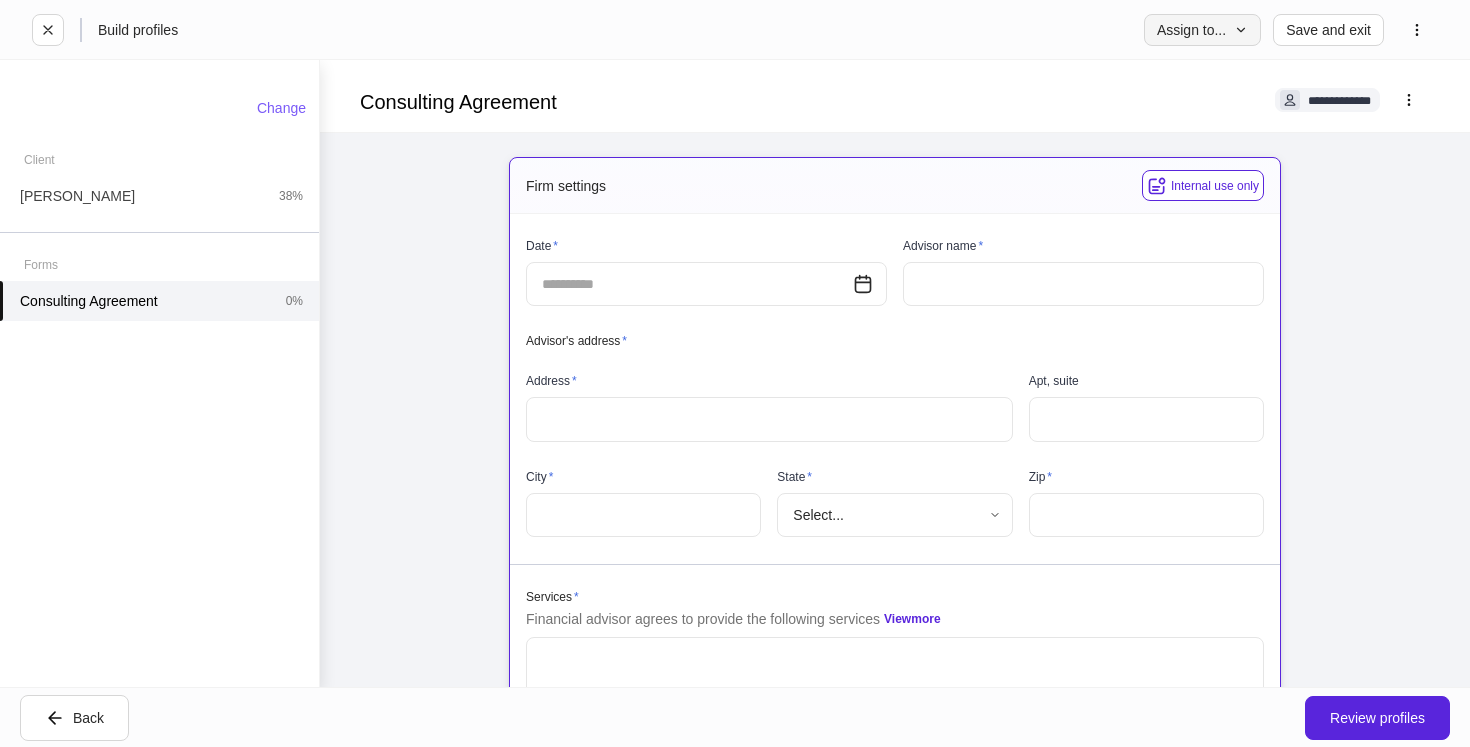 click on "Assign to..." at bounding box center [1202, 30] 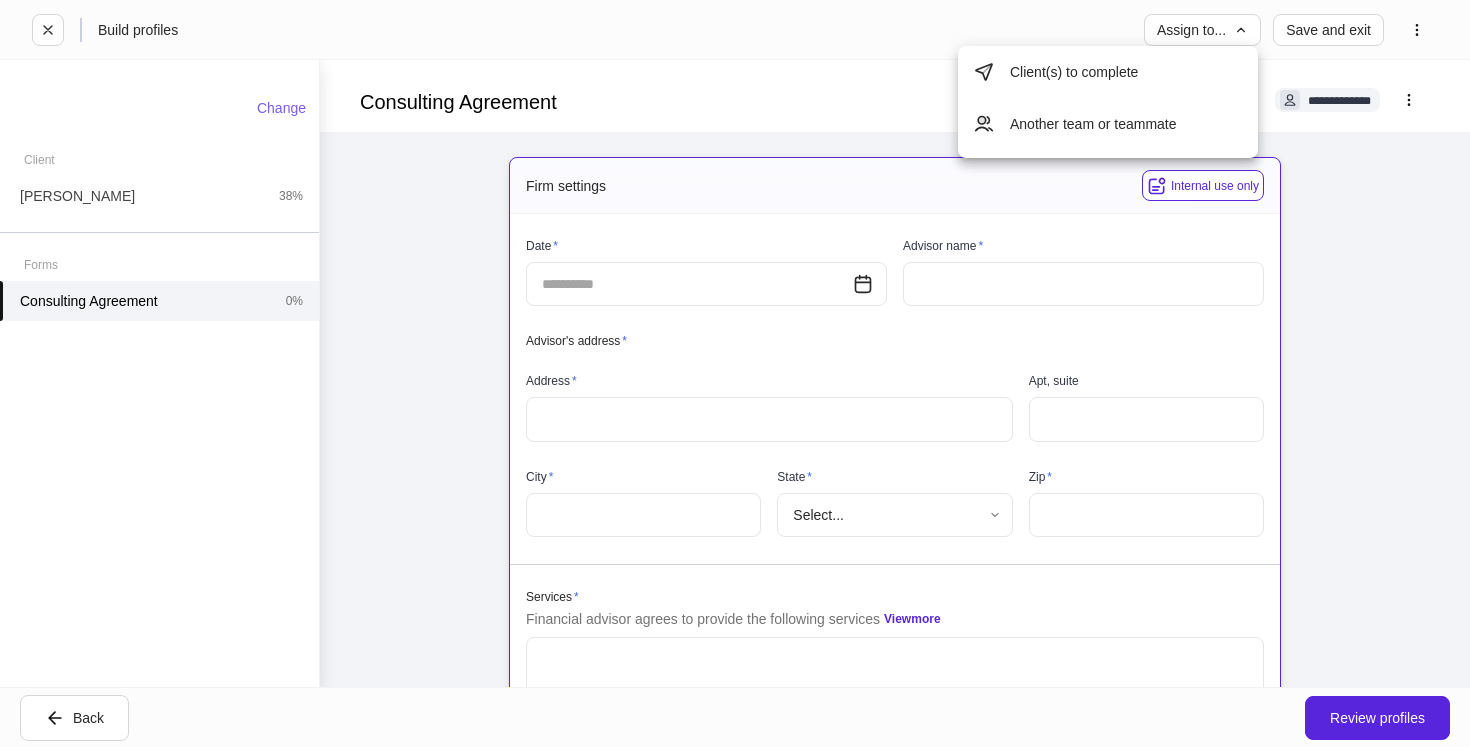 click at bounding box center [735, 373] 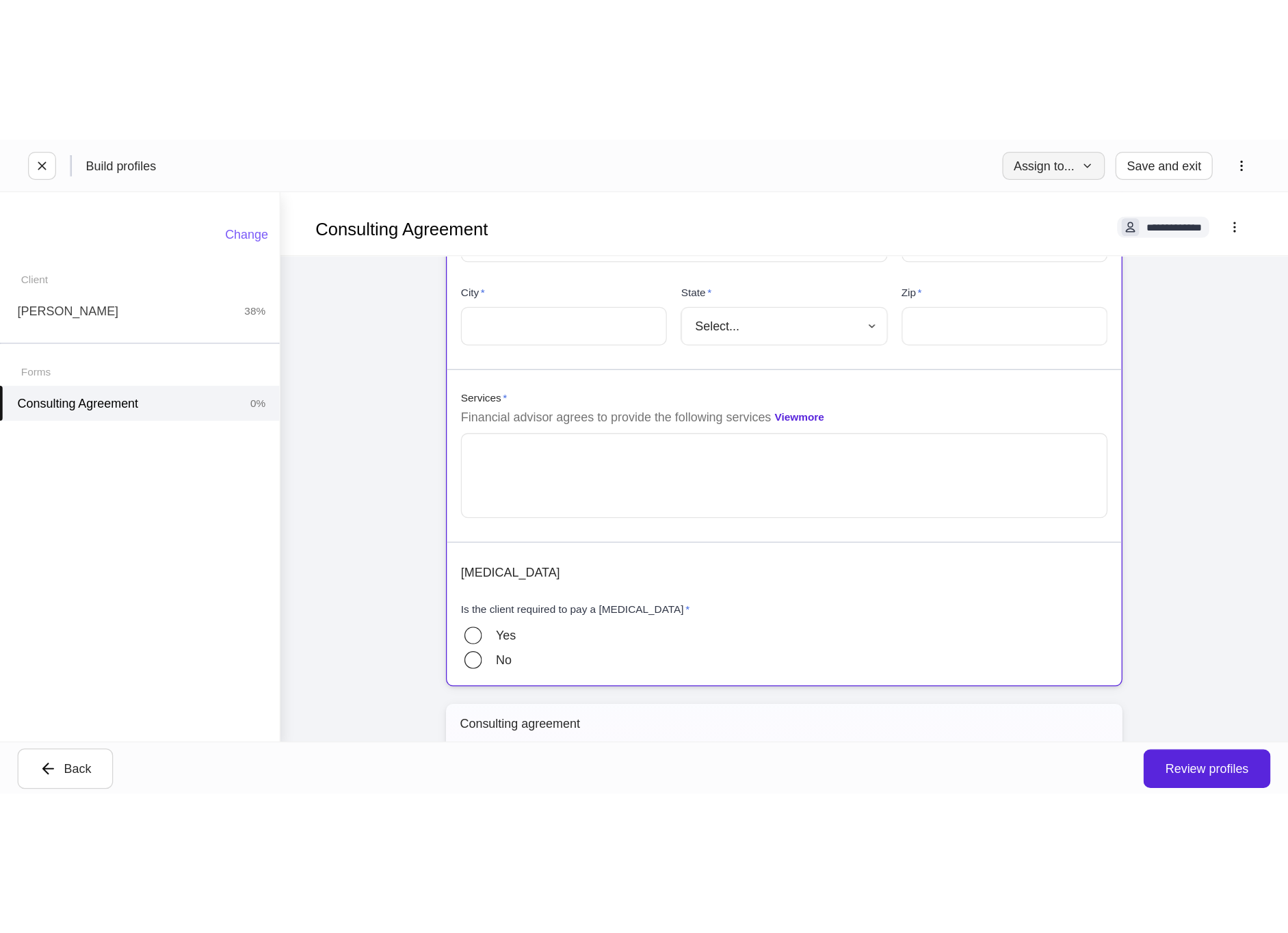 scroll, scrollTop: 0, scrollLeft: 0, axis: both 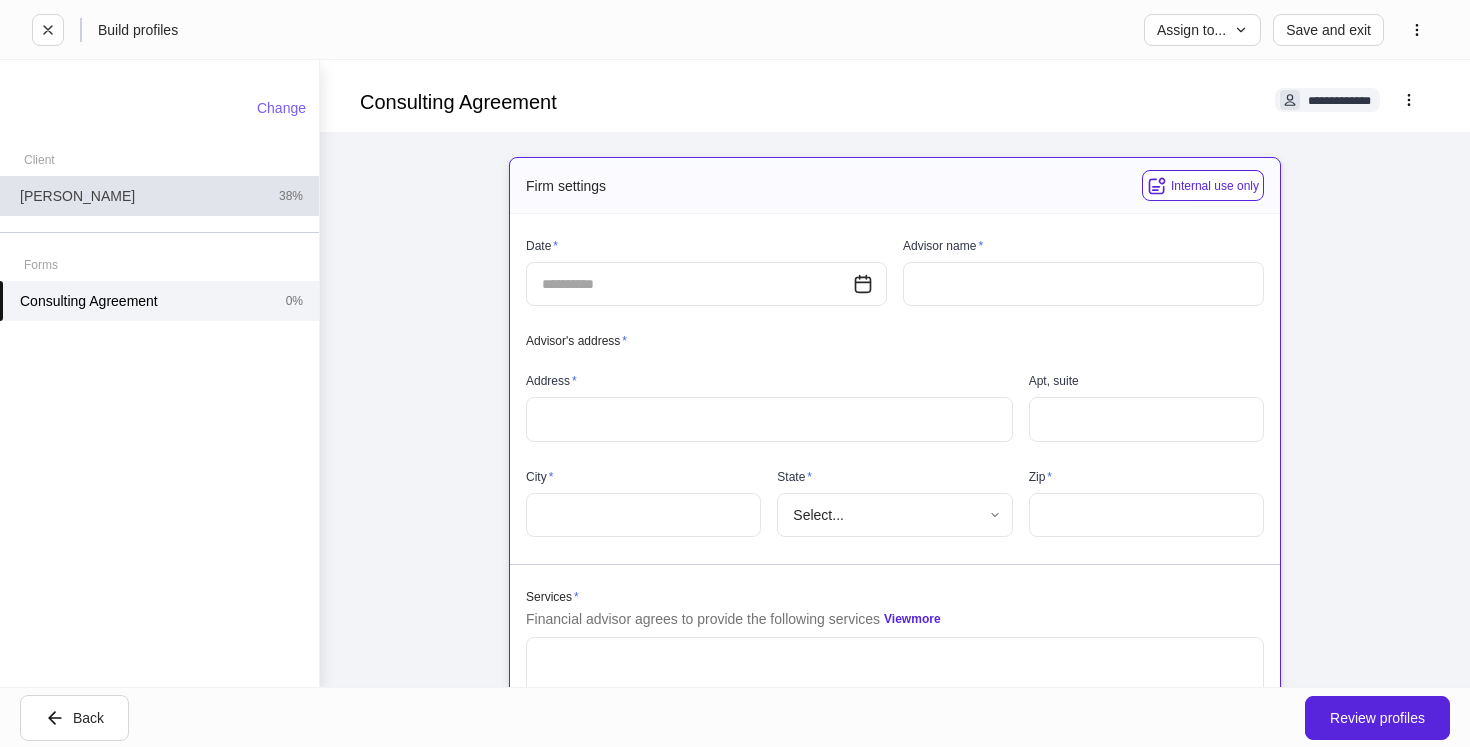 click on "[PERSON_NAME] 38%" at bounding box center [159, 196] 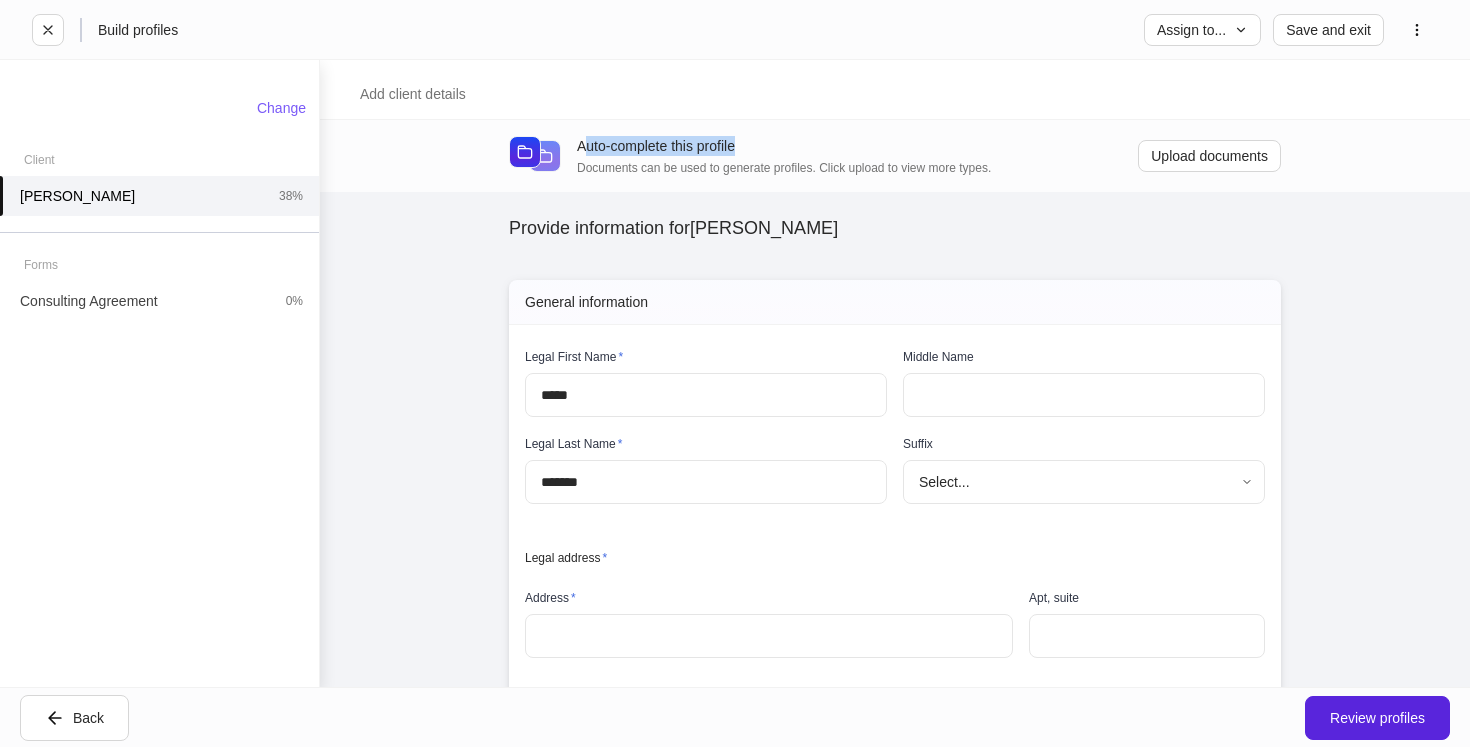 drag, startPoint x: 748, startPoint y: 148, endPoint x: 582, endPoint y: 152, distance: 166.04819 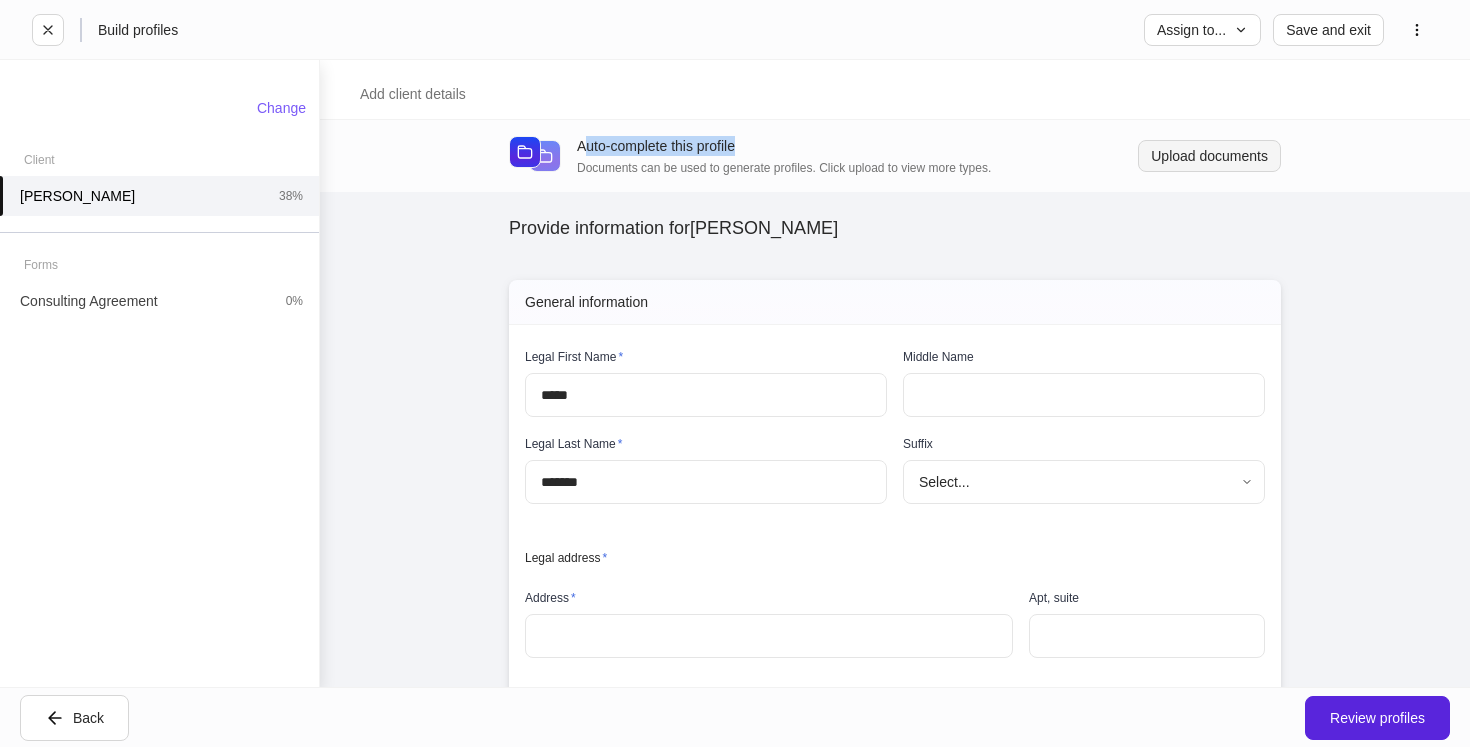 click on "Upload documents" at bounding box center (1209, 156) 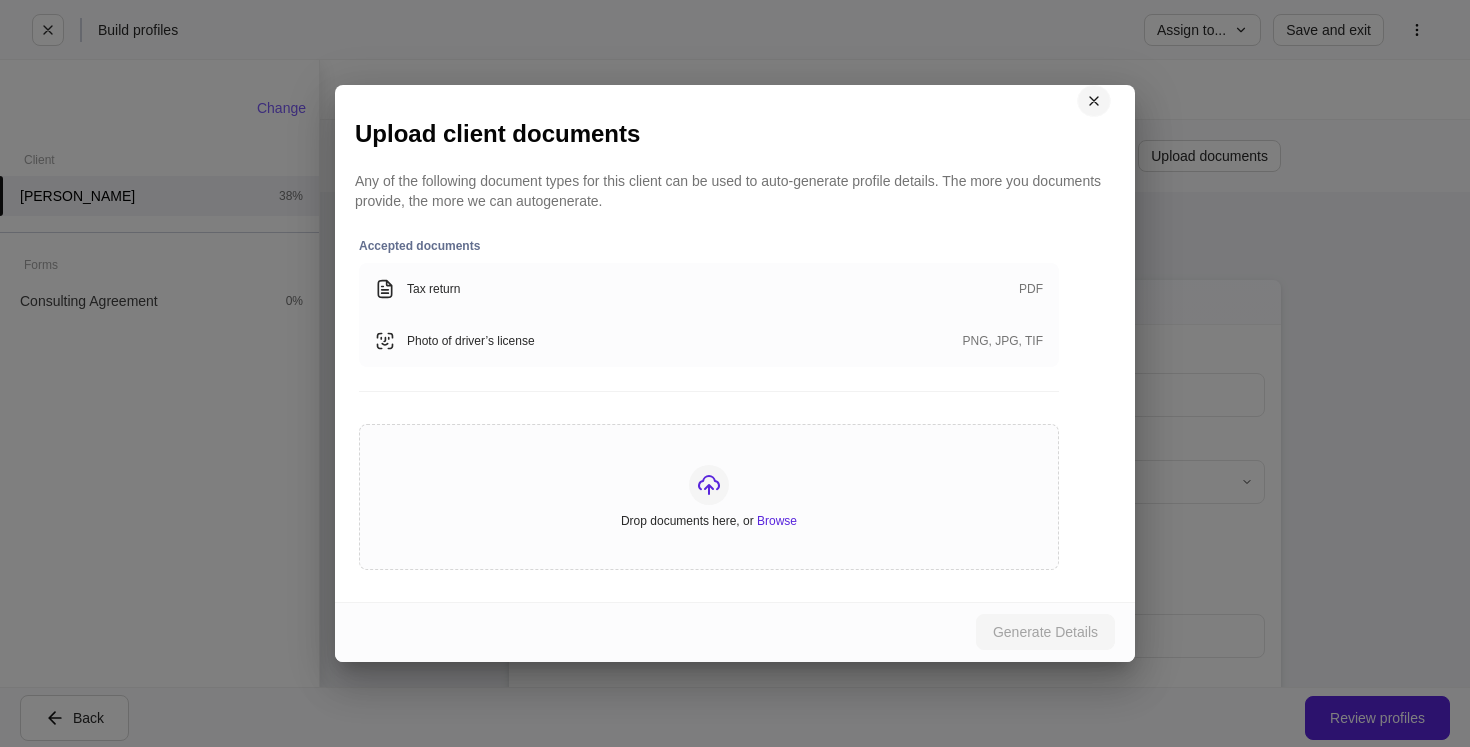 click 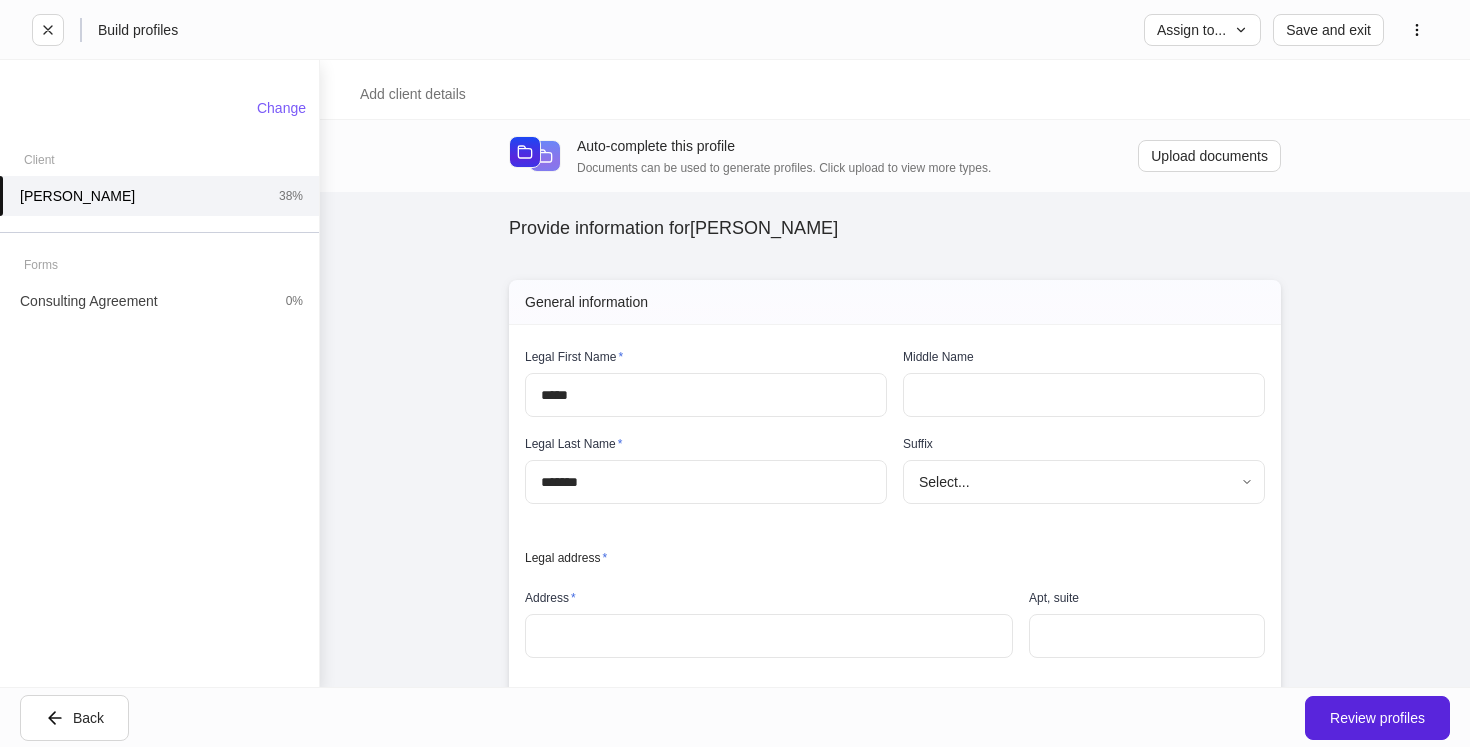 click on "Auto-complete this profile Documents can be used to generate profiles. Click upload to view more types. Upload documents" at bounding box center (895, 156) 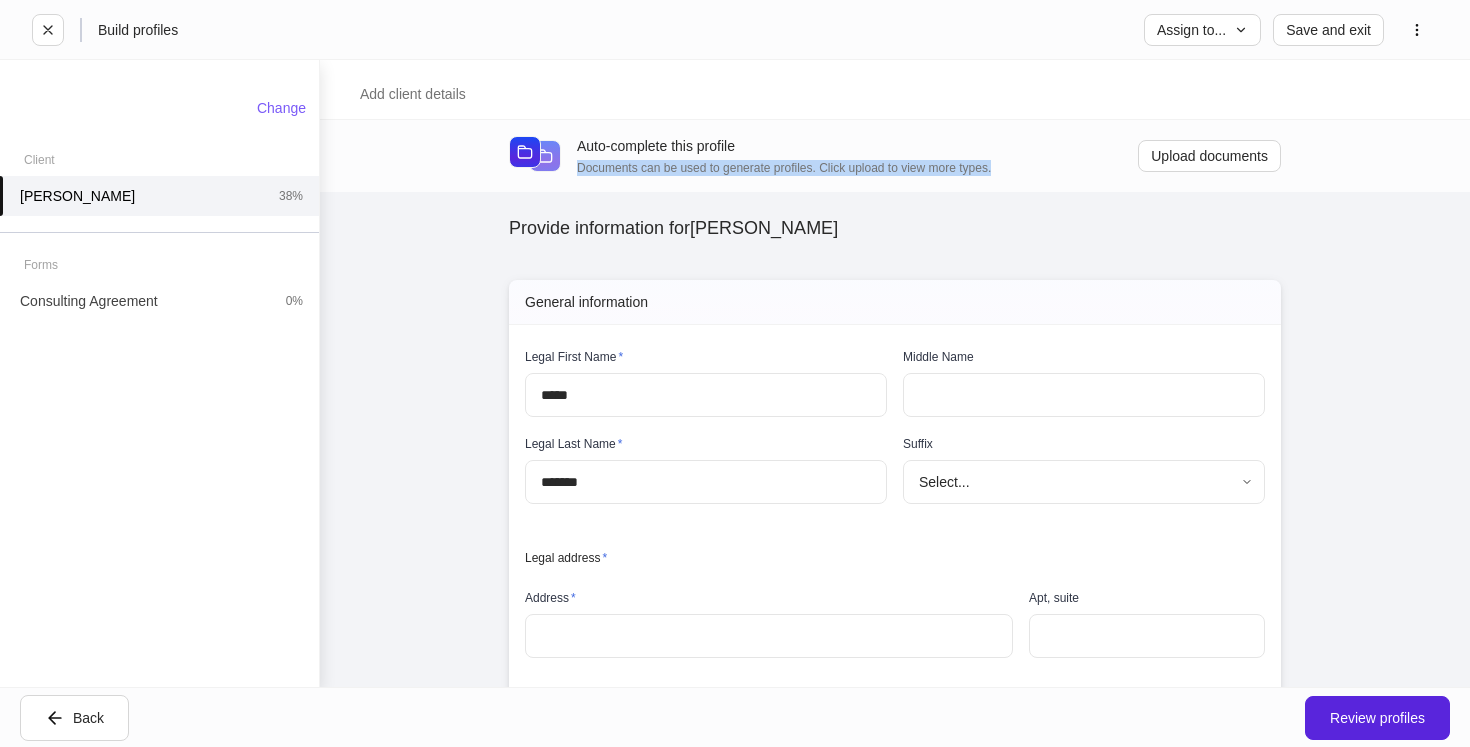 drag, startPoint x: 971, startPoint y: 173, endPoint x: 578, endPoint y: 165, distance: 393.08142 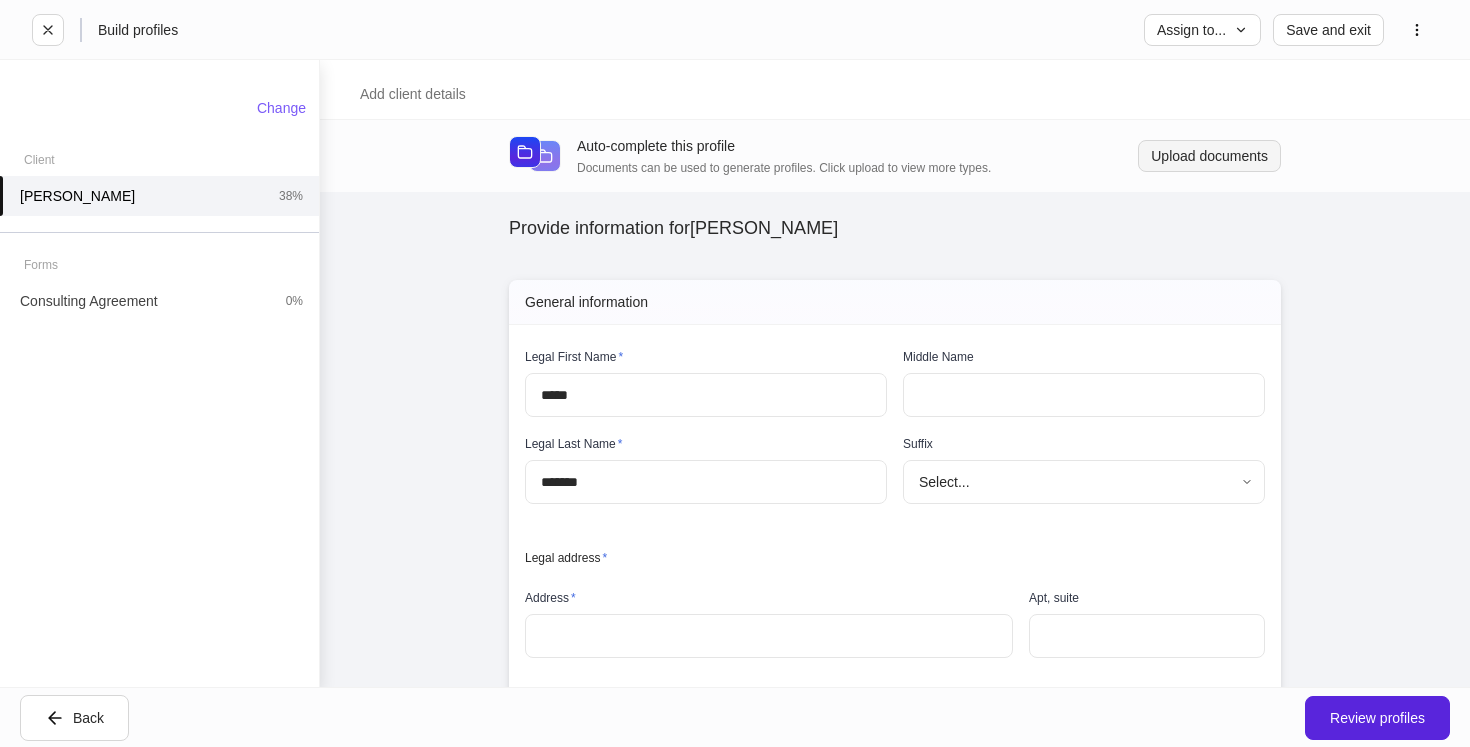 click on "Upload documents" at bounding box center [1209, 156] 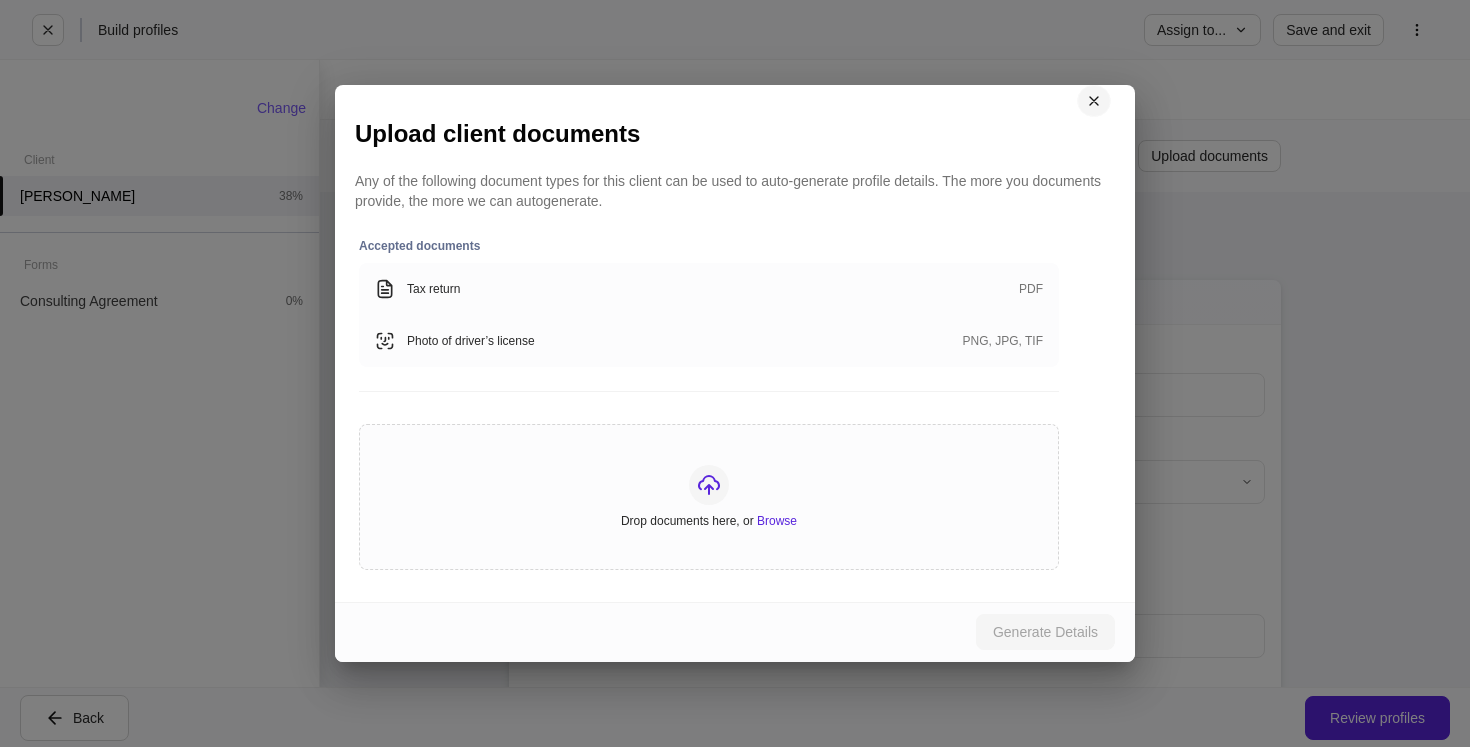 click 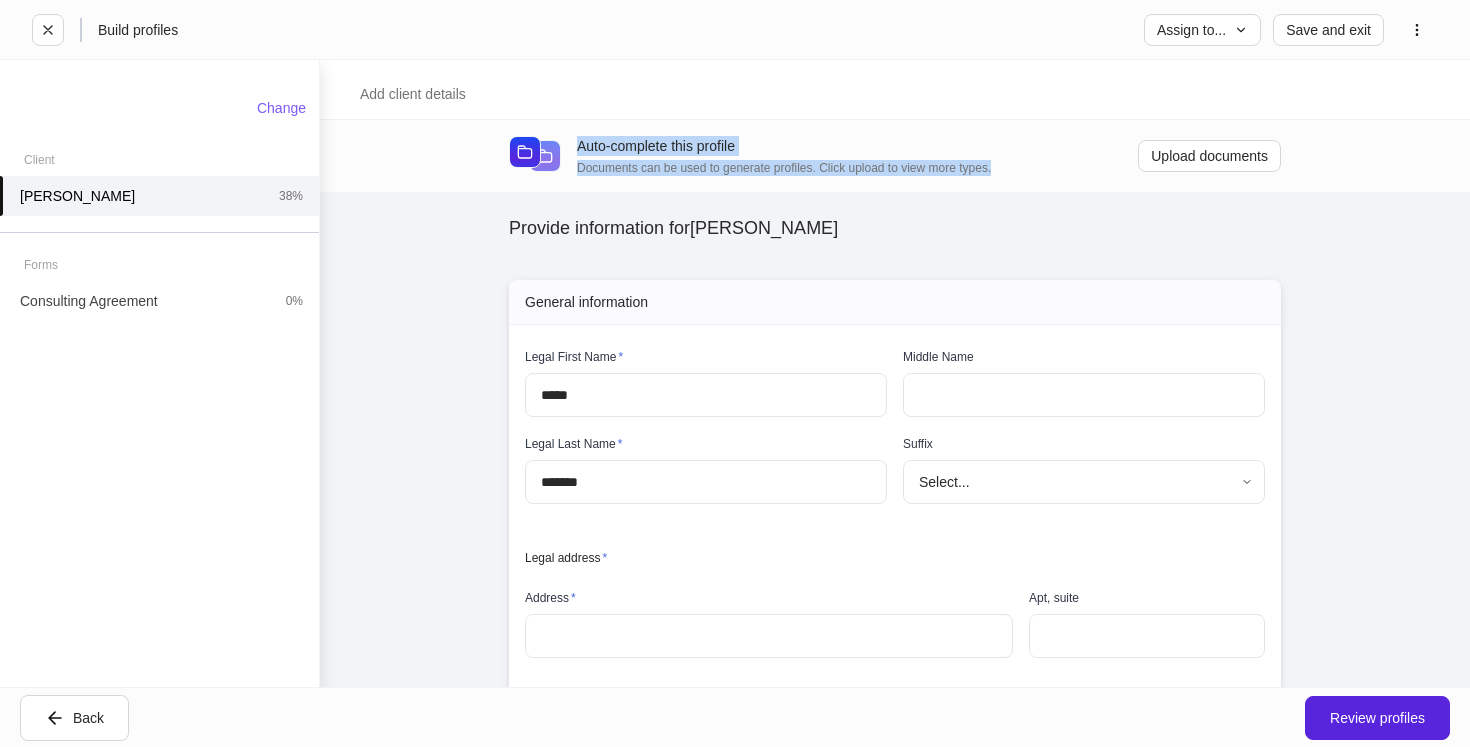 drag, startPoint x: 975, startPoint y: 165, endPoint x: 574, endPoint y: 150, distance: 401.28046 